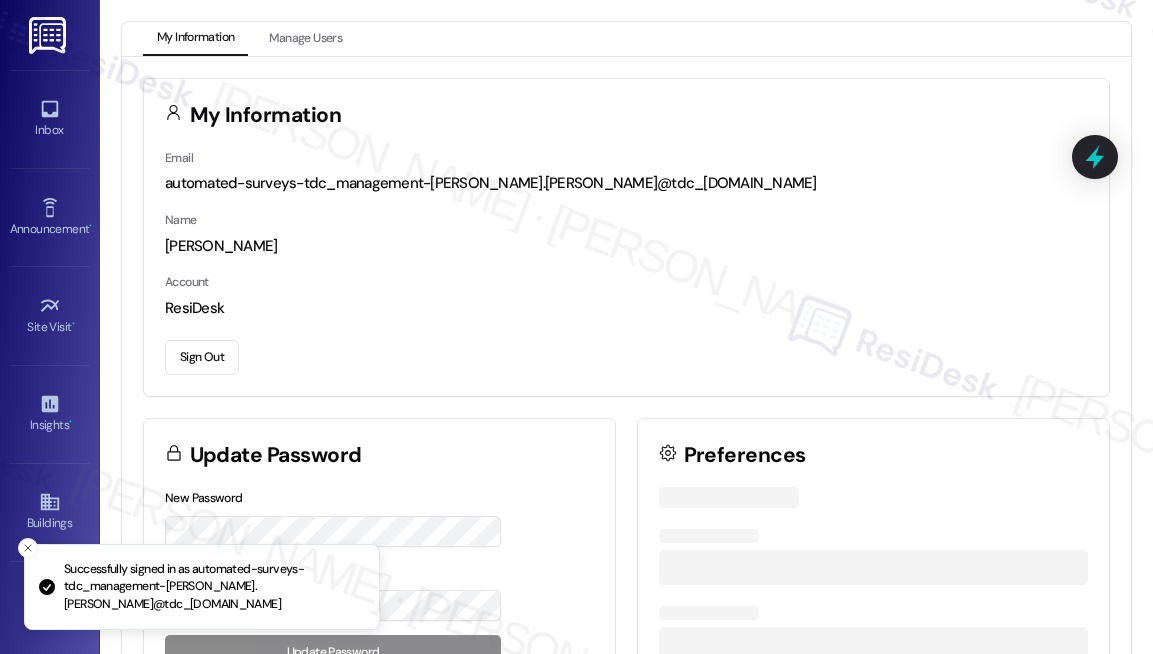 scroll, scrollTop: 0, scrollLeft: 0, axis: both 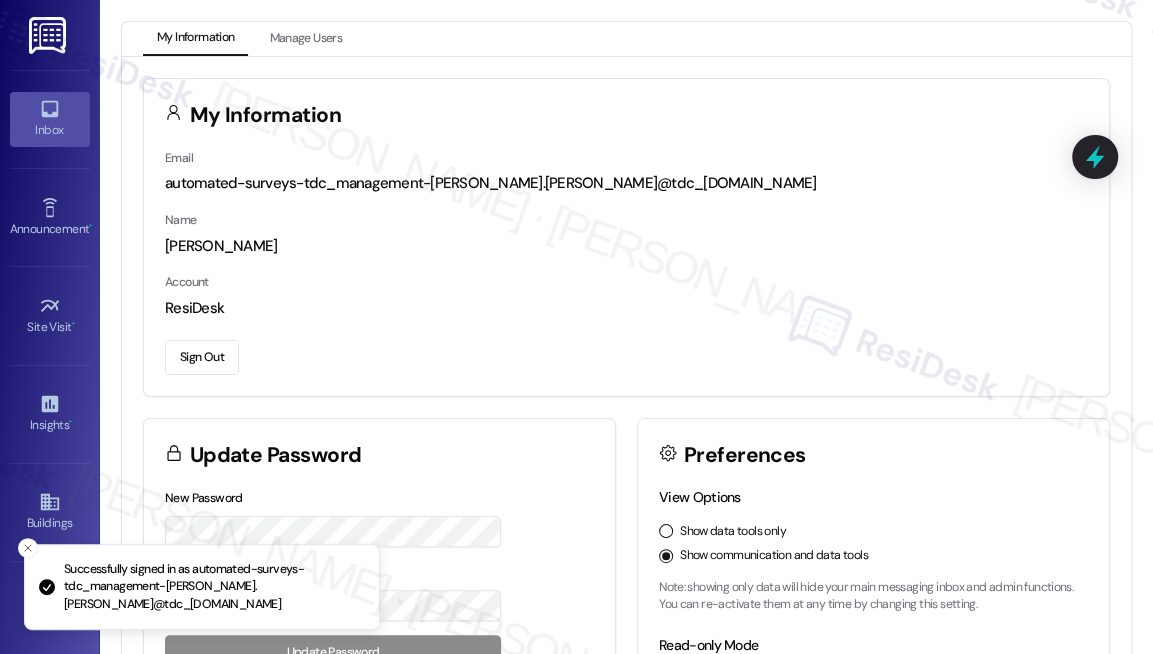 click on "Inbox" at bounding box center (50, 119) 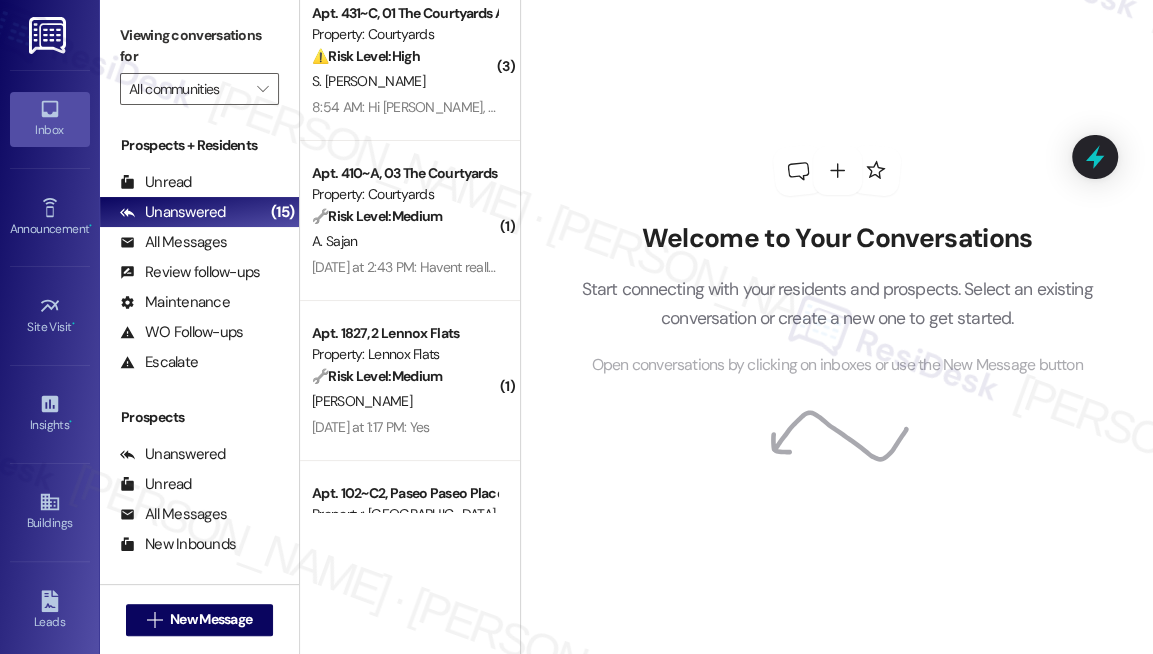 scroll, scrollTop: 0, scrollLeft: 0, axis: both 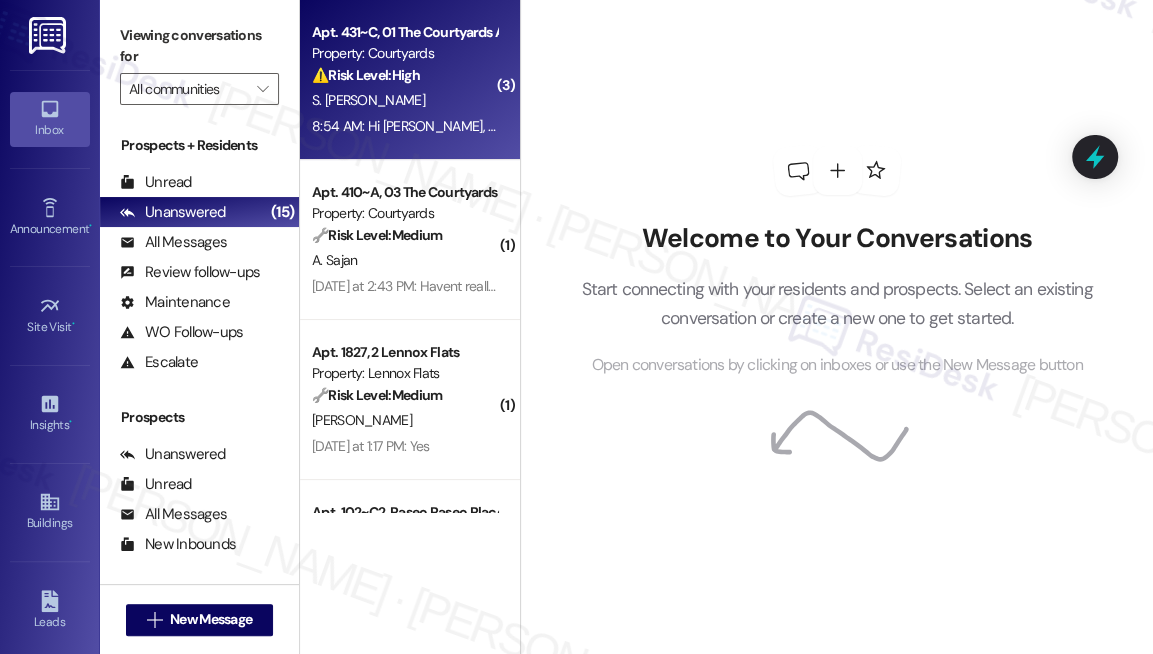 click on "8:54 AM: Hi [PERSON_NAME],
This is Wafi from room 431-C. My lease will be ending soon so please let me know about the things I should be doing before dropping the keys. I have already moved almost all my stuff to my new place but I will come by [DATE] or [DATE] to collect some more things. I want to mention that I may have lost the mailroom key and that I need access to my mailbox before move out as I am expecting my graduation degree certificate to be there. Please let me know a solution to this before [DATE]." at bounding box center (1819, 126) 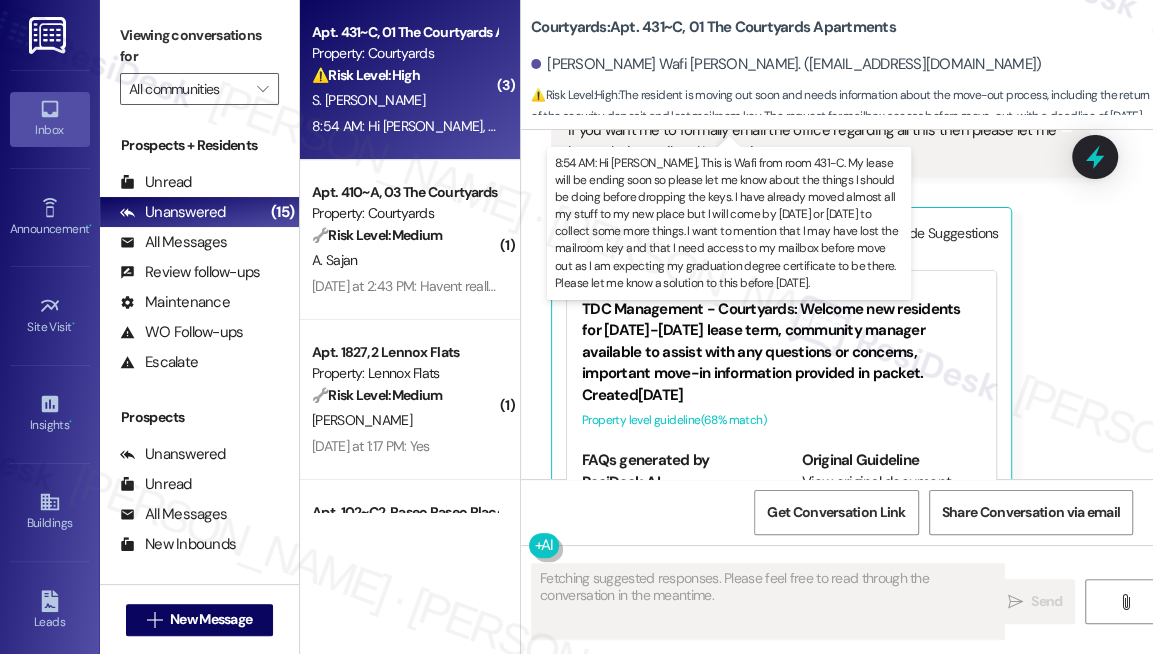 scroll, scrollTop: 32506, scrollLeft: 0, axis: vertical 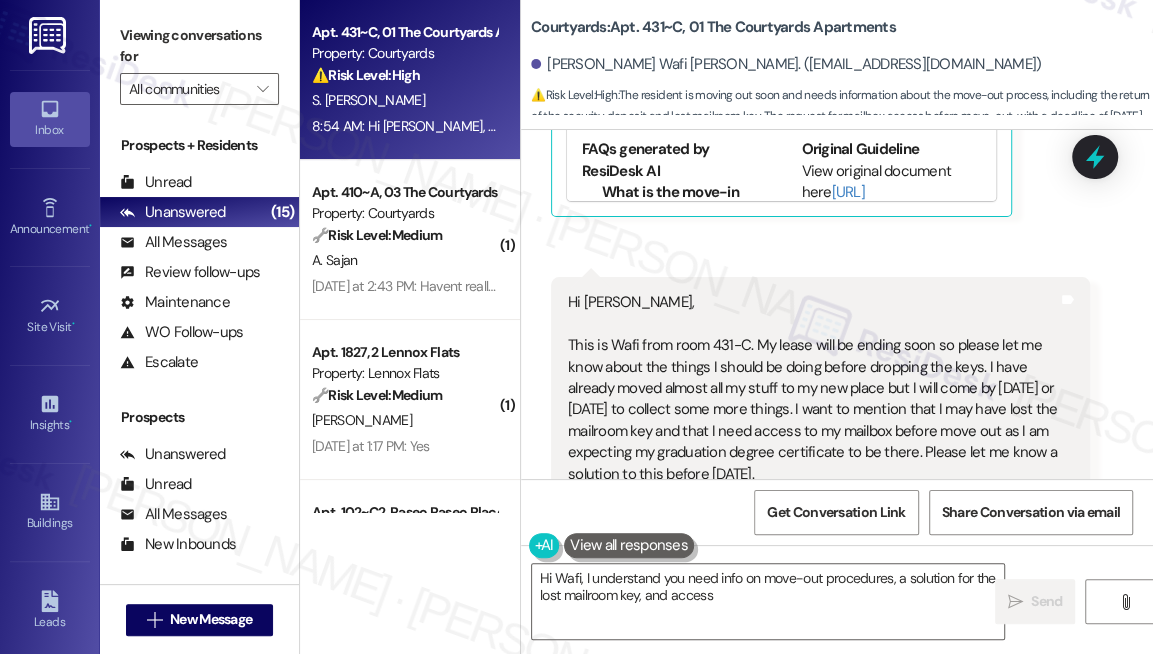 click on "Hi [PERSON_NAME],
This is Wafi from room 431-C. My lease will be ending soon so please let me know about the things I should be doing before dropping the keys. I have already moved almost all my stuff to my new place but I will come by [DATE] or [DATE] to collect some more things. I want to mention that I may have lost the mailroom key and that I need access to my mailbox before move out as I am expecting my graduation degree certificate to be there. Please let me know a solution to this before [DATE]." at bounding box center (813, 388) 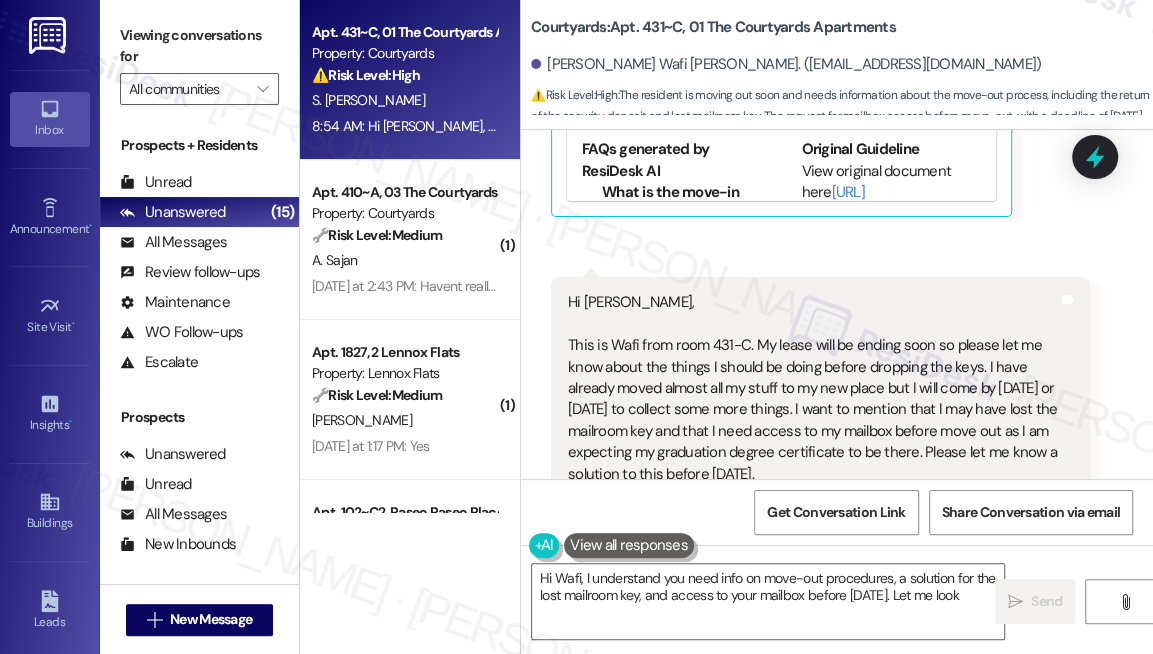 click on "Hi [PERSON_NAME],
This is Wafi from room 431-C. My lease will be ending soon so please let me know about the things I should be doing before dropping the keys. I have already moved almost all my stuff to my new place but I will come by [DATE] or [DATE] to collect some more things. I want to mention that I may have lost the mailroom key and that I need access to my mailbox before move out as I am expecting my graduation degree certificate to be there. Please let me know a solution to this before [DATE]." at bounding box center [813, 388] 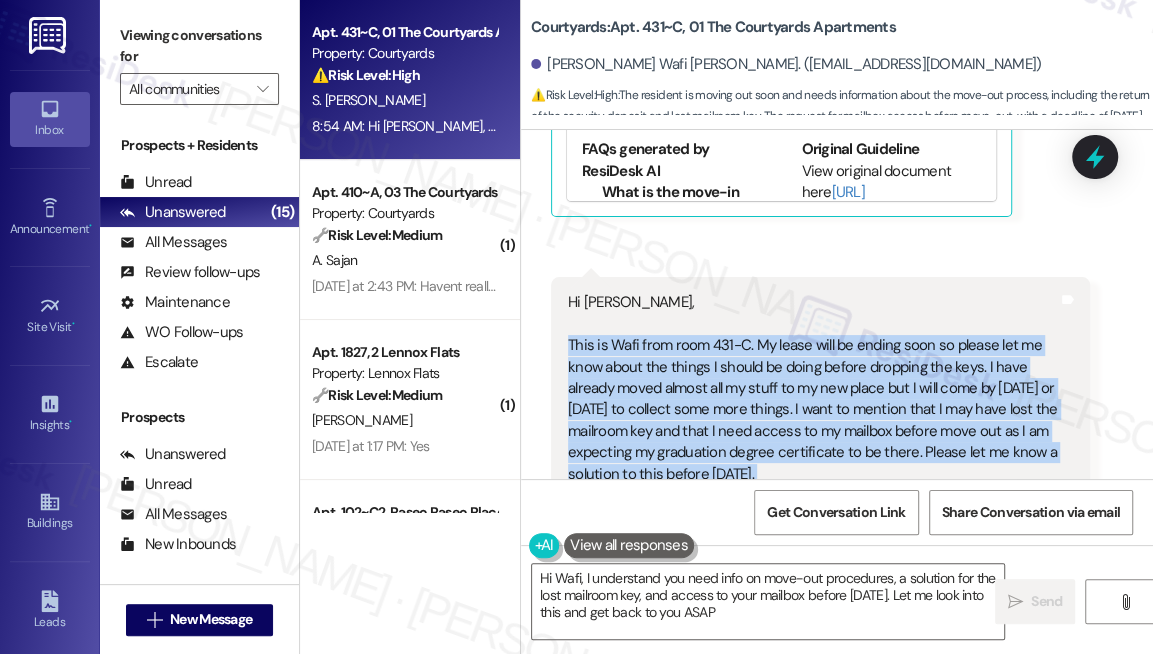 type on "Hi Wafi, I understand you need info on move-out procedures, a solution for the lost mailroom key, and access to your mailbox before [DATE]. Let me look into this and get back to you ASAP!" 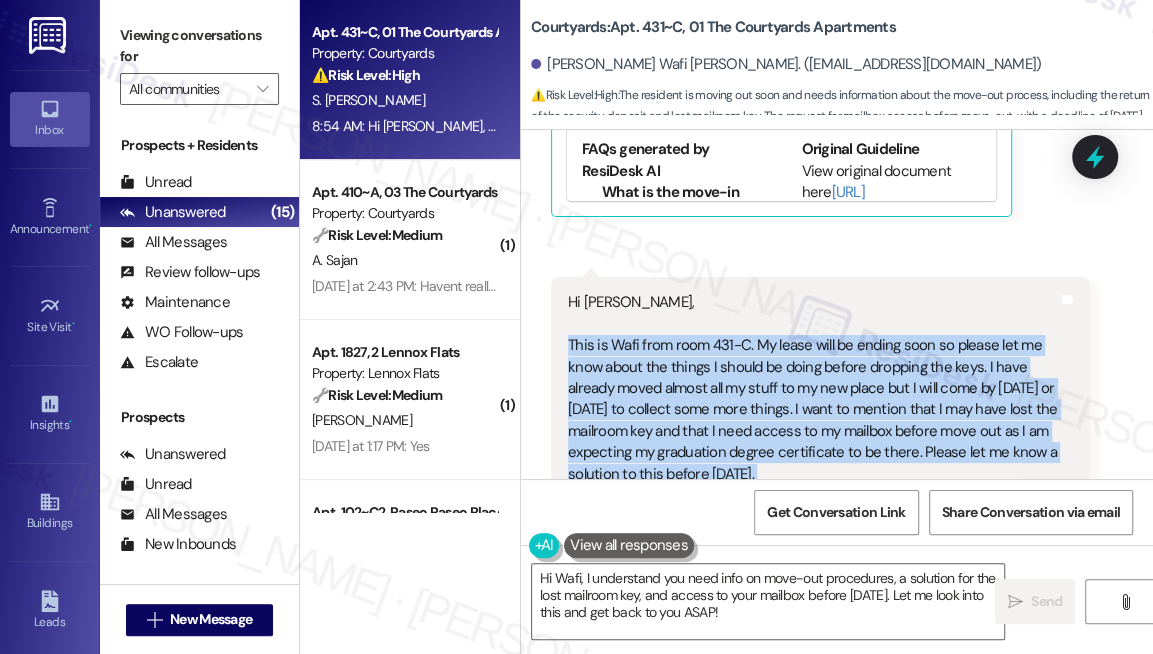 click on "Hi [PERSON_NAME],
This is Wafi from room 431-C. My lease will be ending soon so please let me know about the things I should be doing before dropping the keys. I have already moved almost all my stuff to my new place but I will come by [DATE] or [DATE] to collect some more things. I want to mention that I may have lost the mailroom key and that I need access to my mailbox before move out as I am expecting my graduation degree certificate to be there. Please let me know a solution to this before [DATE]." at bounding box center (813, 388) 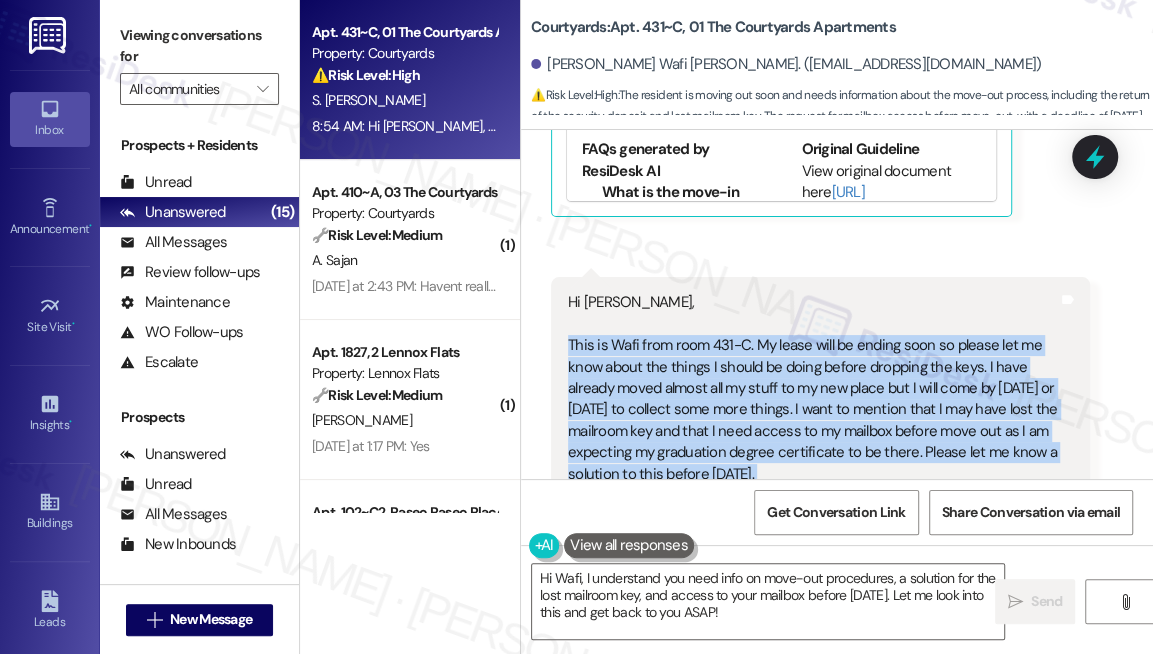 click on "Hi [PERSON_NAME],
This is Wafi from room 431-C. My lease will be ending soon so please let me know about the things I should be doing before dropping the keys. I have already moved almost all my stuff to my new place but I will come by [DATE] or [DATE] to collect some more things. I want to mention that I may have lost the mailroom key and that I need access to my mailbox before move out as I am expecting my graduation degree certificate to be there. Please let me know a solution to this before [DATE]." at bounding box center [813, 388] 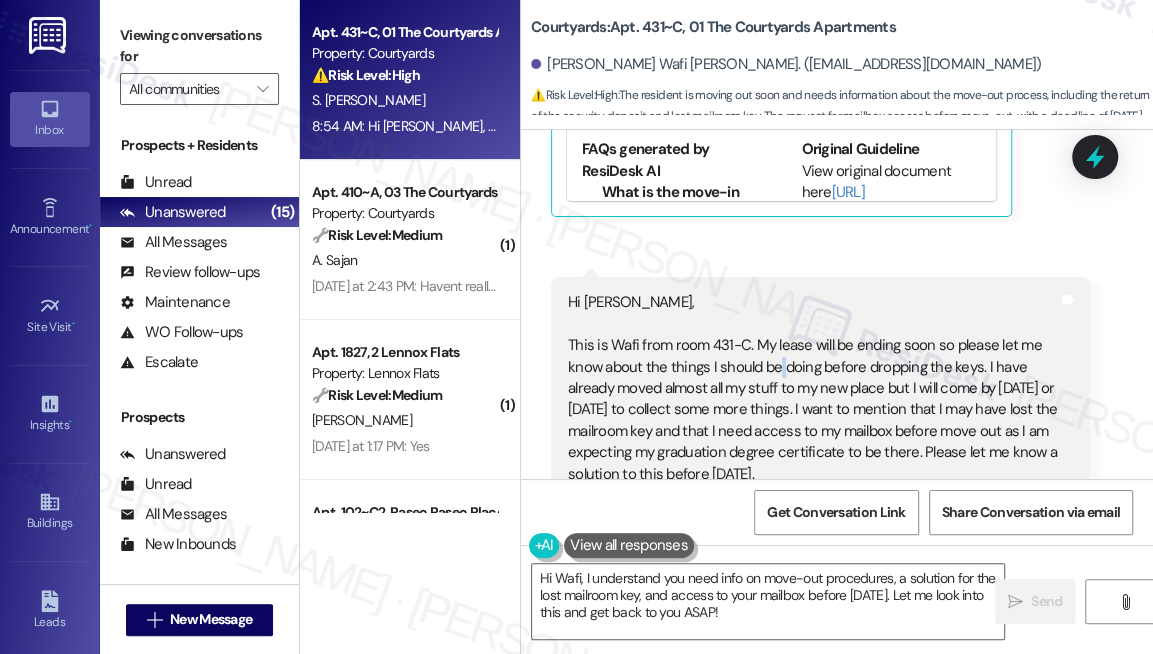 click on "Hi [PERSON_NAME],
This is Wafi from room 431-C. My lease will be ending soon so please let me know about the things I should be doing before dropping the keys. I have already moved almost all my stuff to my new place but I will come by [DATE] or [DATE] to collect some more things. I want to mention that I may have lost the mailroom key and that I need access to my mailbox before move out as I am expecting my graduation degree certificate to be there. Please let me know a solution to this before [DATE]." at bounding box center (813, 388) 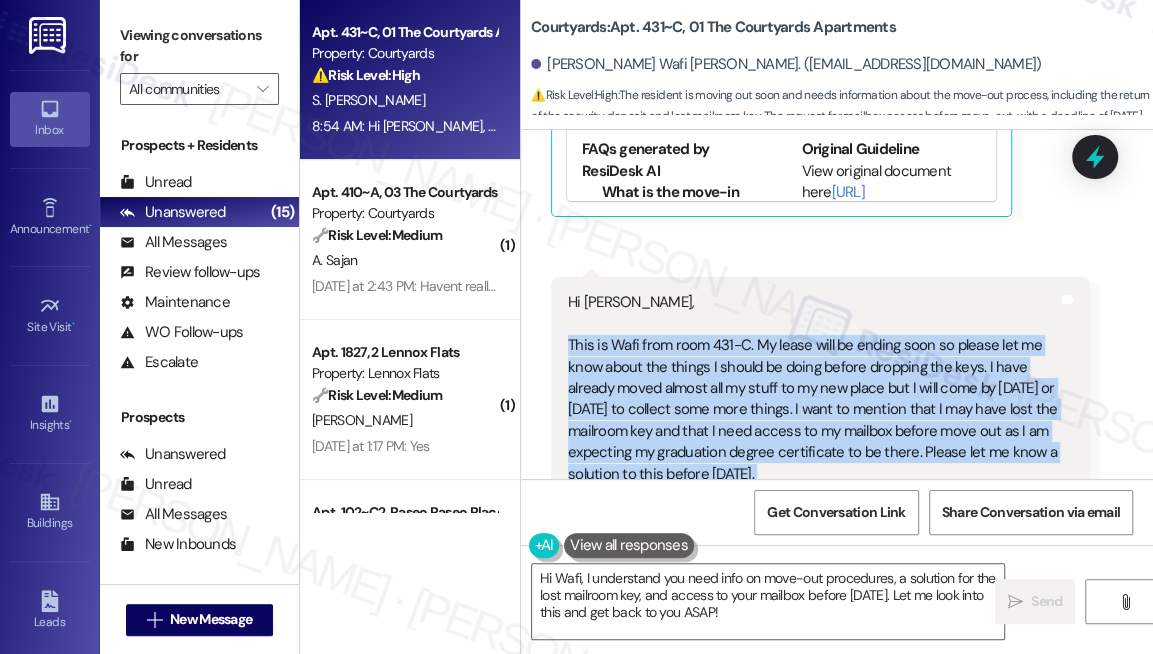 click on "Hi [PERSON_NAME],
This is Wafi from room 431-C. My lease will be ending soon so please let me know about the things I should be doing before dropping the keys. I have already moved almost all my stuff to my new place but I will come by [DATE] or [DATE] to collect some more things. I want to mention that I may have lost the mailroom key and that I need access to my mailbox before move out as I am expecting my graduation degree certificate to be there. Please let me know a solution to this before [DATE]." at bounding box center (813, 388) 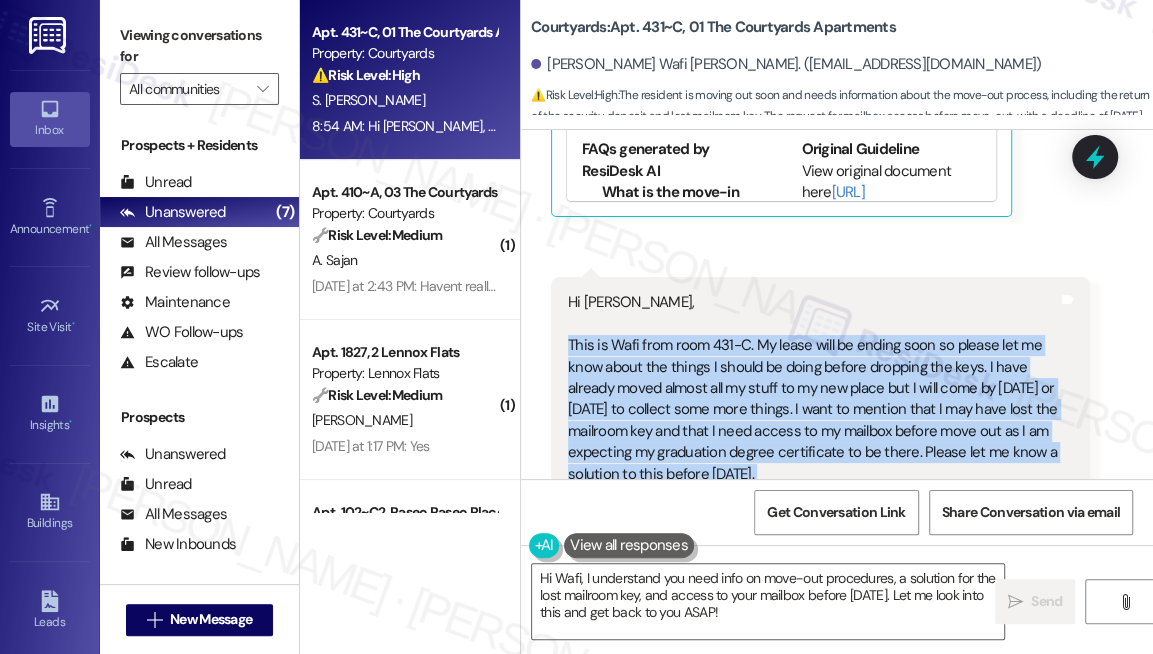 click on "Hi [PERSON_NAME],
This is Wafi from room 431-C. My lease will be ending soon so please let me know about the things I should be doing before dropping the keys. I have already moved almost all my stuff to my new place but I will come by [DATE] or [DATE] to collect some more things. I want to mention that I may have lost the mailroom key and that I need access to my mailbox before move out as I am expecting my graduation degree certificate to be there. Please let me know a solution to this before [DATE]." at bounding box center [813, 388] 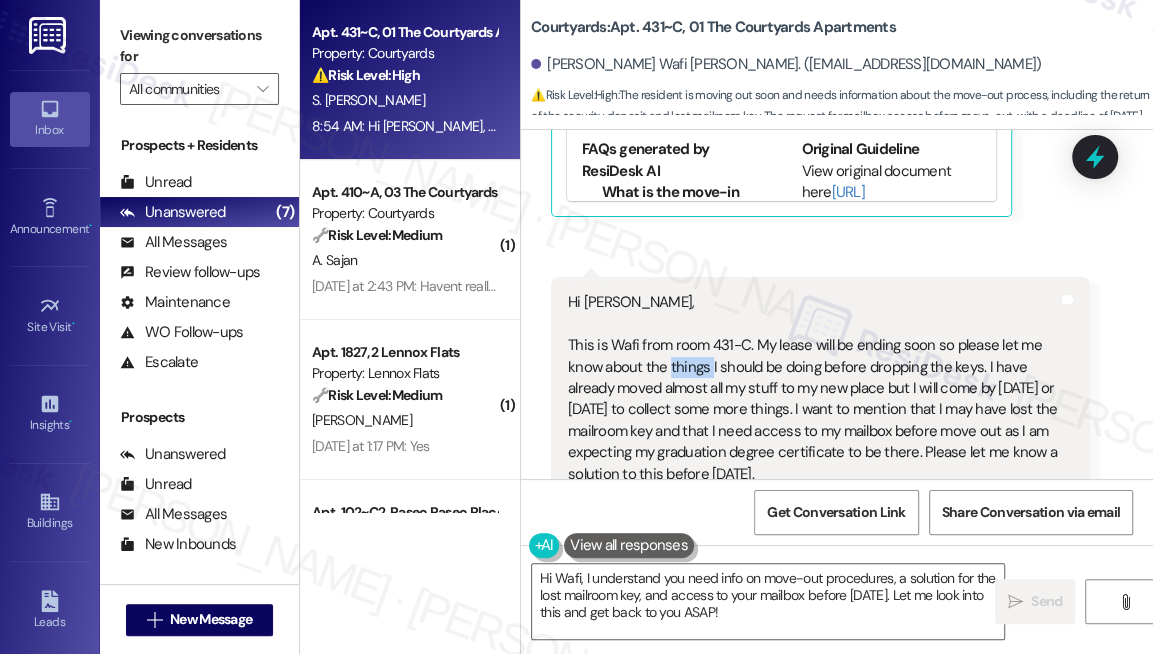 click on "Hi [PERSON_NAME],
This is Wafi from room 431-C. My lease will be ending soon so please let me know about the things I should be doing before dropping the keys. I have already moved almost all my stuff to my new place but I will come by [DATE] or [DATE] to collect some more things. I want to mention that I may have lost the mailroom key and that I need access to my mailbox before move out as I am expecting my graduation degree certificate to be there. Please let me know a solution to this before [DATE]." at bounding box center [813, 388] 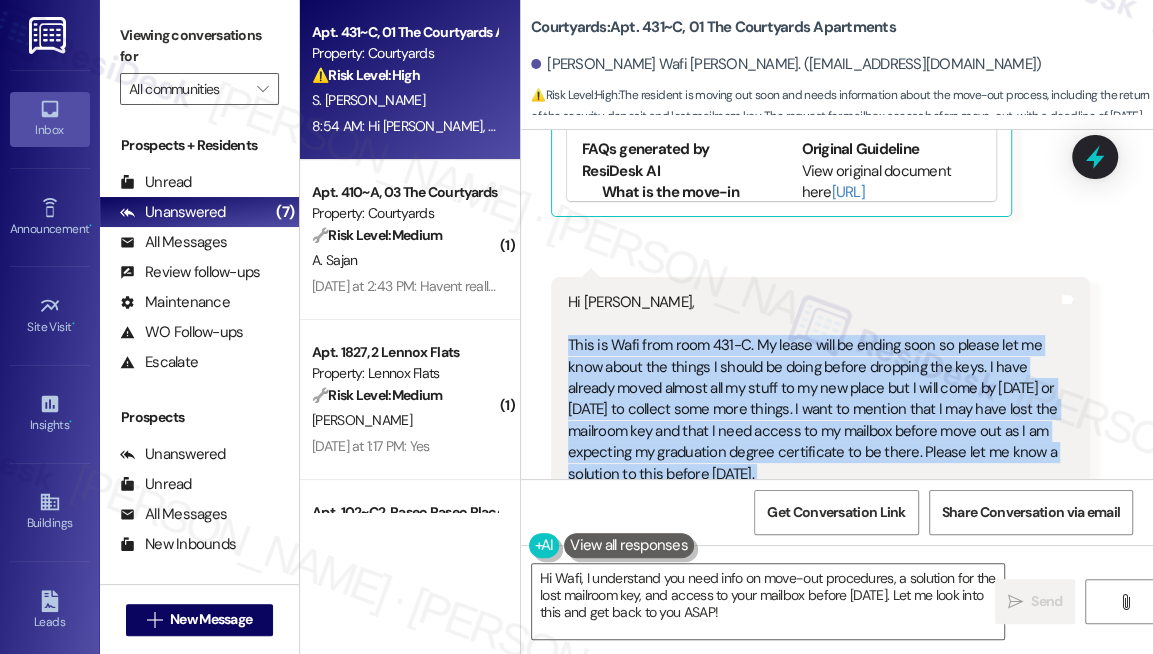 click on "Hi [PERSON_NAME],
This is Wafi from room 431-C. My lease will be ending soon so please let me know about the things I should be doing before dropping the keys. I have already moved almost all my stuff to my new place but I will come by [DATE] or [DATE] to collect some more things. I want to mention that I may have lost the mailroom key and that I need access to my mailbox before move out as I am expecting my graduation degree certificate to be there. Please let me know a solution to this before [DATE]." at bounding box center [813, 388] 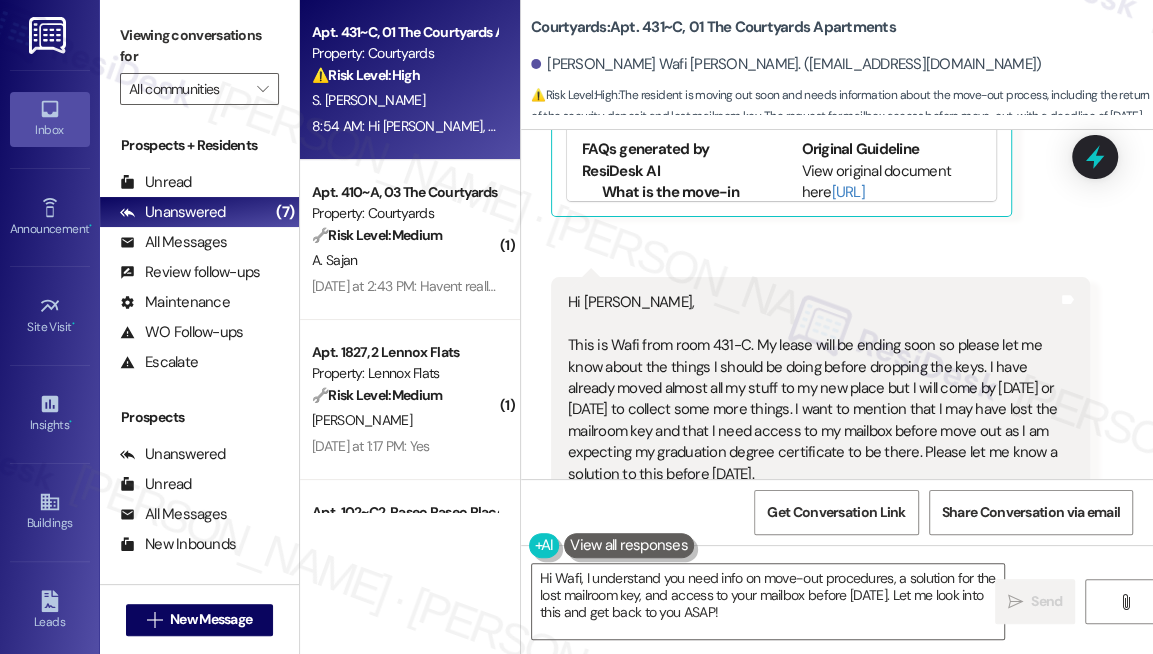 click on "Hi [PERSON_NAME],
This is Wafi from room 431-C. My lease will be ending soon so please let me know about the things I should be doing before dropping the keys. I have already moved almost all my stuff to my new place but I will come by [DATE] or [DATE] to collect some more things. I want to mention that I may have lost the mailroom key and that I need access to my mailbox before move out as I am expecting my graduation degree certificate to be there. Please let me know a solution to this before [DATE]." at bounding box center [813, 388] 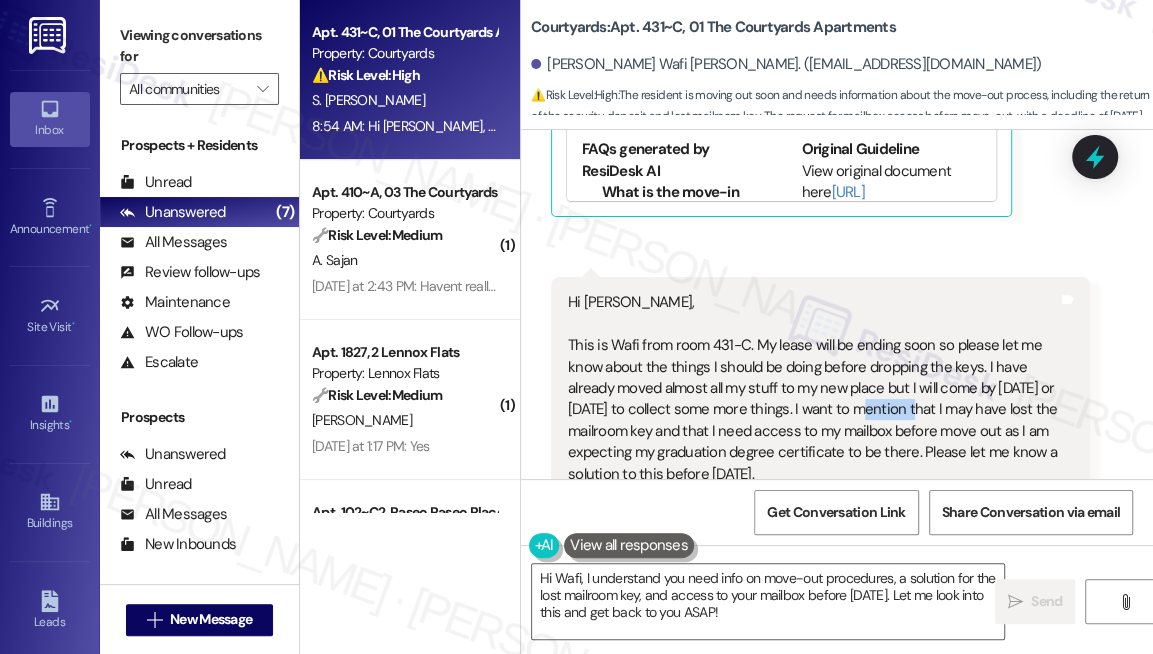 click on "Hi [PERSON_NAME],
This is Wafi from room 431-C. My lease will be ending soon so please let me know about the things I should be doing before dropping the keys. I have already moved almost all my stuff to my new place but I will come by [DATE] or [DATE] to collect some more things. I want to mention that I may have lost the mailroom key and that I need access to my mailbox before move out as I am expecting my graduation degree certificate to be there. Please let me know a solution to this before [DATE]." at bounding box center (813, 388) 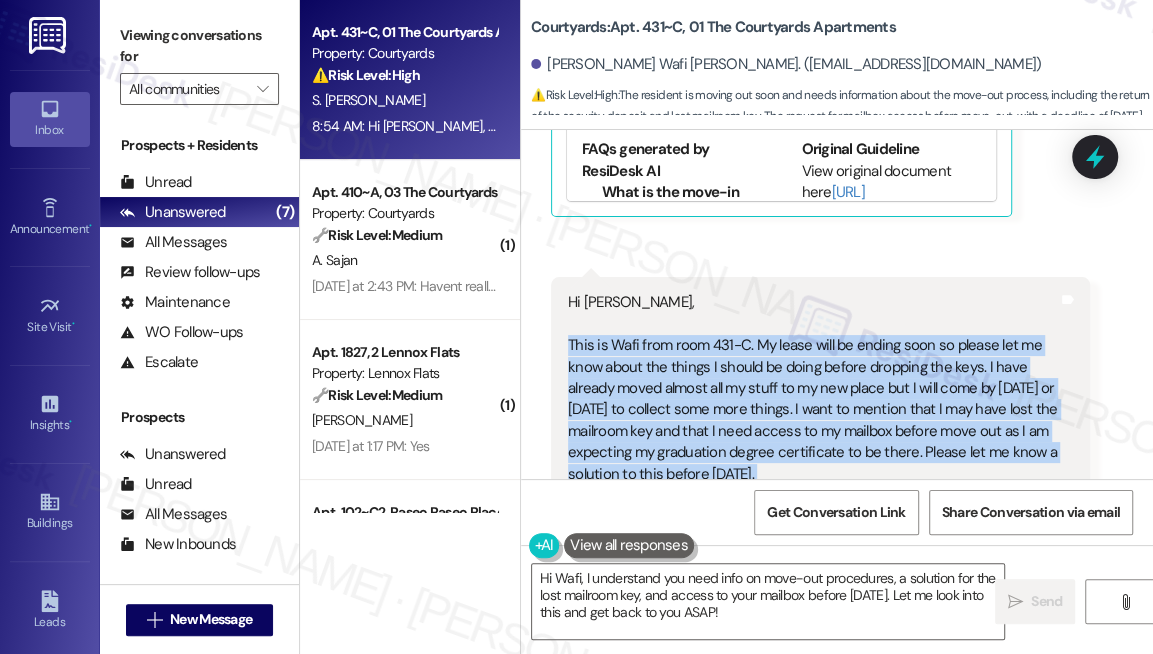 click on "Hi [PERSON_NAME],
This is Wafi from room 431-C. My lease will be ending soon so please let me know about the things I should be doing before dropping the keys. I have already moved almost all my stuff to my new place but I will come by [DATE] or [DATE] to collect some more things. I want to mention that I may have lost the mailroom key and that I need access to my mailbox before move out as I am expecting my graduation degree certificate to be there. Please let me know a solution to this before [DATE]." at bounding box center (813, 388) 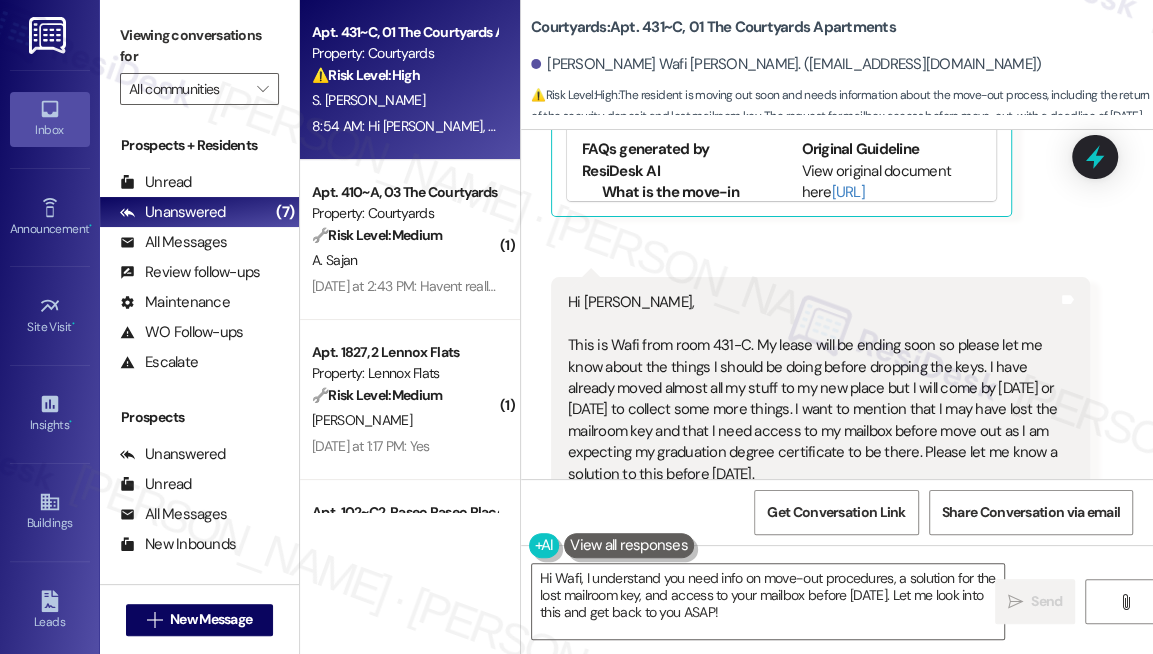 click on "[PERSON_NAME] Wafi [PERSON_NAME]. ([EMAIL_ADDRESS][DOMAIN_NAME])" at bounding box center (786, 64) 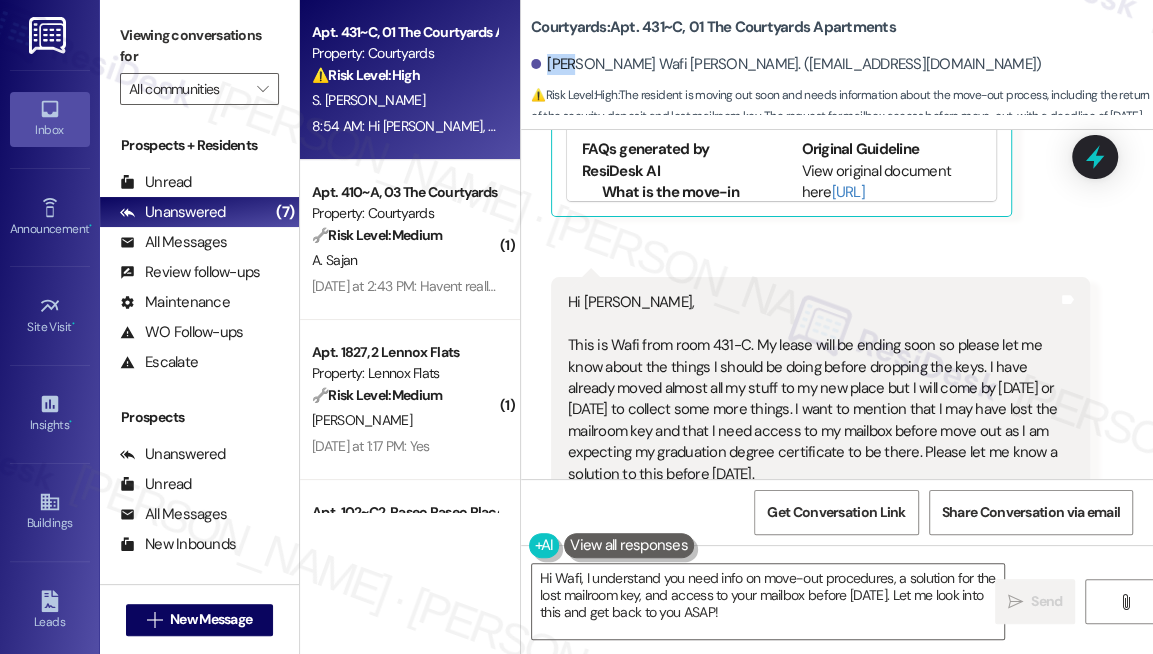 click on "[PERSON_NAME] Wafi [PERSON_NAME]. ([EMAIL_ADDRESS][DOMAIN_NAME])" at bounding box center (786, 64) 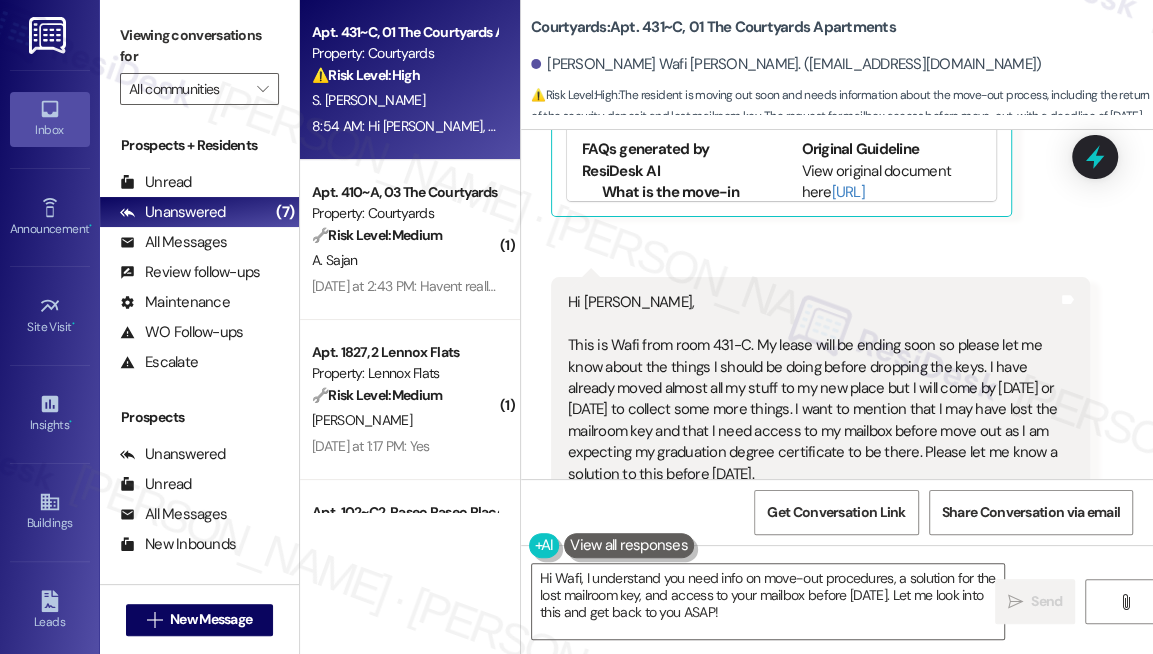 click on "Hi [PERSON_NAME],
This is Wafi from room 431-C. My lease will be ending soon so please let me know about the things I should be doing before dropping the keys. I have already moved almost all my stuff to my new place but I will come by [DATE] or [DATE] to collect some more things. I want to mention that I may have lost the mailroom key and that I need access to my mailbox before move out as I am expecting my graduation degree certificate to be there. Please let me know a solution to this before [DATE]." at bounding box center (813, 388) 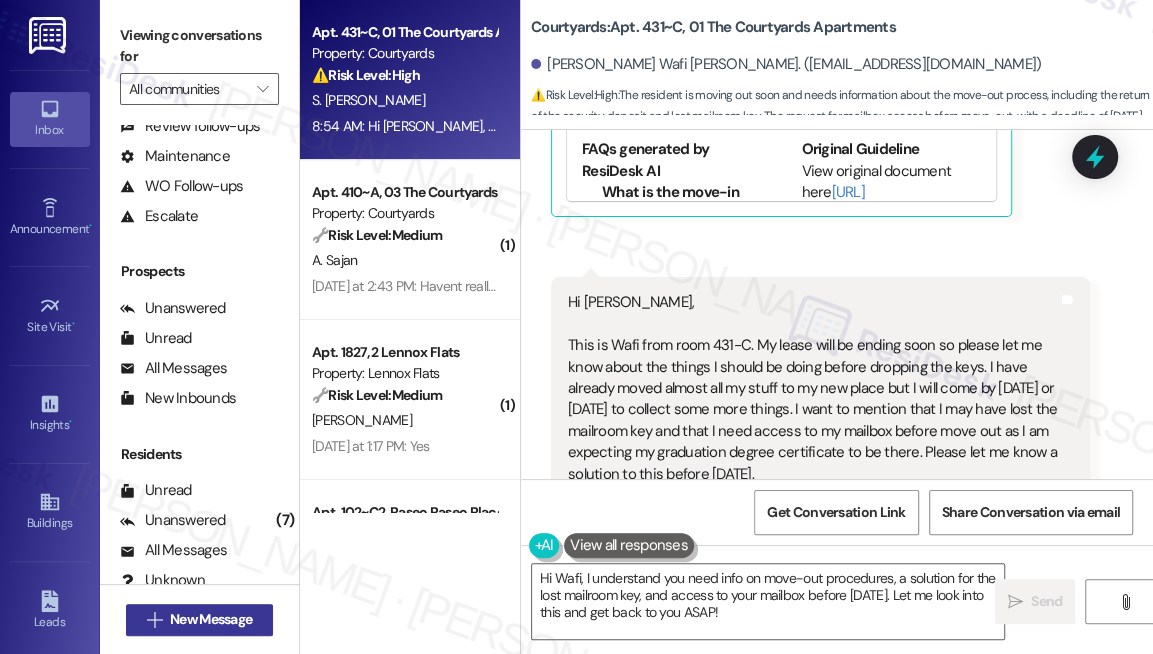 scroll, scrollTop: 246, scrollLeft: 0, axis: vertical 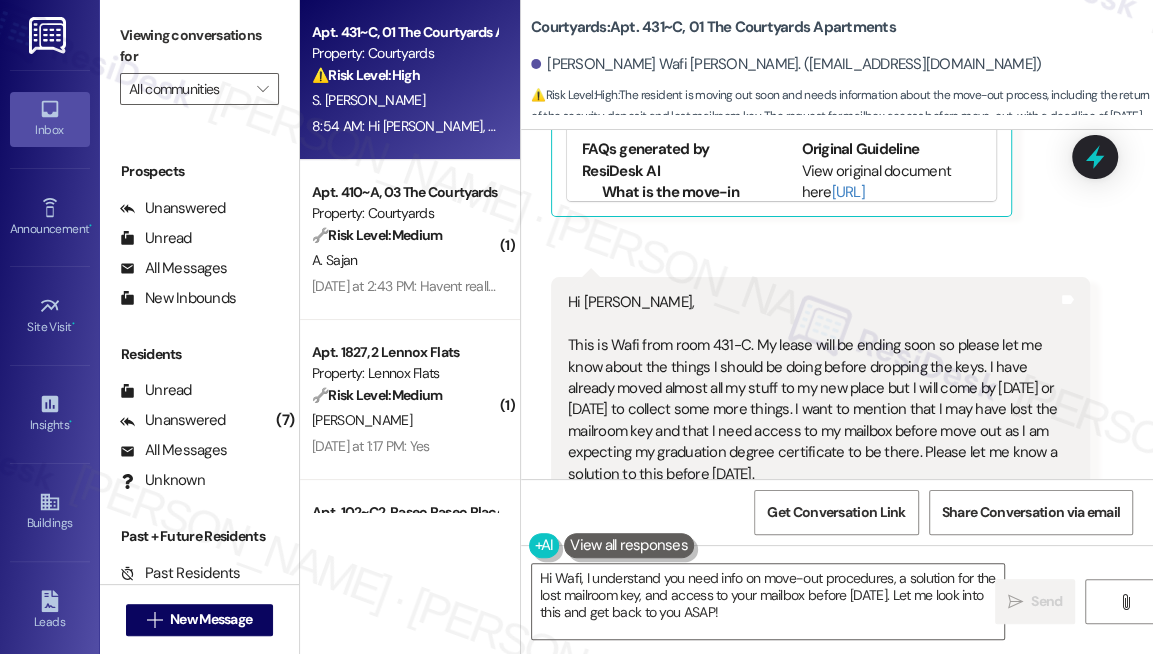 click on "⚠️  Risk Level:  High :  The resident is moving out soon and needs information about the move-out process, including the return of the security deposit and lost mailroom key. The request for mailbox access before move-out, with a deadline of [DATE], indicates a time-sensitive issue that needs to be addressed promptly to avoid inconvenience or potential complications." at bounding box center (842, 117) 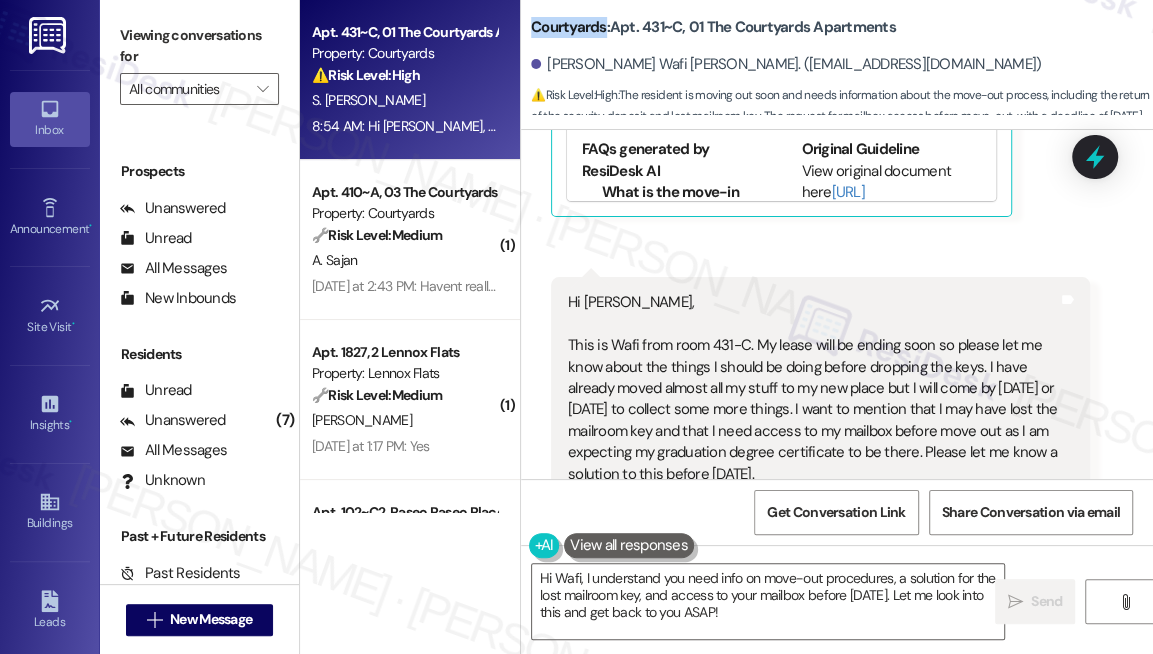 click on "Courtyards:  Apt. 431~C, 01 The Courtyards Apartments" at bounding box center (713, 27) 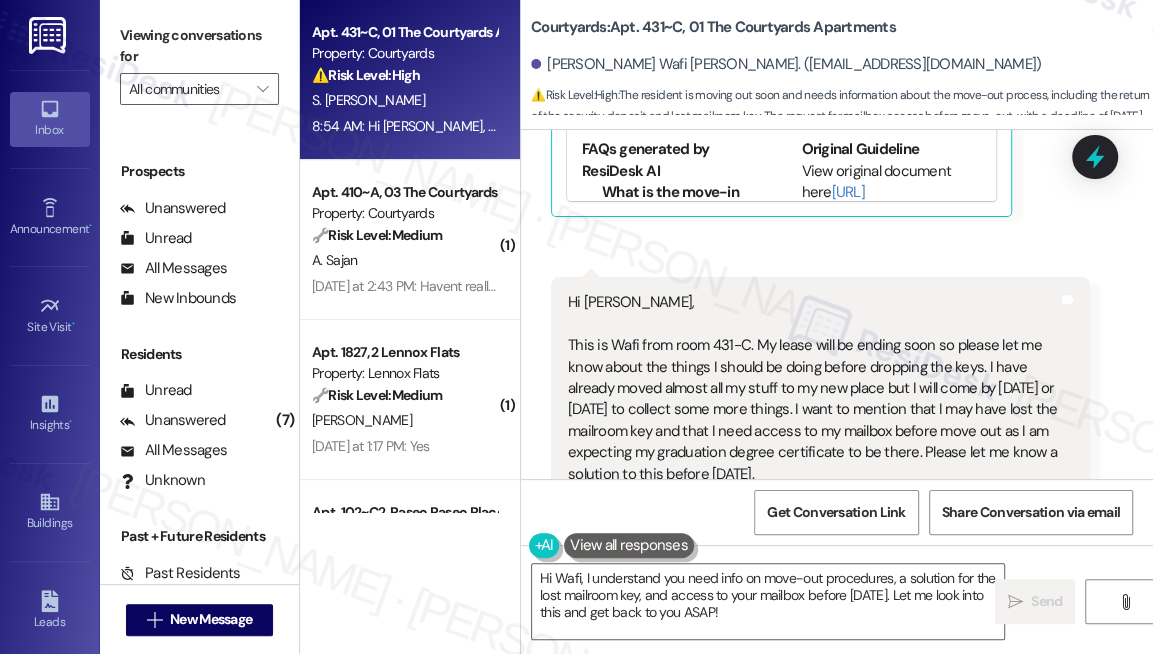 click on "Courtyards:  Apt. 431~C, 01 The Courtyards Apartments       [PERSON_NAME] Wafi [PERSON_NAME]. ([EMAIL_ADDRESS][DOMAIN_NAME])   ⚠️  Risk Level:  High :  The resident is moving out soon and needs information about the move-out process, including the return of the security deposit and lost mailroom key. The request for mailbox access before move-out, with a deadline of [DATE], indicates a time-sensitive issue that needs to be addressed promptly to avoid inconvenience or potential complications." at bounding box center (842, 60) 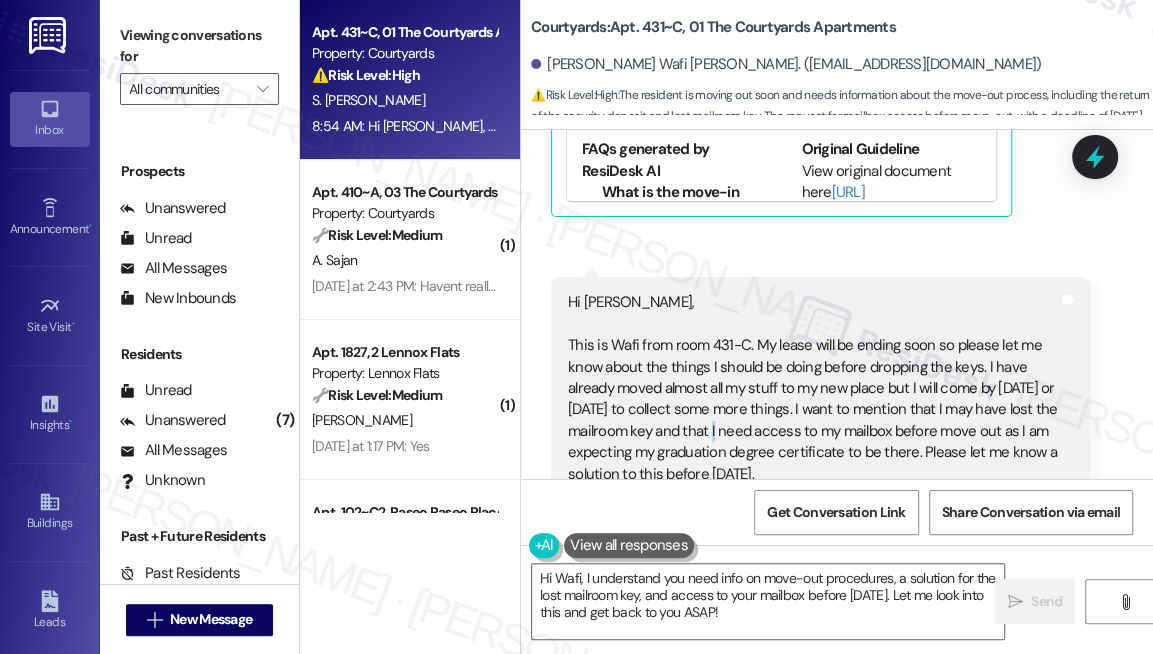 click on "Hi [PERSON_NAME],
This is Wafi from room 431-C. My lease will be ending soon so please let me know about the things I should be doing before dropping the keys. I have already moved almost all my stuff to my new place but I will come by [DATE] or [DATE] to collect some more things. I want to mention that I may have lost the mailroom key and that I need access to my mailbox before move out as I am expecting my graduation degree certificate to be there. Please let me know a solution to this before [DATE]." at bounding box center [813, 388] 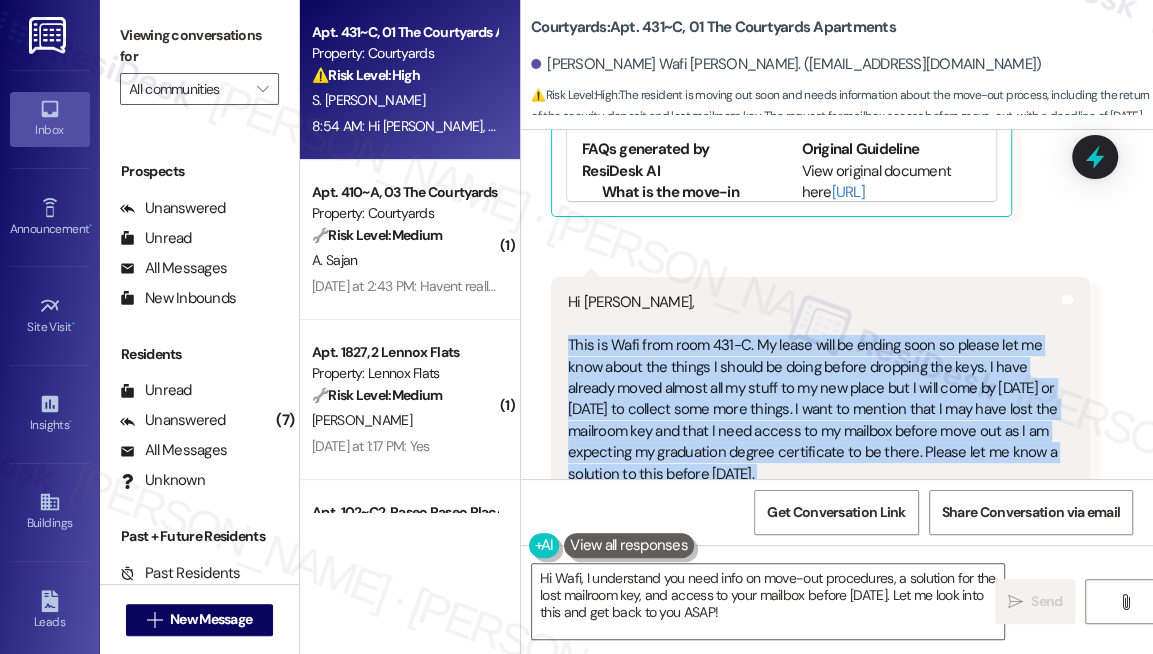 click on "Hi [PERSON_NAME],
This is Wafi from room 431-C. My lease will be ending soon so please let me know about the things I should be doing before dropping the keys. I have already moved almost all my stuff to my new place but I will come by [DATE] or [DATE] to collect some more things. I want to mention that I may have lost the mailroom key and that I need access to my mailbox before move out as I am expecting my graduation degree certificate to be there. Please let me know a solution to this before [DATE]." at bounding box center [813, 388] 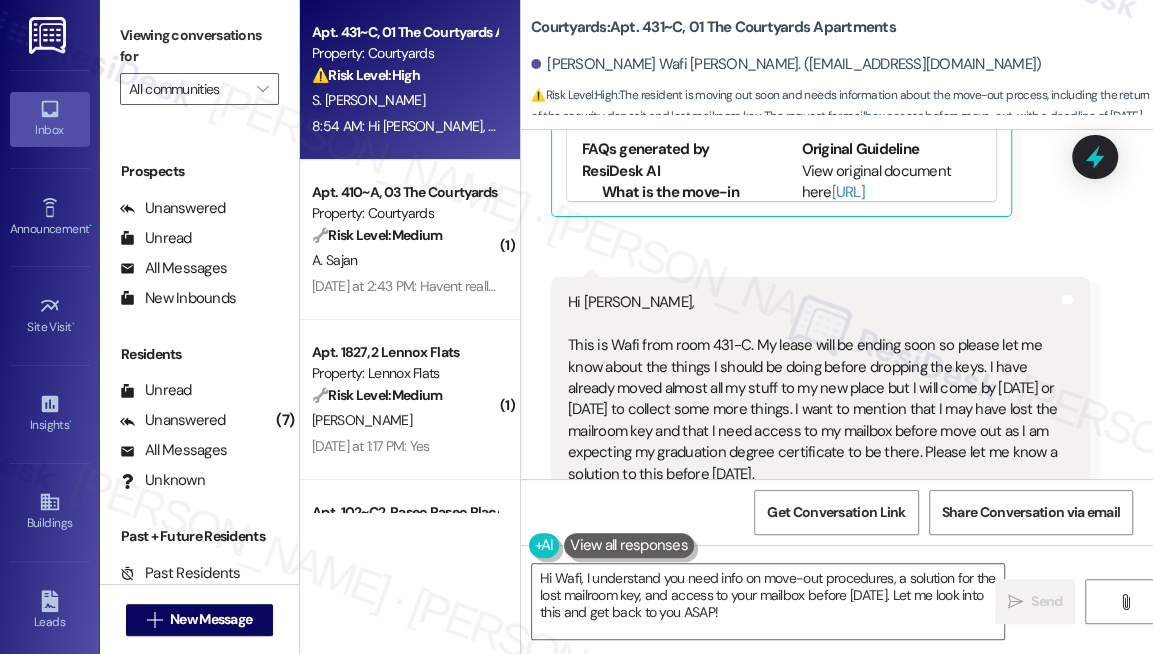 click on "Hi [PERSON_NAME],
This is Wafi from room 431-C. My lease will be ending soon so please let me know about the things I should be doing before dropping the keys. I have already moved almost all my stuff to my new place but I will come by [DATE] or [DATE] to collect some more things. I want to mention that I may have lost the mailroom key and that I need access to my mailbox before move out as I am expecting my graduation degree certificate to be there. Please let me know a solution to this before [DATE]." at bounding box center [813, 388] 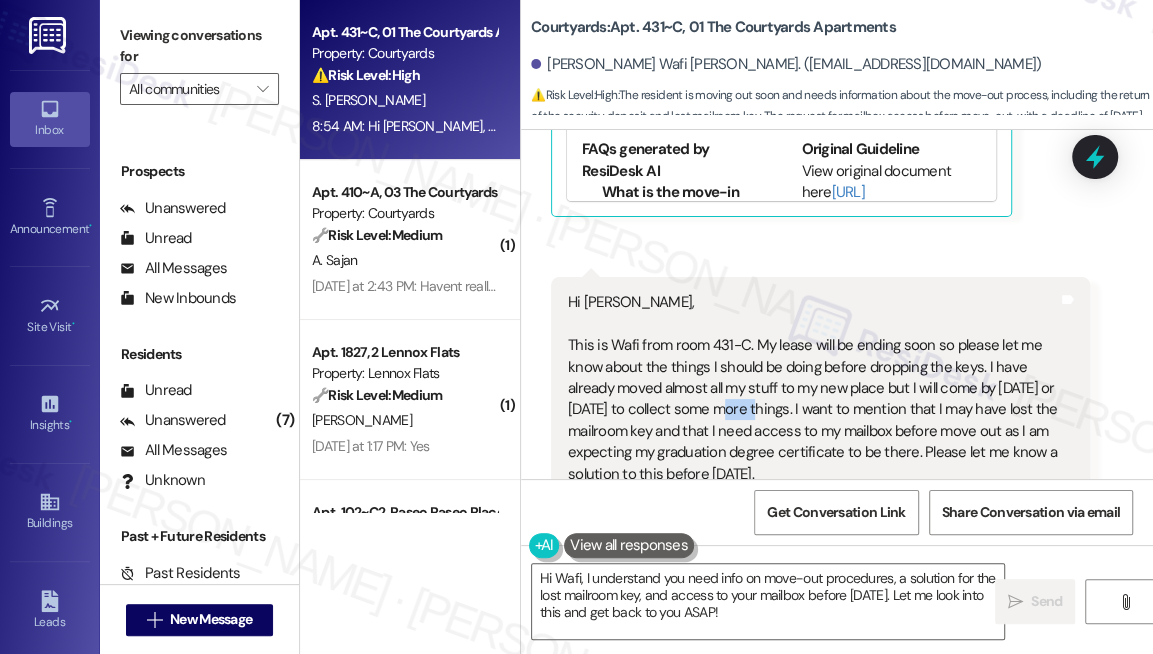 click on "Hi [PERSON_NAME],
This is Wafi from room 431-C. My lease will be ending soon so please let me know about the things I should be doing before dropping the keys. I have already moved almost all my stuff to my new place but I will come by [DATE] or [DATE] to collect some more things. I want to mention that I may have lost the mailroom key and that I need access to my mailbox before move out as I am expecting my graduation degree certificate to be there. Please let me know a solution to this before [DATE]." at bounding box center [813, 388] 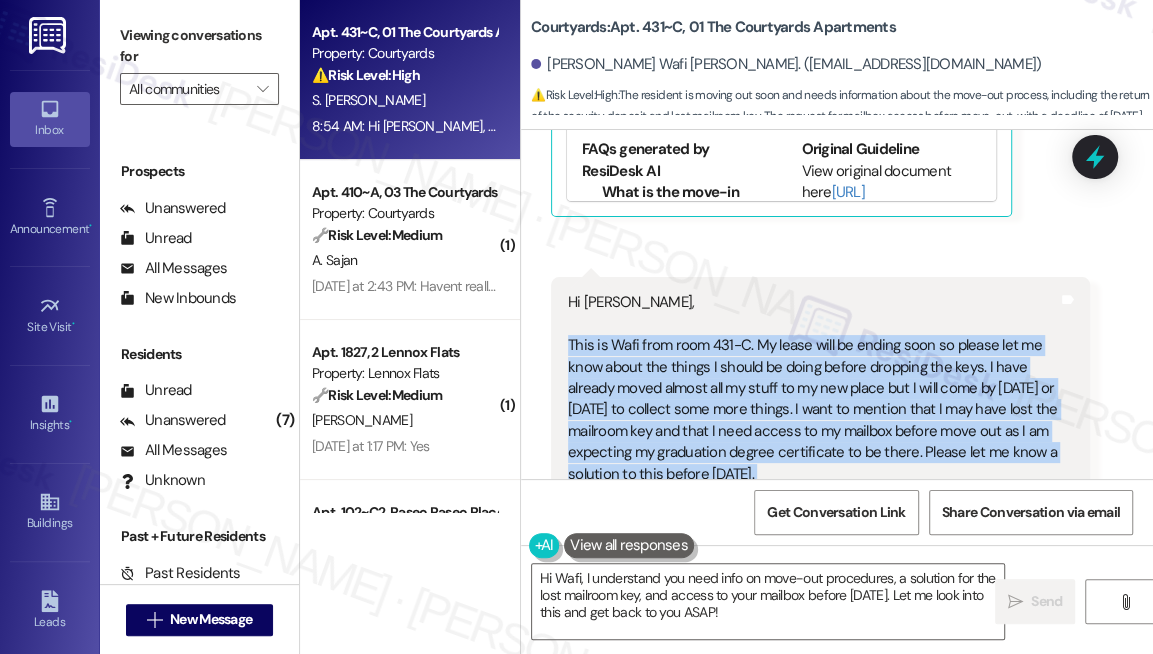 click on "Hi [PERSON_NAME],
This is Wafi from room 431-C. My lease will be ending soon so please let me know about the things I should be doing before dropping the keys. I have already moved almost all my stuff to my new place but I will come by [DATE] or [DATE] to collect some more things. I want to mention that I may have lost the mailroom key and that I need access to my mailbox before move out as I am expecting my graduation degree certificate to be there. Please let me know a solution to this before [DATE]." at bounding box center [813, 388] 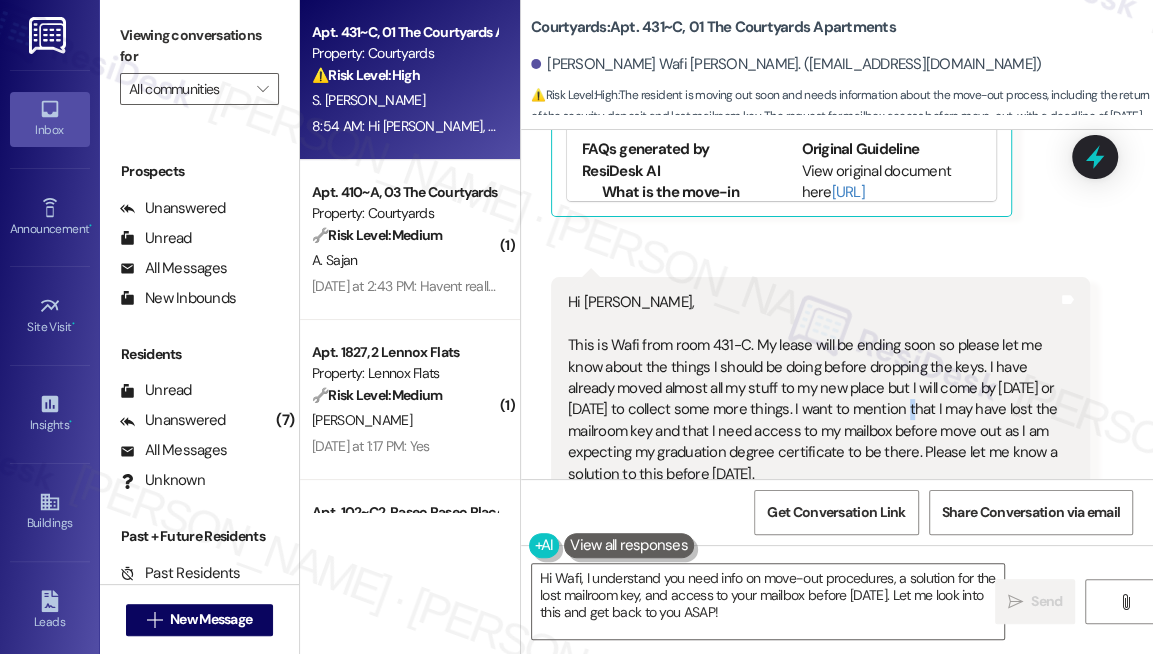 click on "Hi [PERSON_NAME],
This is Wafi from room 431-C. My lease will be ending soon so please let me know about the things I should be doing before dropping the keys. I have already moved almost all my stuff to my new place but I will come by [DATE] or [DATE] to collect some more things. I want to mention that I may have lost the mailroom key and that I need access to my mailbox before move out as I am expecting my graduation degree certificate to be there. Please let me know a solution to this before [DATE]." at bounding box center (813, 388) 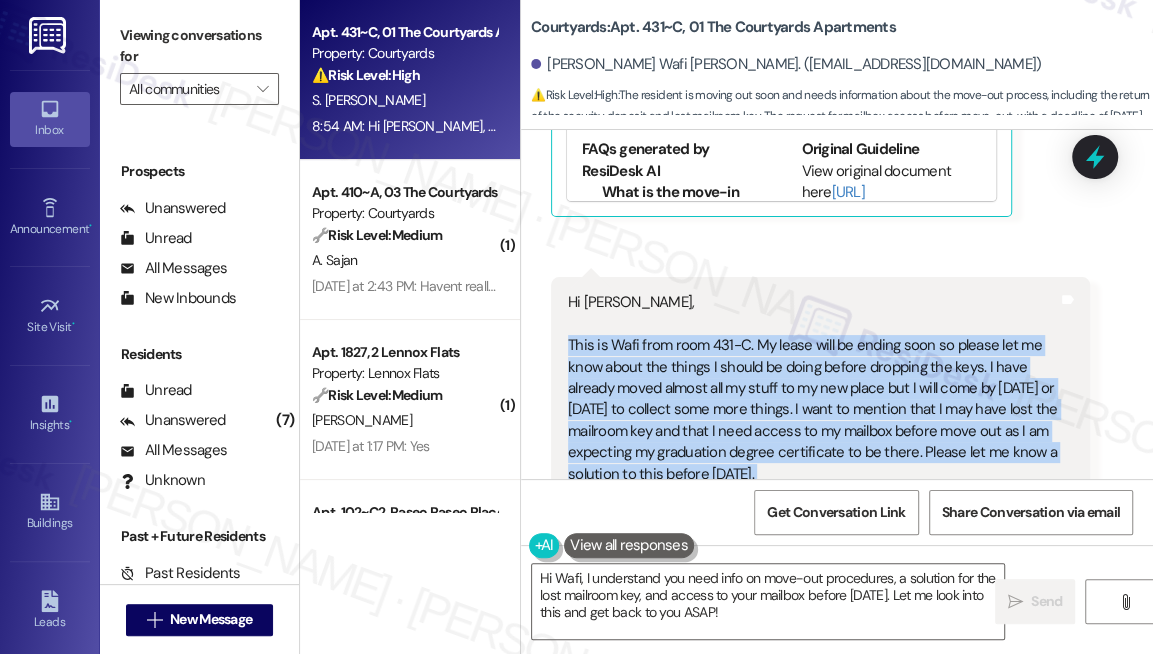 click on "Hi [PERSON_NAME],
This is Wafi from room 431-C. My lease will be ending soon so please let me know about the things I should be doing before dropping the keys. I have already moved almost all my stuff to my new place but I will come by [DATE] or [DATE] to collect some more things. I want to mention that I may have lost the mailroom key and that I need access to my mailbox before move out as I am expecting my graduation degree certificate to be there. Please let me know a solution to this before [DATE]." at bounding box center [813, 388] 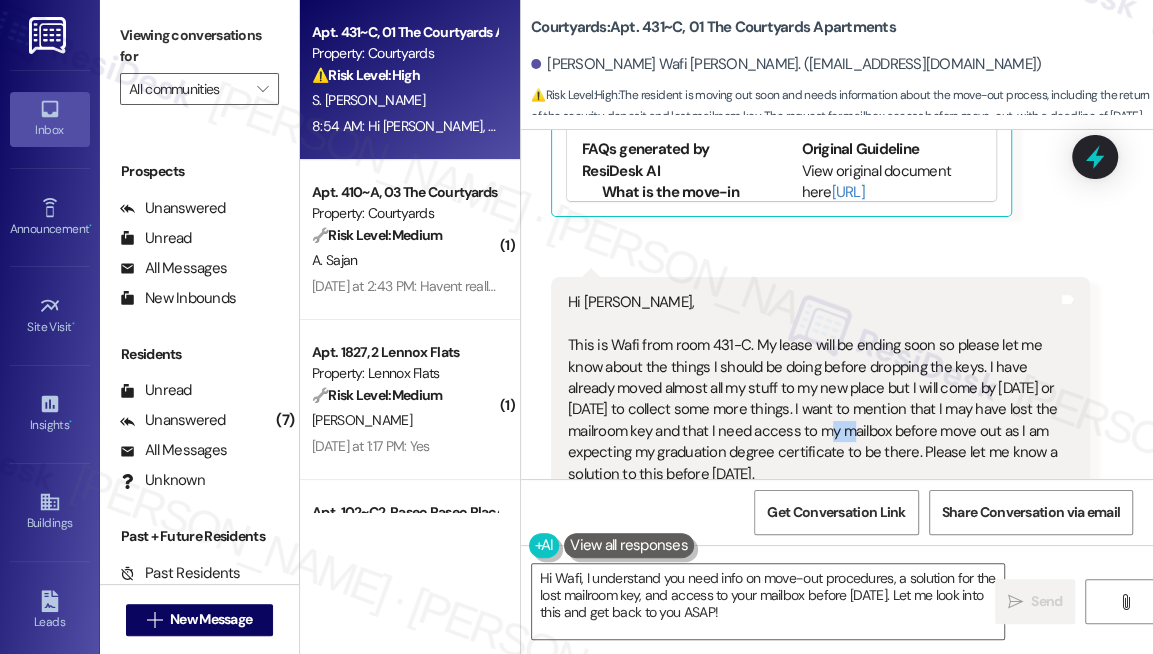 click on "Hi [PERSON_NAME],
This is Wafi from room 431-C. My lease will be ending soon so please let me know about the things I should be doing before dropping the keys. I have already moved almost all my stuff to my new place but I will come by [DATE] or [DATE] to collect some more things. I want to mention that I may have lost the mailroom key and that I need access to my mailbox before move out as I am expecting my graduation degree certificate to be there. Please let me know a solution to this before [DATE]." at bounding box center [813, 388] 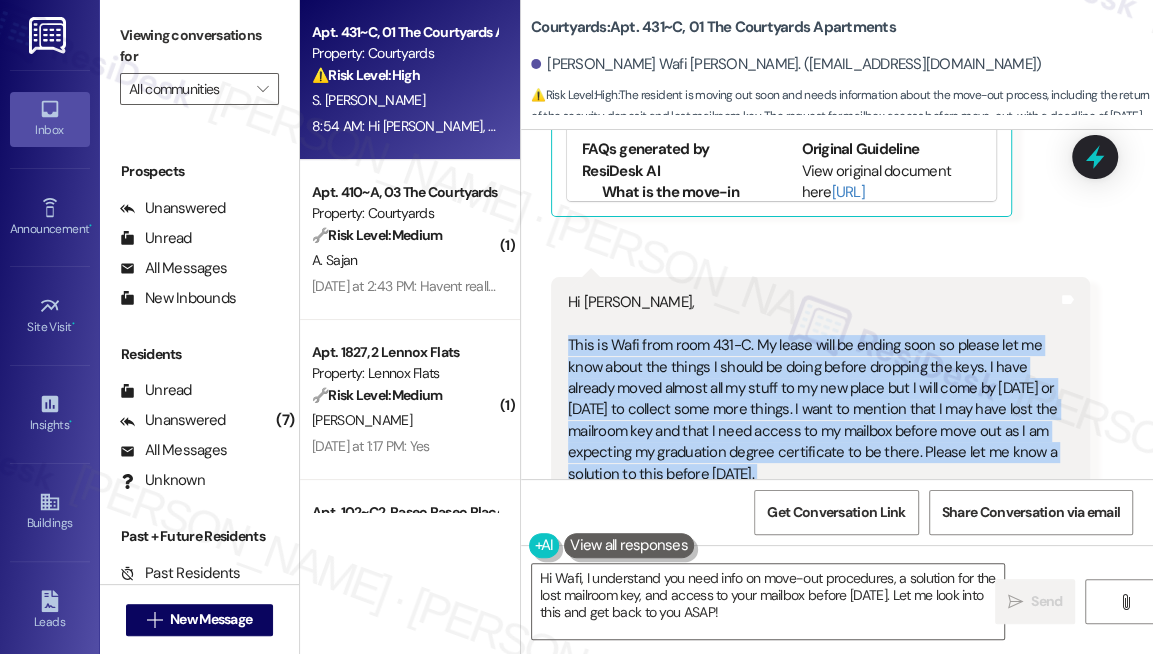 click on "Hi [PERSON_NAME],
This is Wafi from room 431-C. My lease will be ending soon so please let me know about the things I should be doing before dropping the keys. I have already moved almost all my stuff to my new place but I will come by [DATE] or [DATE] to collect some more things. I want to mention that I may have lost the mailroom key and that I need access to my mailbox before move out as I am expecting my graduation degree certificate to be there. Please let me know a solution to this before [DATE]." at bounding box center (813, 388) 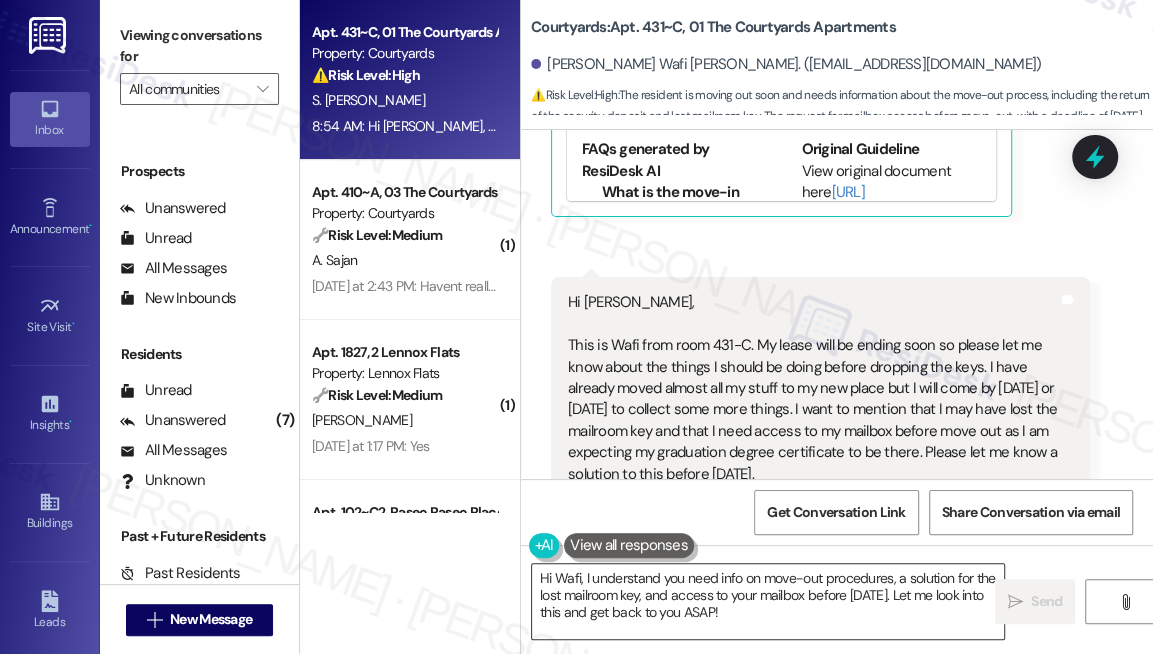 click on "Hi Wafi, I understand you need info on move-out procedures, a solution for the lost mailroom key, and access to your mailbox before [DATE]. Let me look into this and get back to you ASAP!" at bounding box center (768, 601) 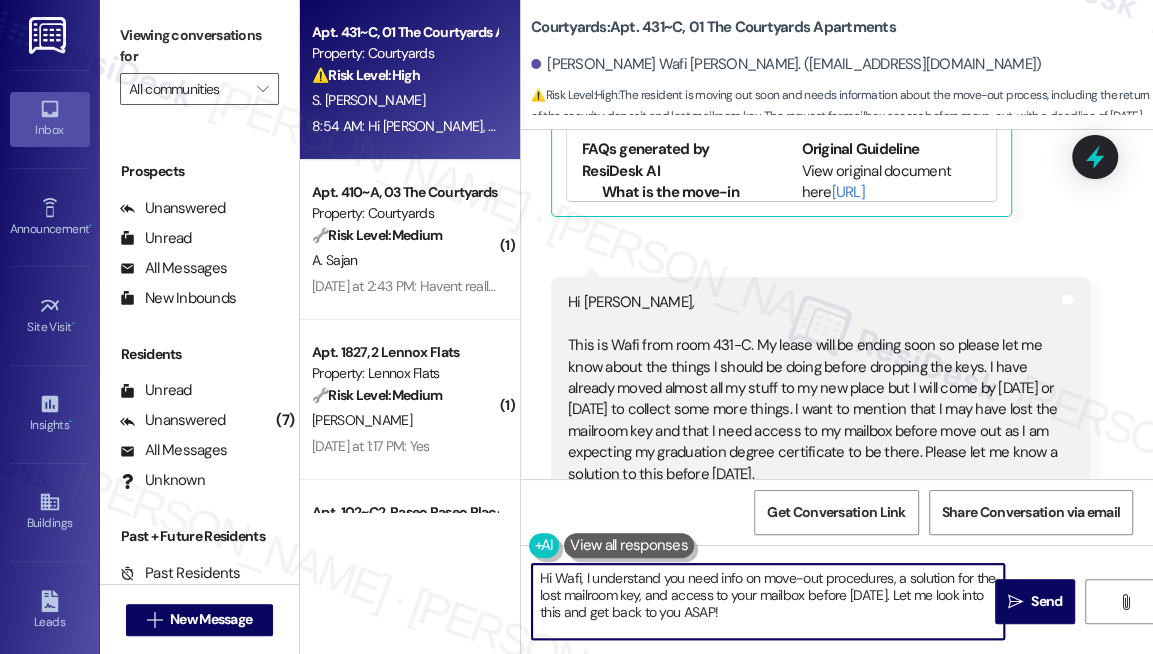 click on "Hi Wafi, I understand you need info on move-out procedures, a solution for the lost mailroom key, and access to your mailbox before [DATE]. Let me look into this and get back to you ASAP!" at bounding box center [768, 601] 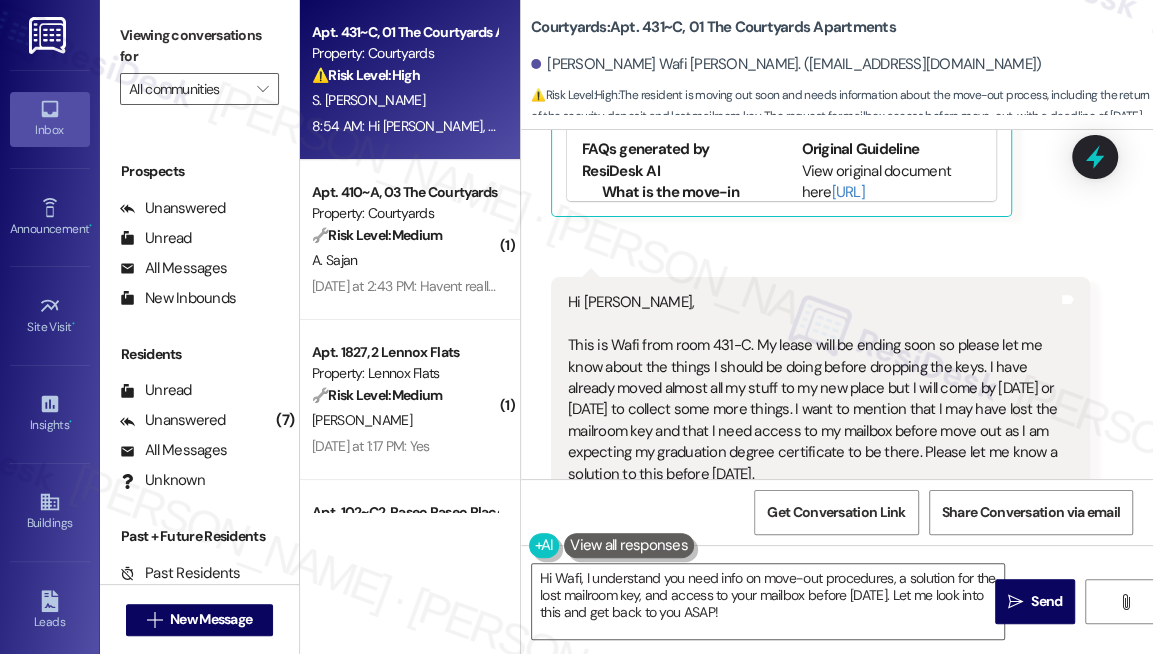 click on "Hi [PERSON_NAME],
This is Wafi from room 431-C. My lease will be ending soon so please let me know about the things I should be doing before dropping the keys. I have already moved almost all my stuff to my new place but I will come by [DATE] or [DATE] to collect some more things. I want to mention that I may have lost the mailroom key and that I need access to my mailbox before move out as I am expecting my graduation degree certificate to be there. Please let me know a solution to this before [DATE]." at bounding box center [813, 388] 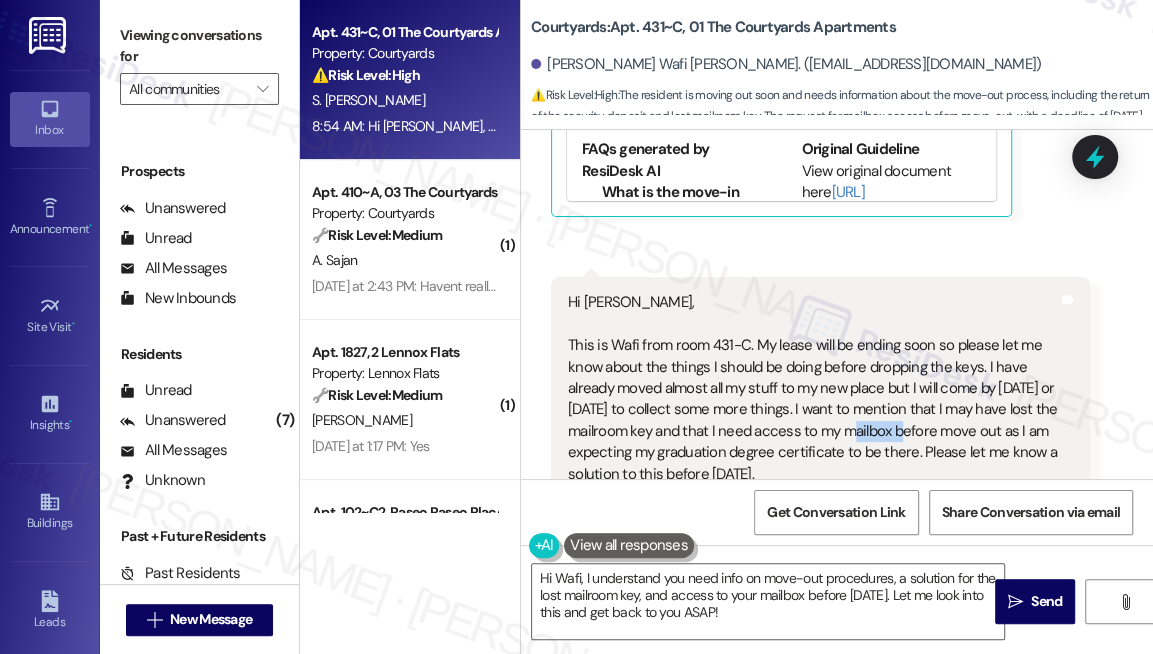 click on "Hi [PERSON_NAME],
This is Wafi from room 431-C. My lease will be ending soon so please let me know about the things I should be doing before dropping the keys. I have already moved almost all my stuff to my new place but I will come by [DATE] or [DATE] to collect some more things. I want to mention that I may have lost the mailroom key and that I need access to my mailbox before move out as I am expecting my graduation degree certificate to be there. Please let me know a solution to this before [DATE]." at bounding box center [813, 388] 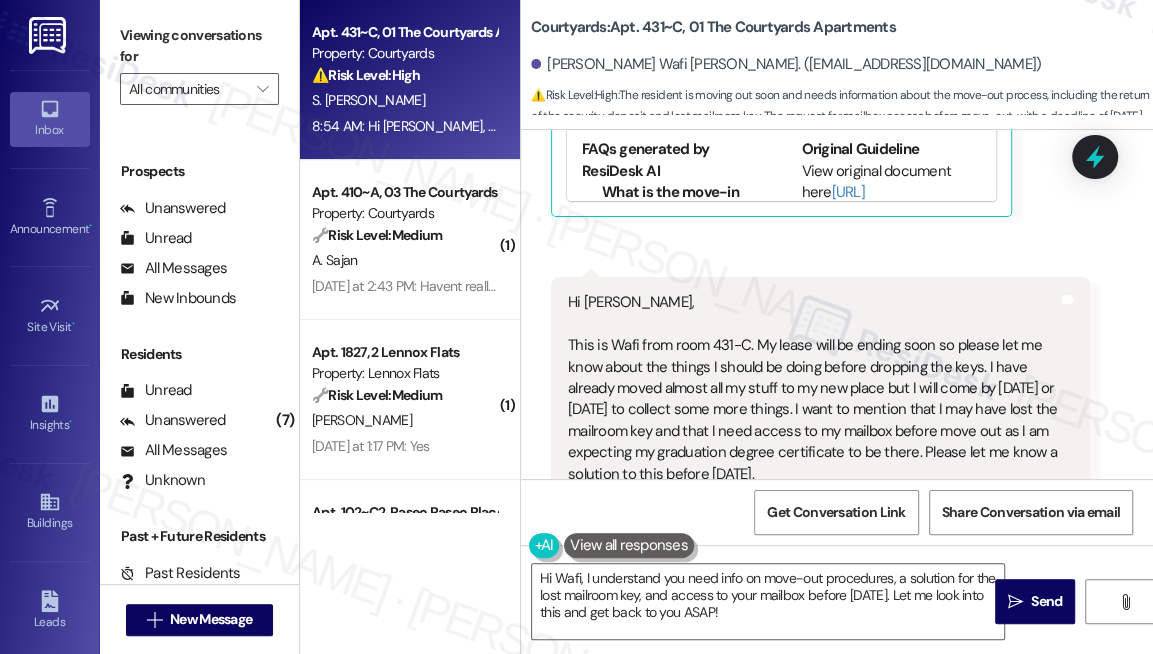 click on "[PERSON_NAME] Wafi [PERSON_NAME]. ([EMAIL_ADDRESS][DOMAIN_NAME])" at bounding box center [842, 65] 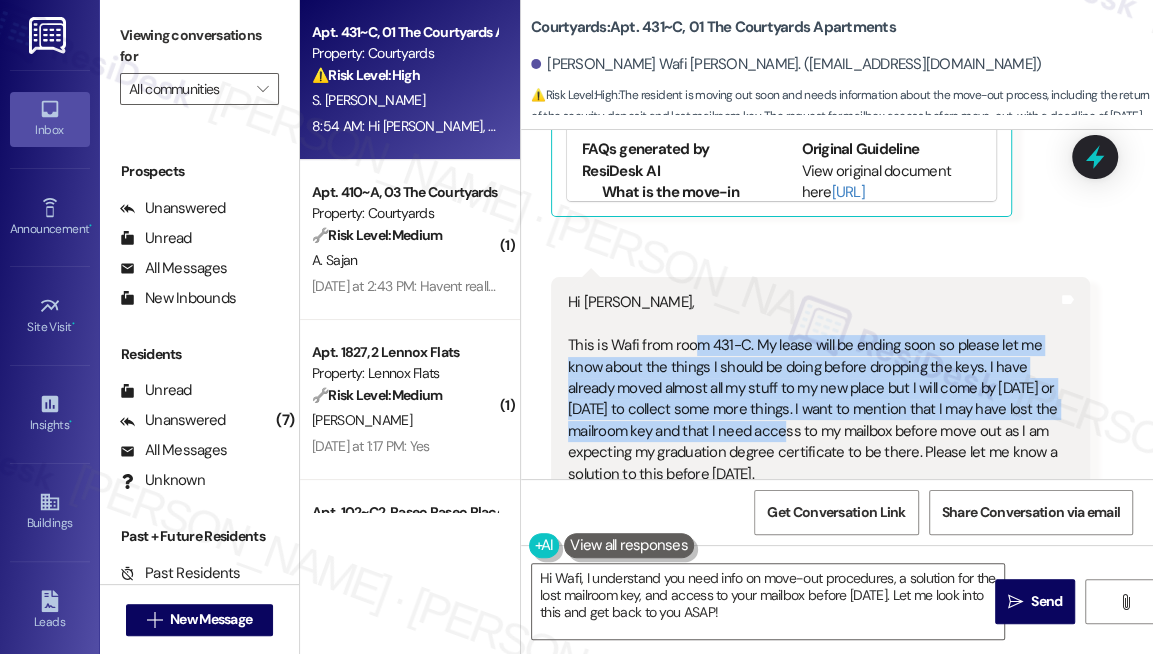 drag, startPoint x: 697, startPoint y: 217, endPoint x: 797, endPoint y: 304, distance: 132.54811 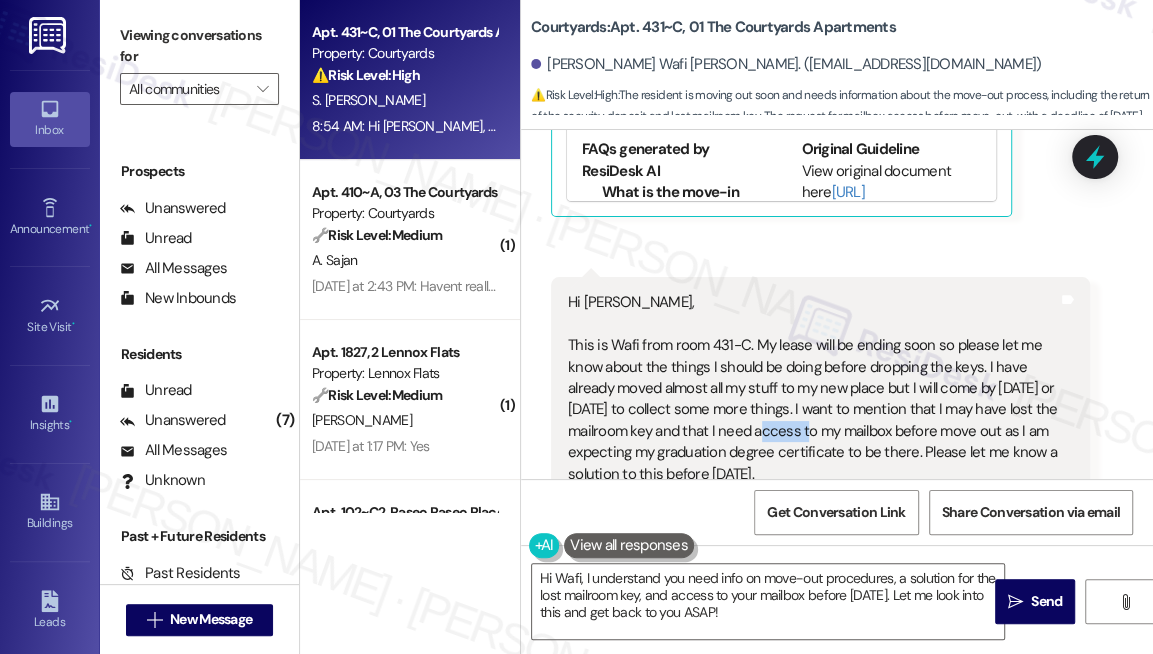 click on "Hi [PERSON_NAME],
This is Wafi from room 431-C. My lease will be ending soon so please let me know about the things I should be doing before dropping the keys. I have already moved almost all my stuff to my new place but I will come by [DATE] or [DATE] to collect some more things. I want to mention that I may have lost the mailroom key and that I need access to my mailbox before move out as I am expecting my graduation degree certificate to be there. Please let me know a solution to this before [DATE]." at bounding box center (813, 388) 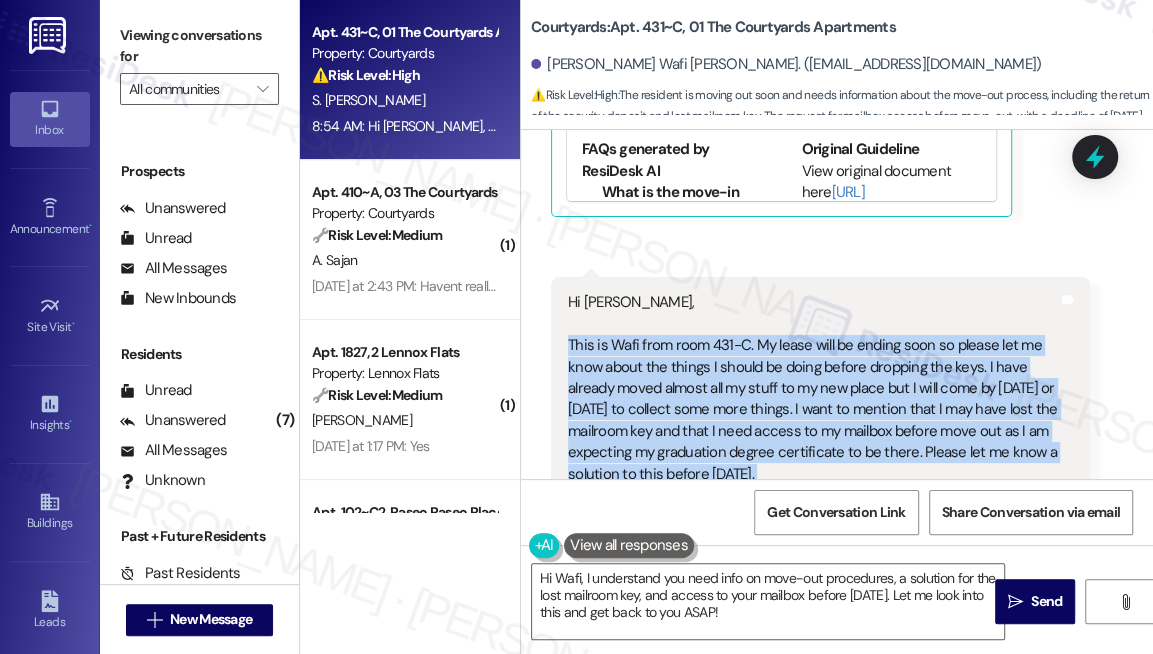 click on "Hi [PERSON_NAME],
This is Wafi from room 431-C. My lease will be ending soon so please let me know about the things I should be doing before dropping the keys. I have already moved almost all my stuff to my new place but I will come by [DATE] or [DATE] to collect some more things. I want to mention that I may have lost the mailroom key and that I need access to my mailbox before move out as I am expecting my graduation degree certificate to be there. Please let me know a solution to this before [DATE]." at bounding box center [813, 388] 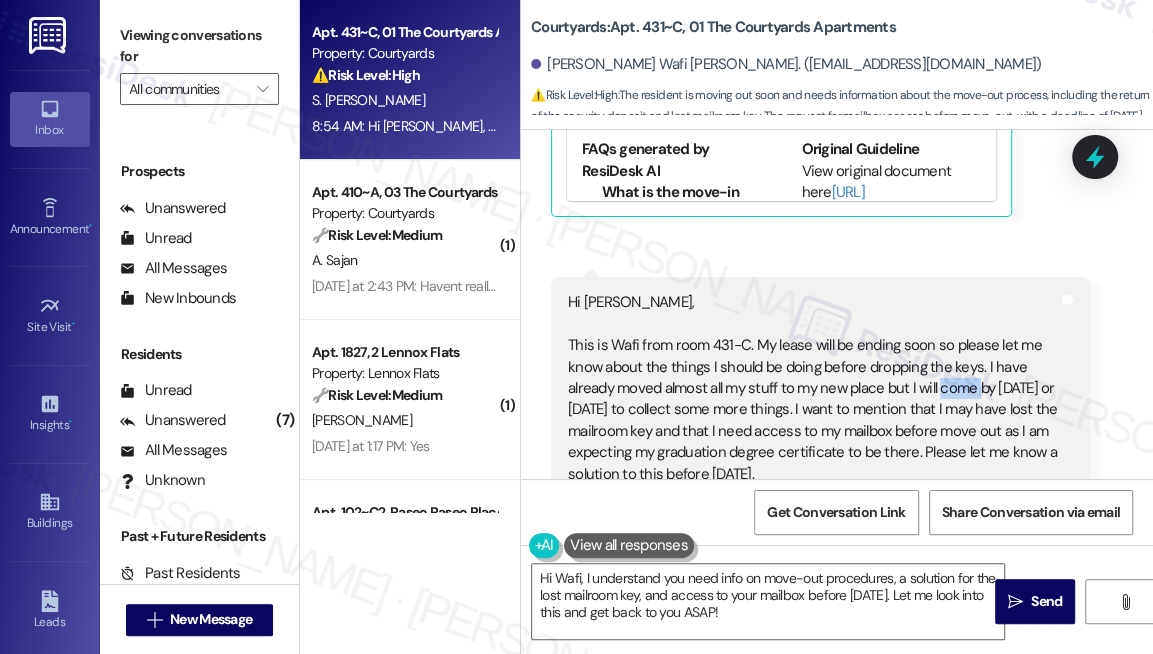 click on "Hi [PERSON_NAME],
This is Wafi from room 431-C. My lease will be ending soon so please let me know about the things I should be doing before dropping the keys. I have already moved almost all my stuff to my new place but I will come by [DATE] or [DATE] to collect some more things. I want to mention that I may have lost the mailroom key and that I need access to my mailbox before move out as I am expecting my graduation degree certificate to be there. Please let me know a solution to this before [DATE]." at bounding box center [813, 388] 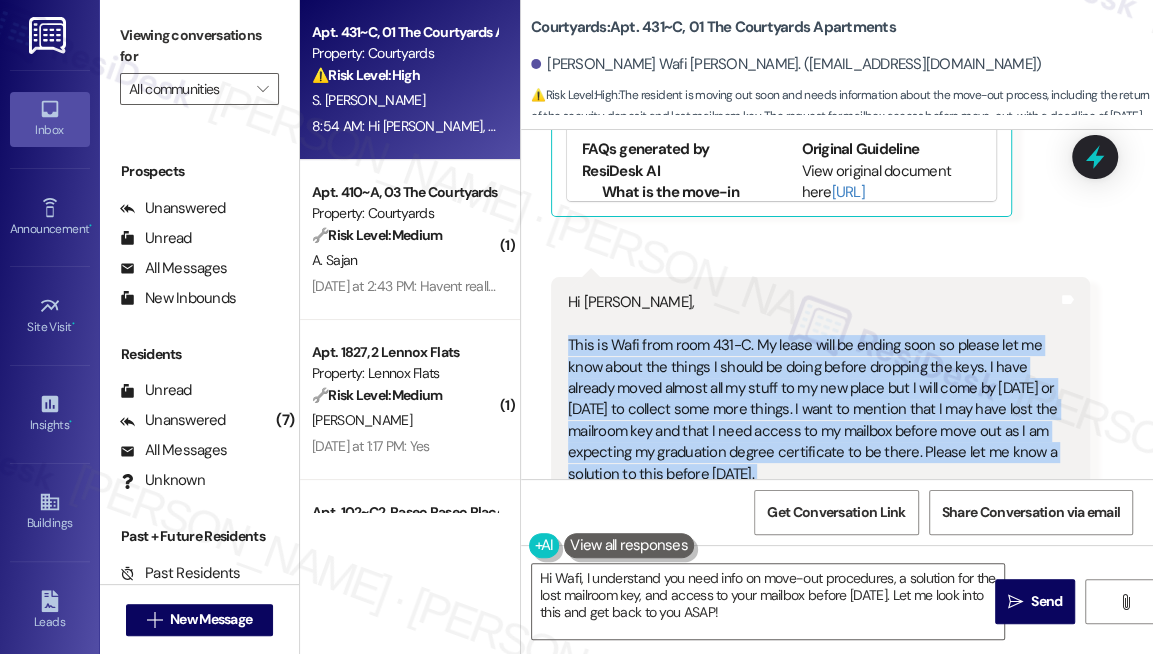 click on "Hi [PERSON_NAME],
This is Wafi from room 431-C. My lease will be ending soon so please let me know about the things I should be doing before dropping the keys. I have already moved almost all my stuff to my new place but I will come by [DATE] or [DATE] to collect some more things. I want to mention that I may have lost the mailroom key and that I need access to my mailbox before move out as I am expecting my graduation degree certificate to be there. Please let me know a solution to this before [DATE]." at bounding box center [813, 388] 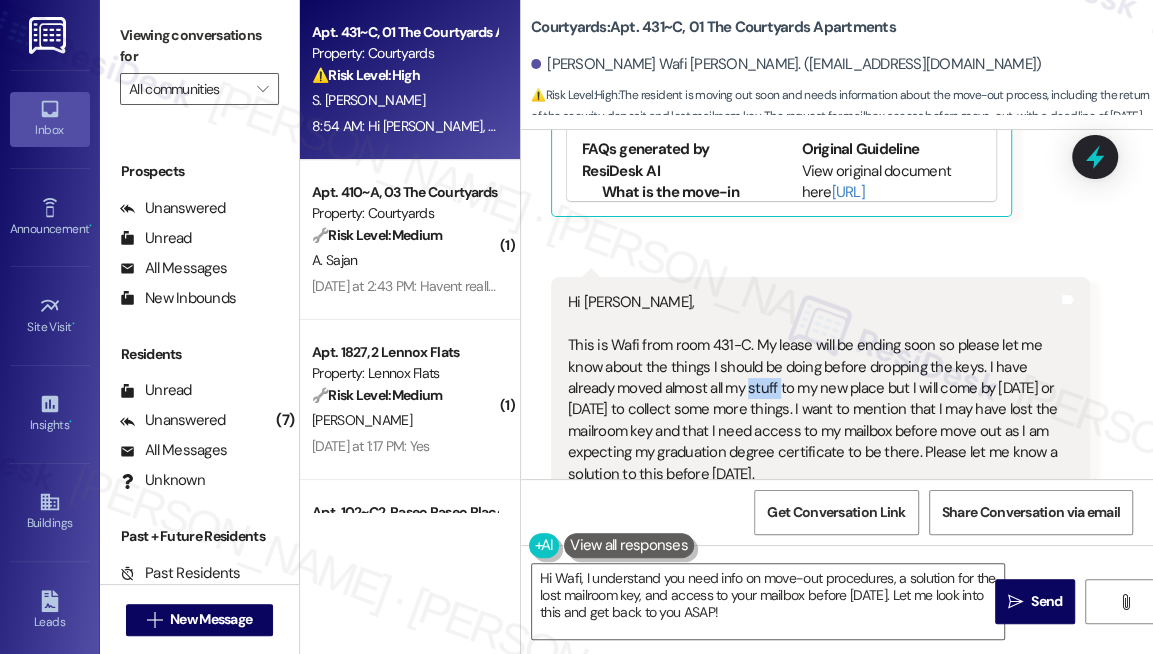 click on "Hi [PERSON_NAME],
This is Wafi from room 431-C. My lease will be ending soon so please let me know about the things I should be doing before dropping the keys. I have already moved almost all my stuff to my new place but I will come by [DATE] or [DATE] to collect some more things. I want to mention that I may have lost the mailroom key and that I need access to my mailbox before move out as I am expecting my graduation degree certificate to be there. Please let me know a solution to this before [DATE]." at bounding box center (813, 388) 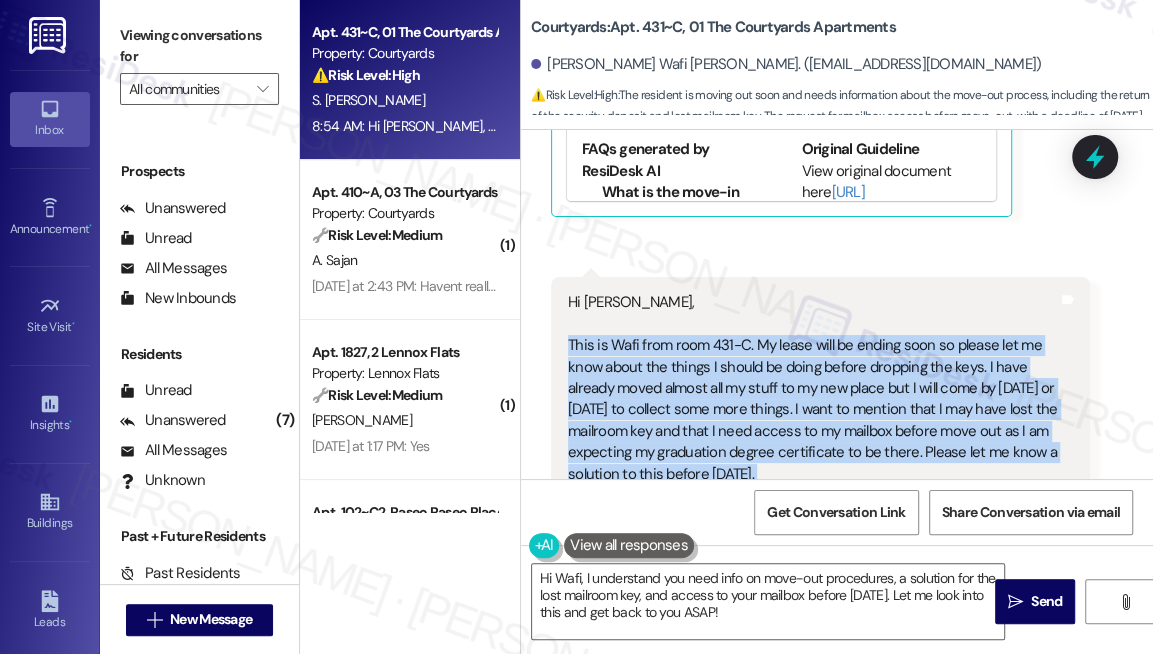 click on "Hi [PERSON_NAME],
This is Wafi from room 431-C. My lease will be ending soon so please let me know about the things I should be doing before dropping the keys. I have already moved almost all my stuff to my new place but I will come by [DATE] or [DATE] to collect some more things. I want to mention that I may have lost the mailroom key and that I need access to my mailbox before move out as I am expecting my graduation degree certificate to be there. Please let me know a solution to this before [DATE]." at bounding box center [813, 388] 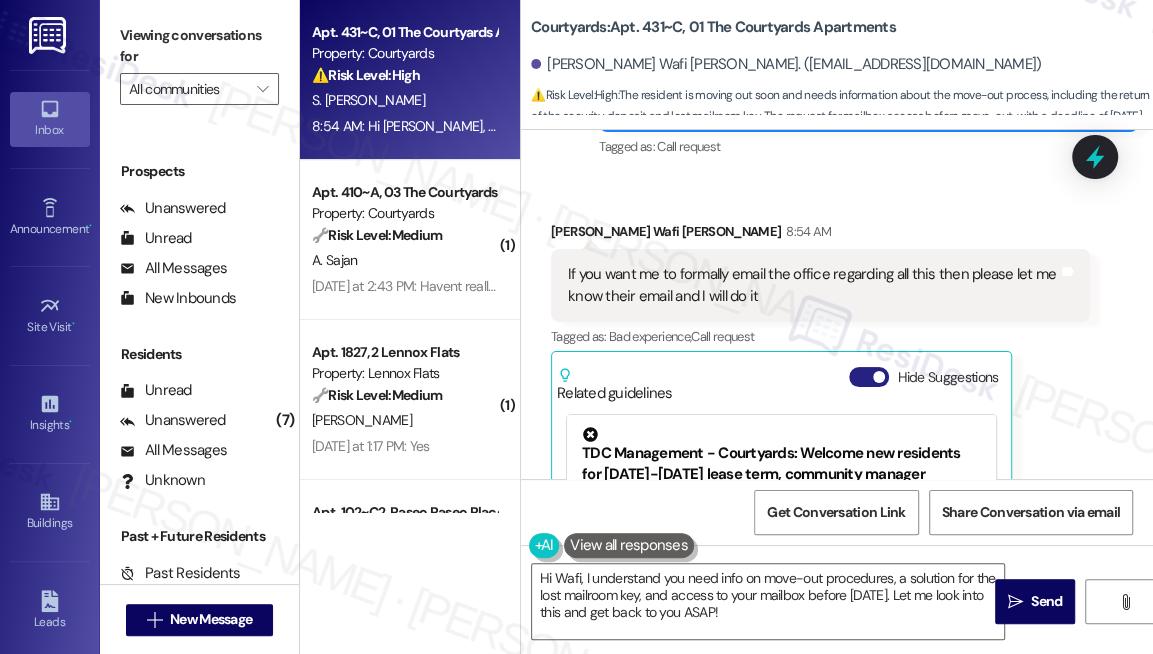 click on "Hide Suggestions" at bounding box center [869, 377] 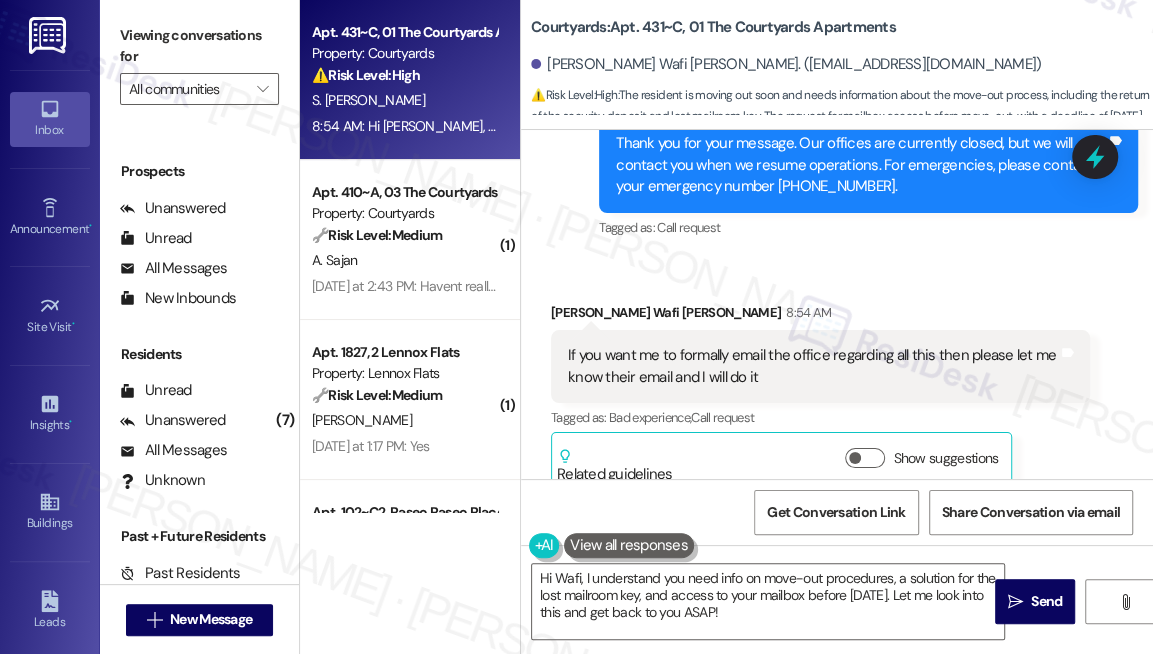 scroll, scrollTop: 31869, scrollLeft: 0, axis: vertical 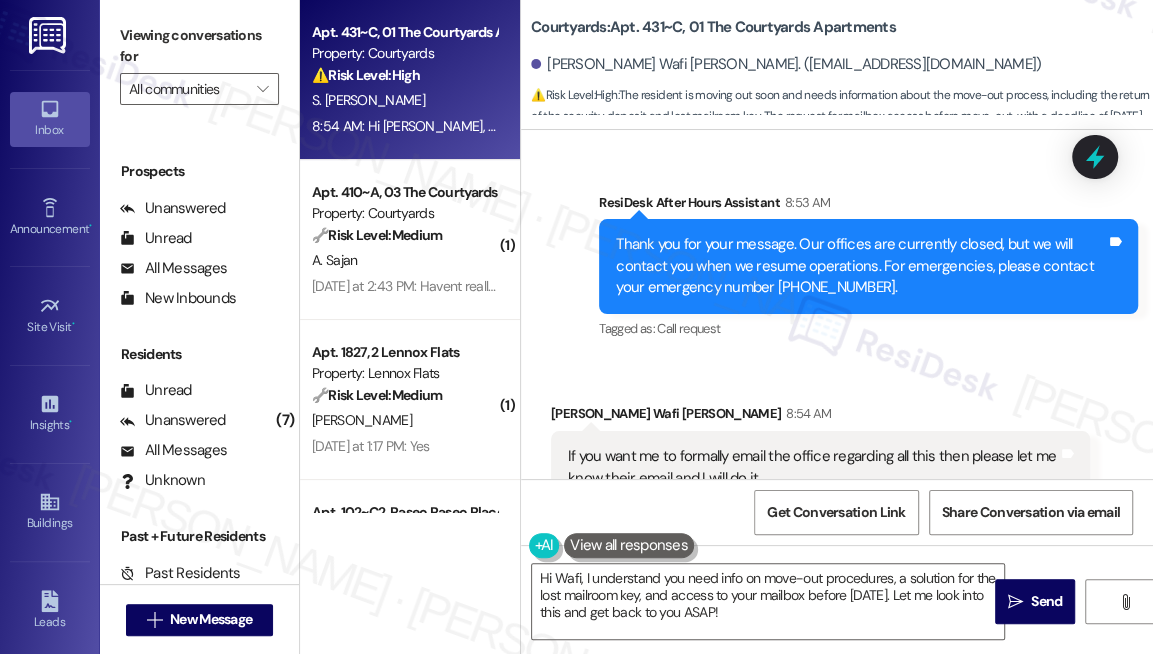 click on "If you want me to formally email the office regarding all this then please let me know their email and I will do it" at bounding box center (813, 467) 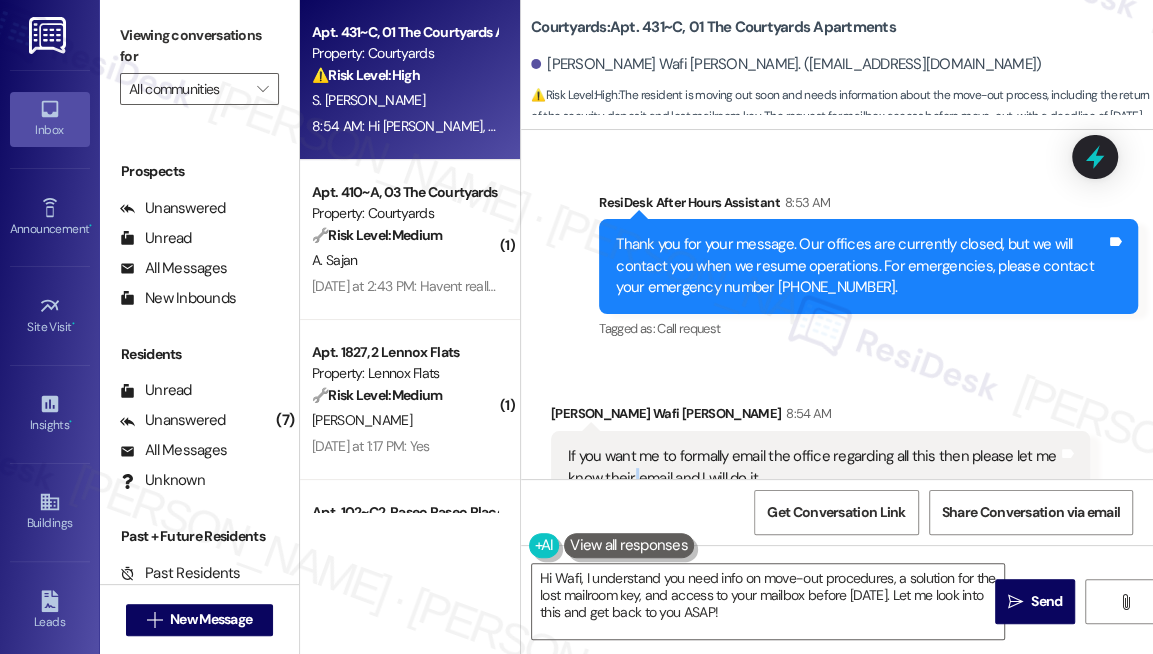 click on "If you want me to formally email the office regarding all this then please let me know their email and I will do it" at bounding box center (813, 467) 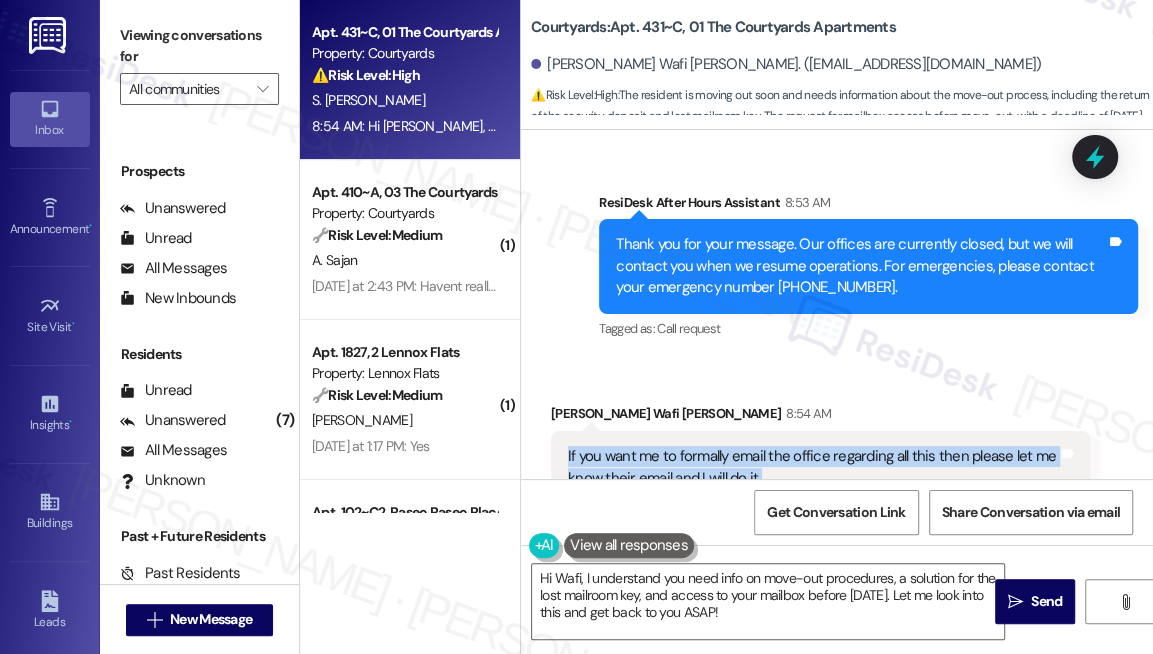 click on "If you want me to formally email the office regarding all this then please let me know their email and I will do it" at bounding box center [813, 467] 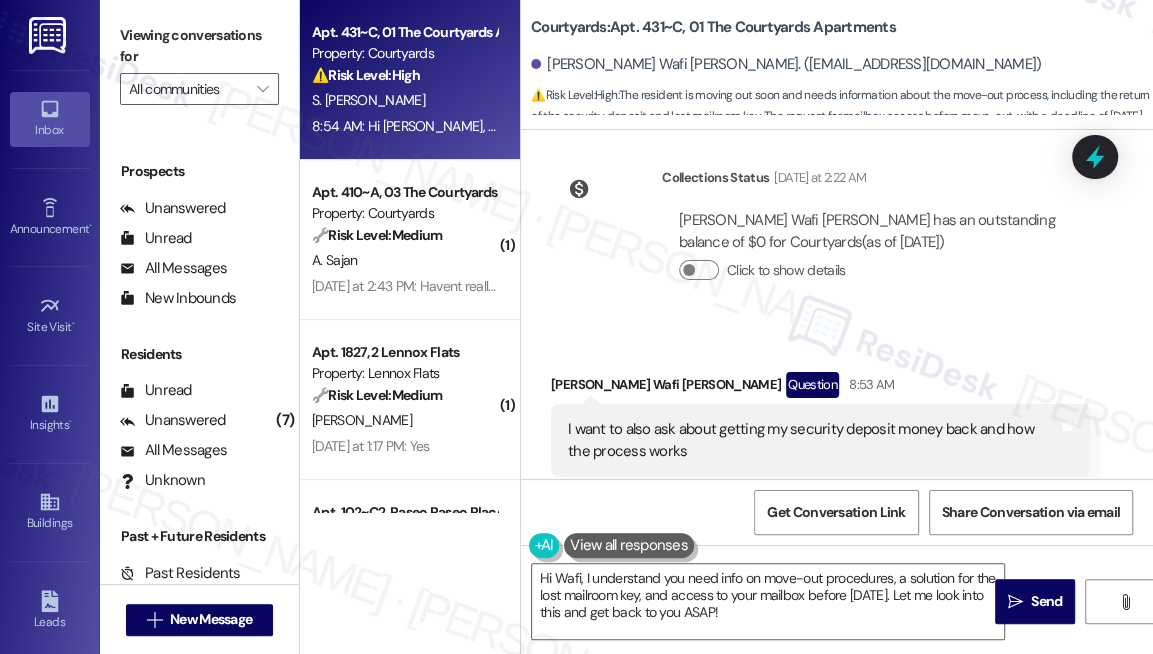 scroll, scrollTop: 31415, scrollLeft: 0, axis: vertical 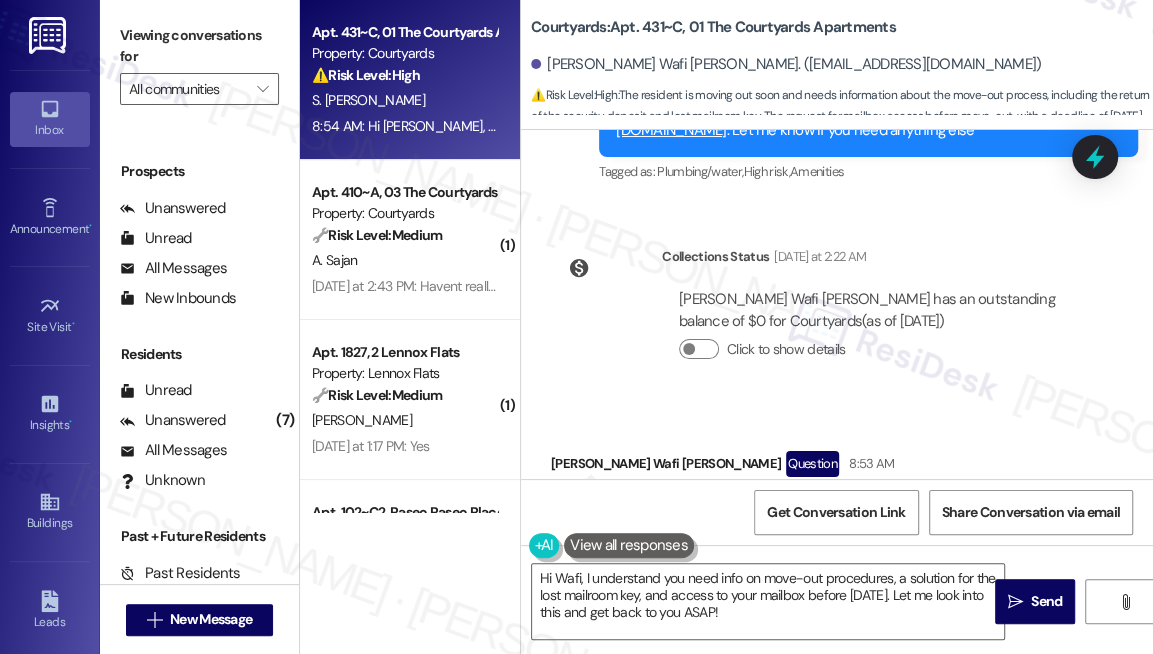 click on "I want to also ask about getting my security deposit money back and how the process works" at bounding box center [813, 519] 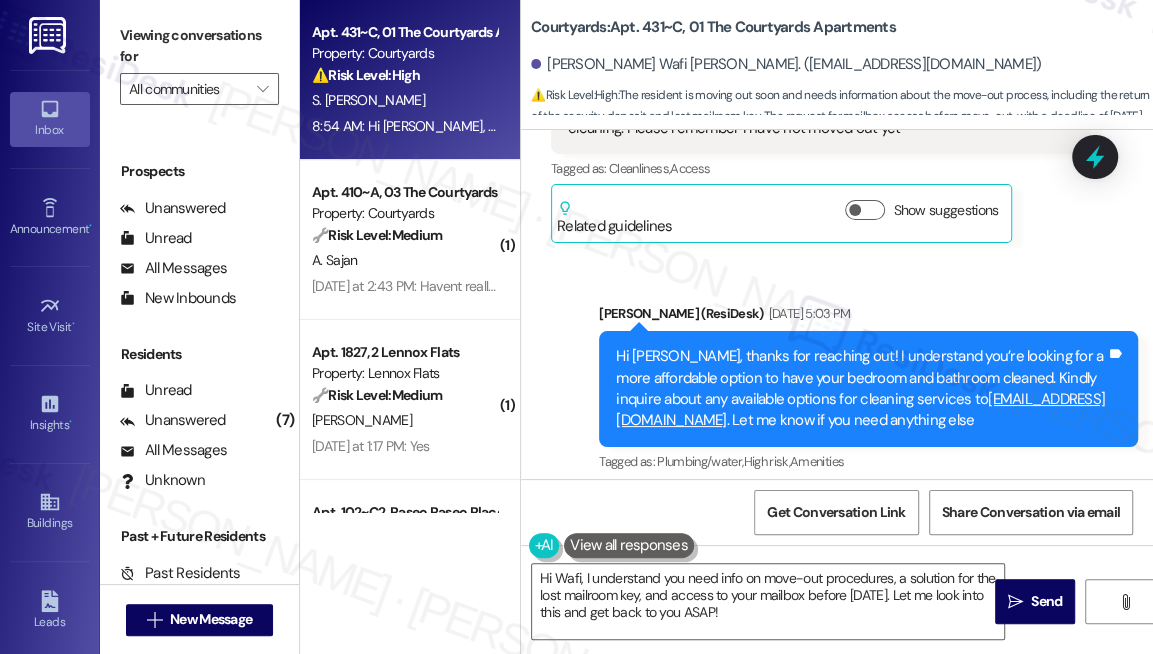 scroll, scrollTop: 31051, scrollLeft: 0, axis: vertical 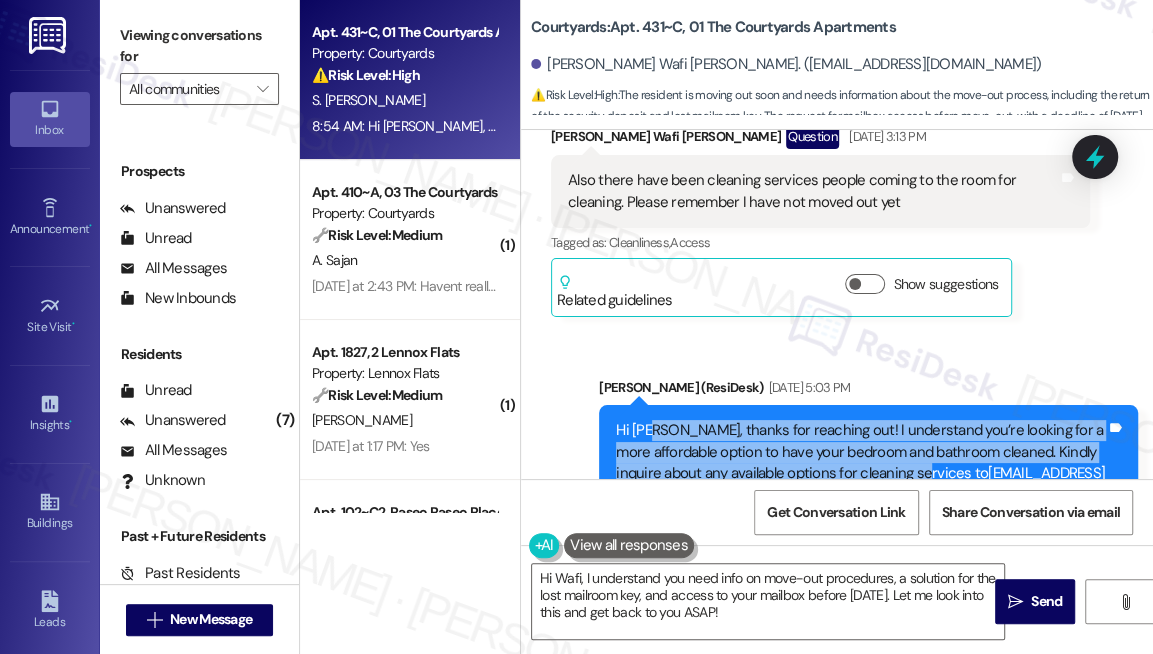drag, startPoint x: 656, startPoint y: 296, endPoint x: 1037, endPoint y: 358, distance: 386.01166 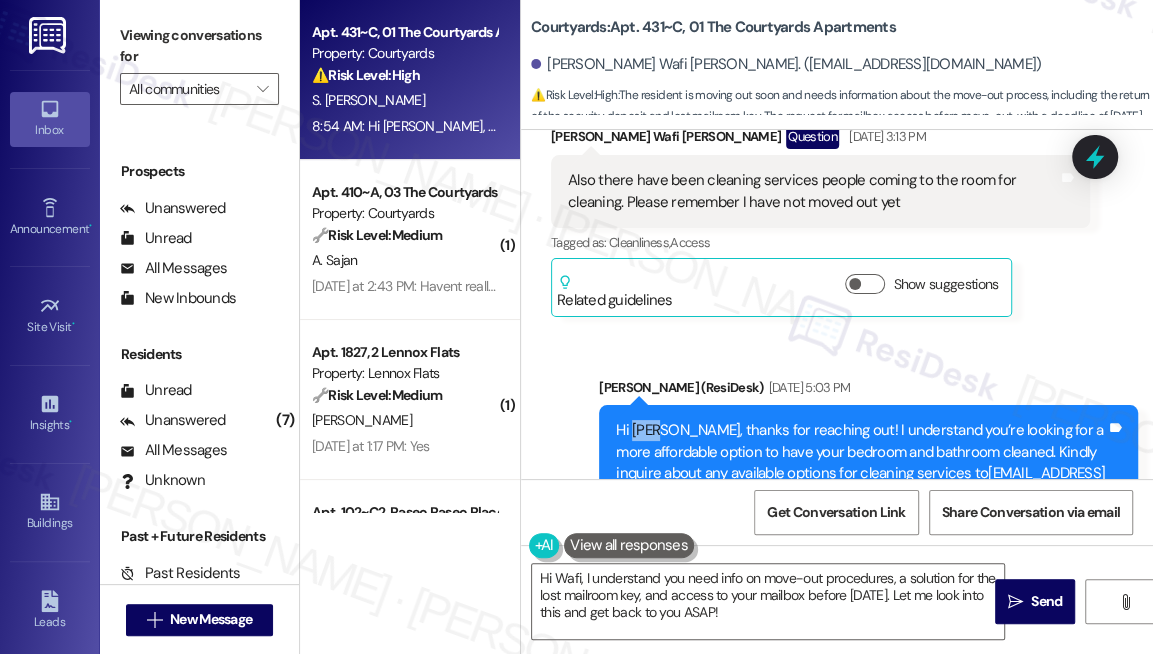 click on "Hi [PERSON_NAME], thanks for reaching out! I understand you’re looking for a more affordable option to have your bedroom and bathroom cleaned. Kindly inquire about any available options for cleaning services to  [EMAIL_ADDRESS][DOMAIN_NAME] . Let me know if you need anything else" at bounding box center [861, 463] 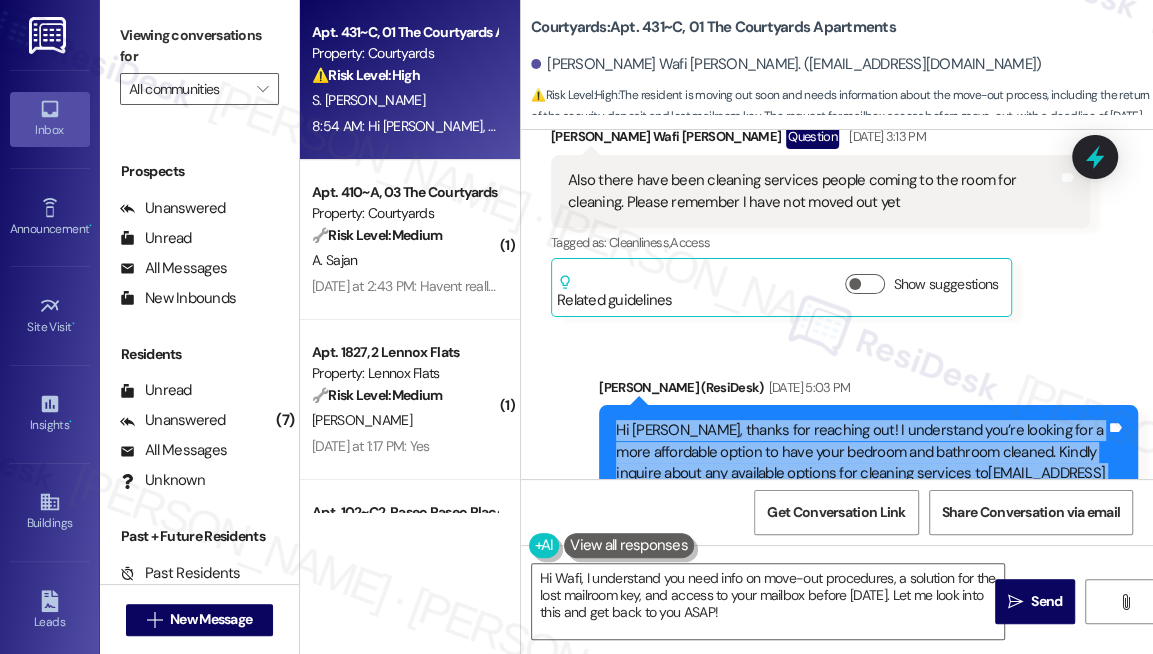 click on "Hi [PERSON_NAME], thanks for reaching out! I understand you’re looking for a more affordable option to have your bedroom and bathroom cleaned. Kindly inquire about any available options for cleaning services to  [EMAIL_ADDRESS][DOMAIN_NAME] . Let me know if you need anything else" at bounding box center [861, 463] 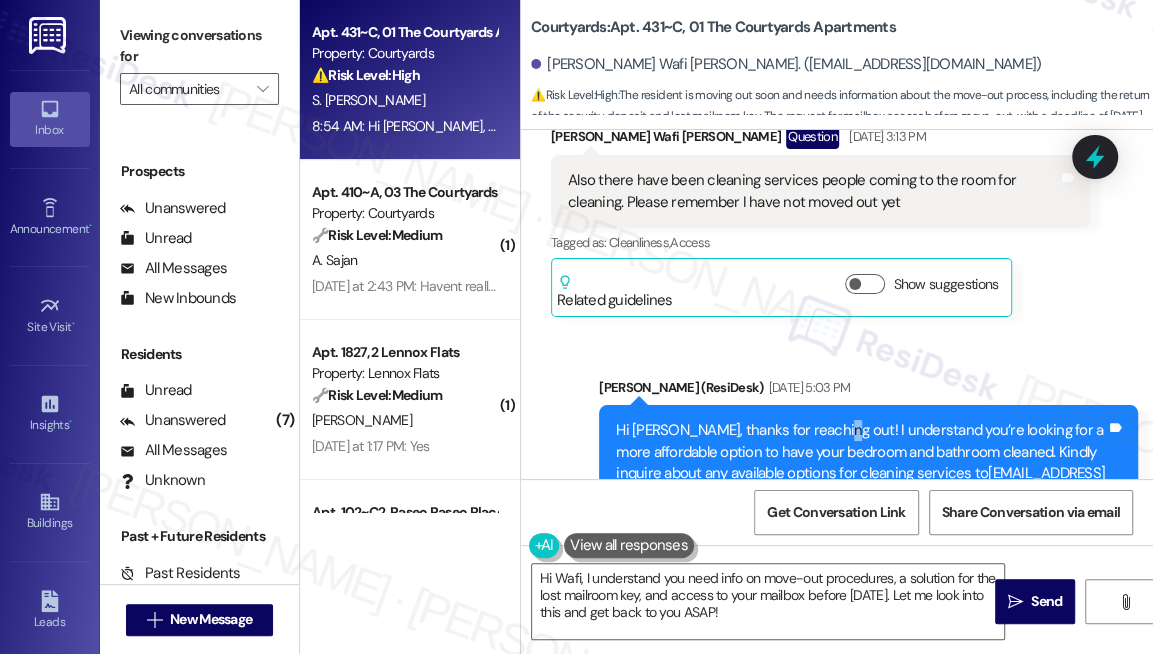 click on "Hi [PERSON_NAME], thanks for reaching out! I understand you’re looking for a more affordable option to have your bedroom and bathroom cleaned. Kindly inquire about any available options for cleaning services to  [EMAIL_ADDRESS][DOMAIN_NAME] . Let me know if you need anything else" at bounding box center (861, 463) 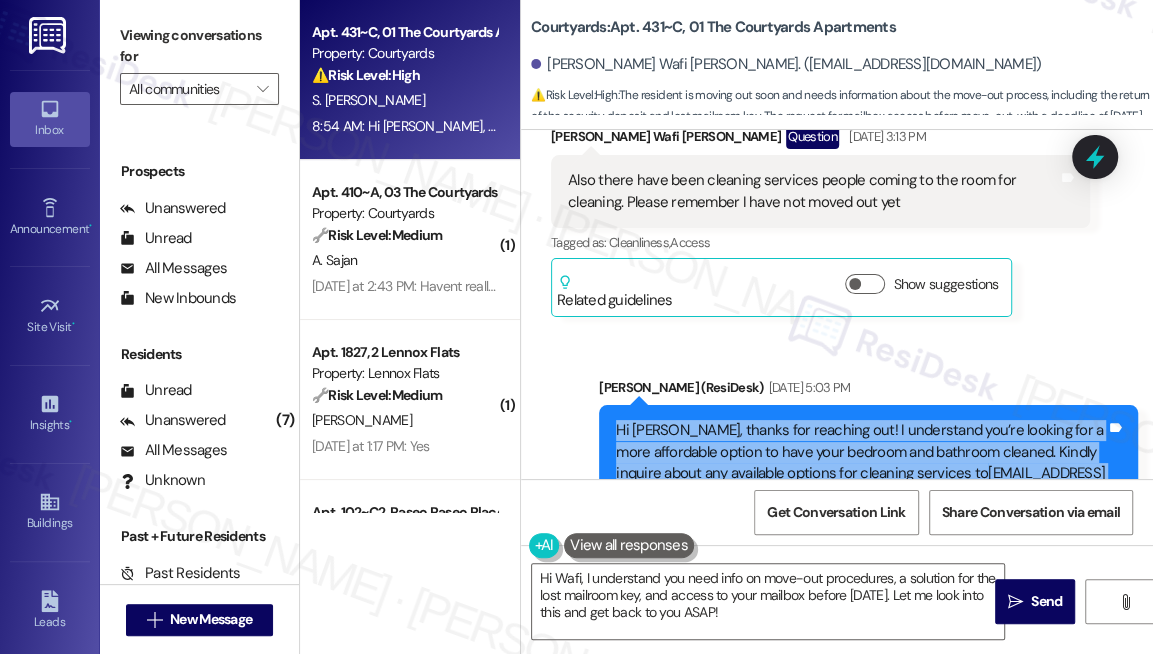 click on "Hi [PERSON_NAME], thanks for reaching out! I understand you’re looking for a more affordable option to have your bedroom and bathroom cleaned. Kindly inquire about any available options for cleaning services to  [EMAIL_ADDRESS][DOMAIN_NAME] . Let me know if you need anything else" at bounding box center (861, 463) 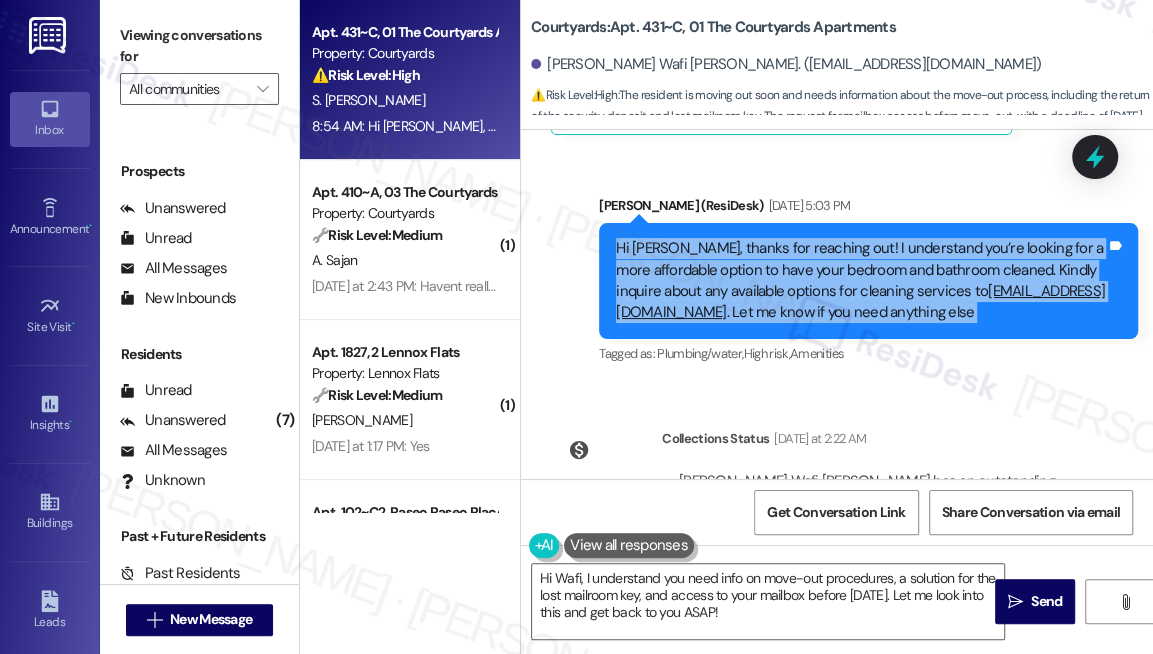 scroll, scrollTop: 31415, scrollLeft: 0, axis: vertical 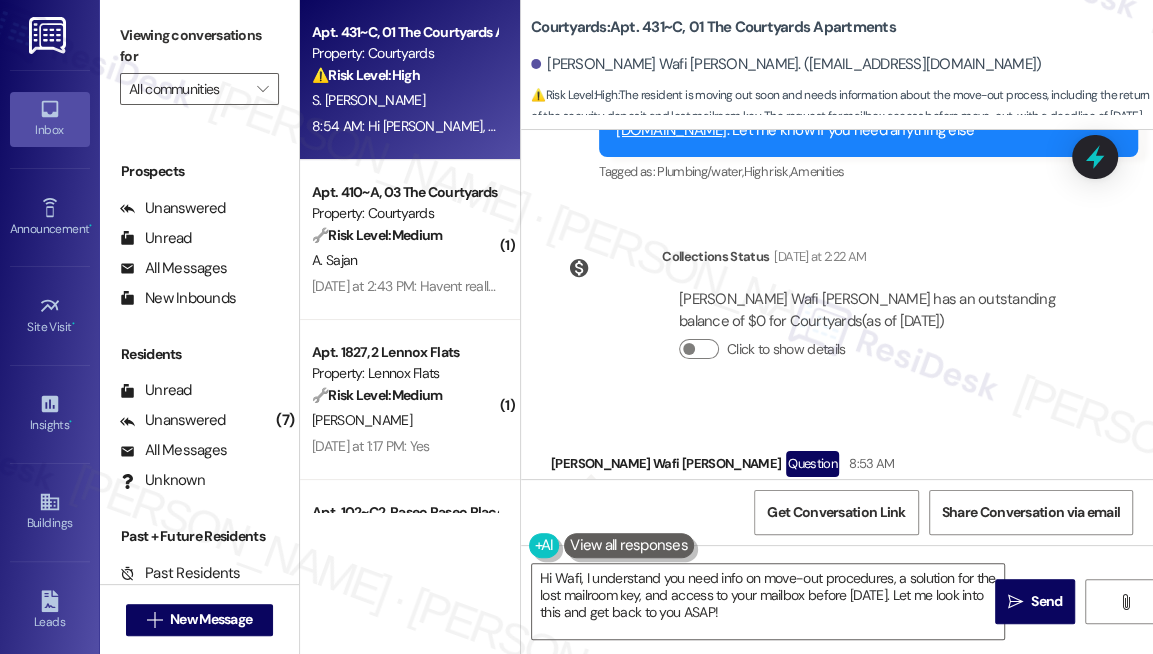 click on "I want to also ask about getting my security deposit money back and how the process works" at bounding box center (813, 519) 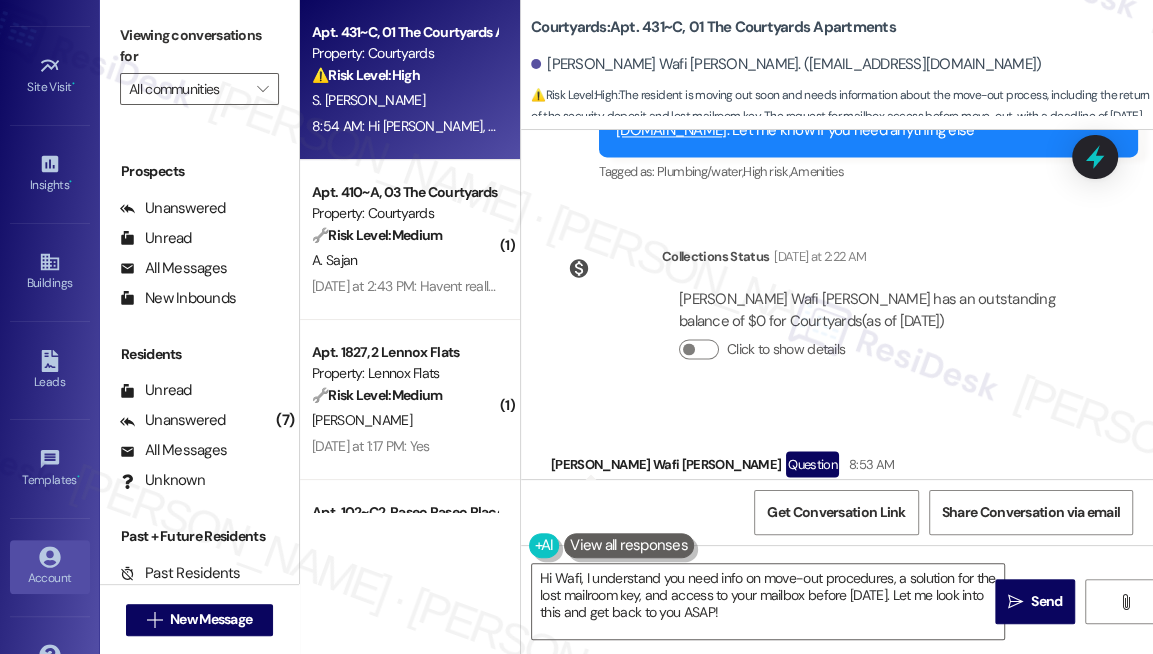 scroll, scrollTop: 293, scrollLeft: 0, axis: vertical 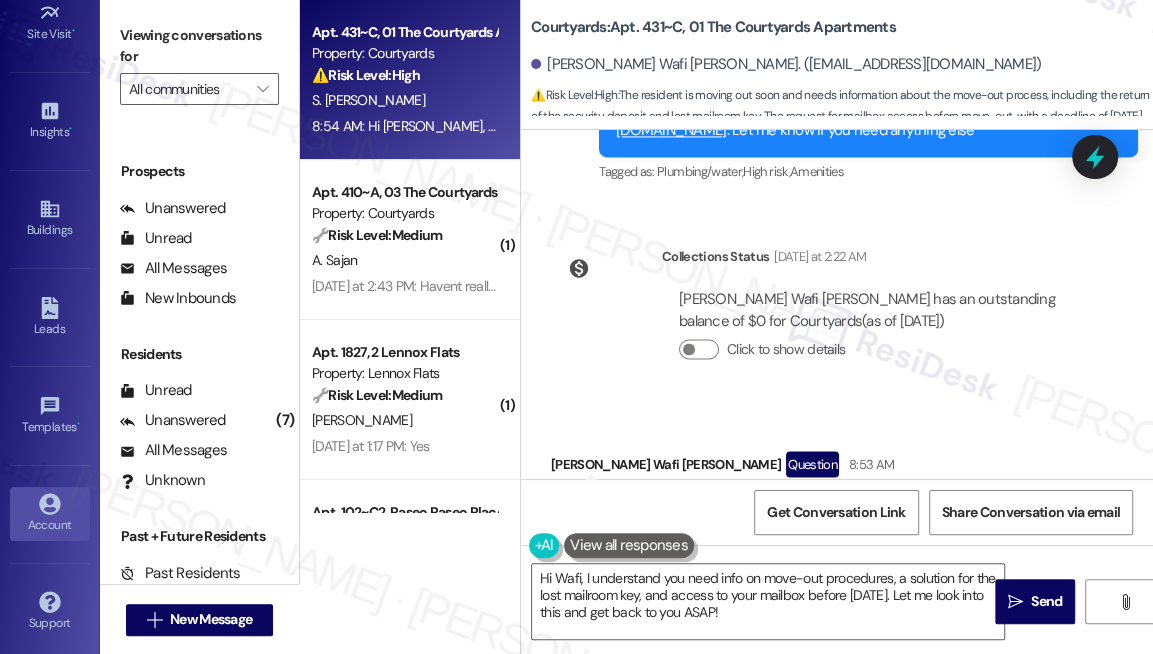 click on "Account" at bounding box center (50, 525) 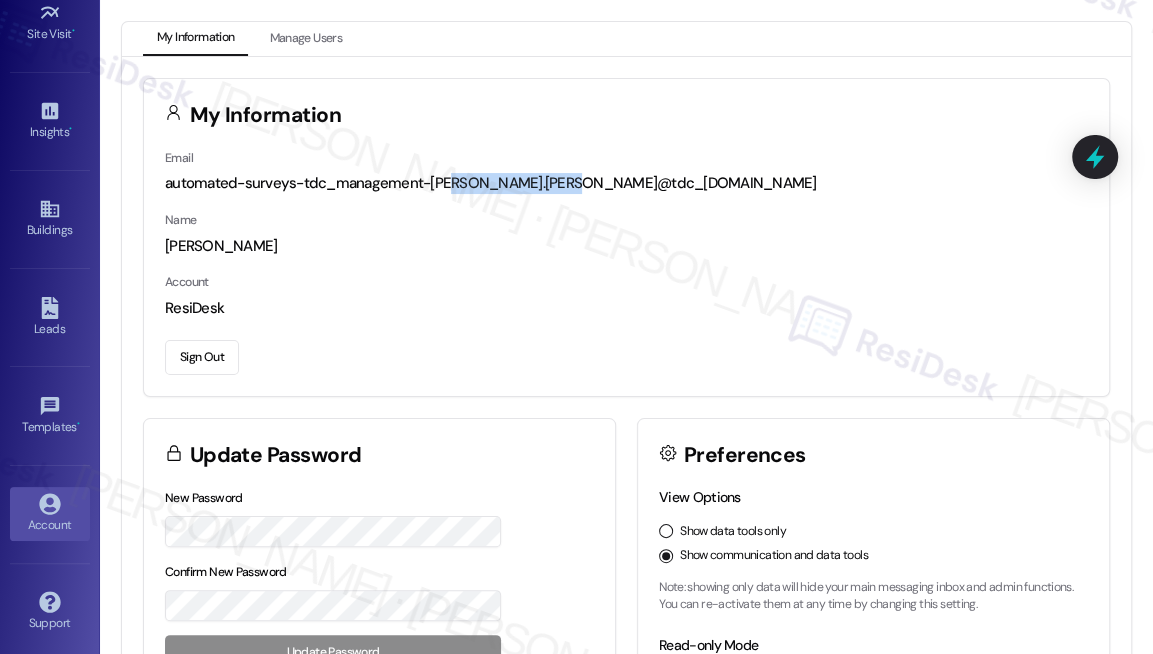 drag, startPoint x: 444, startPoint y: 179, endPoint x: 559, endPoint y: 176, distance: 115.03912 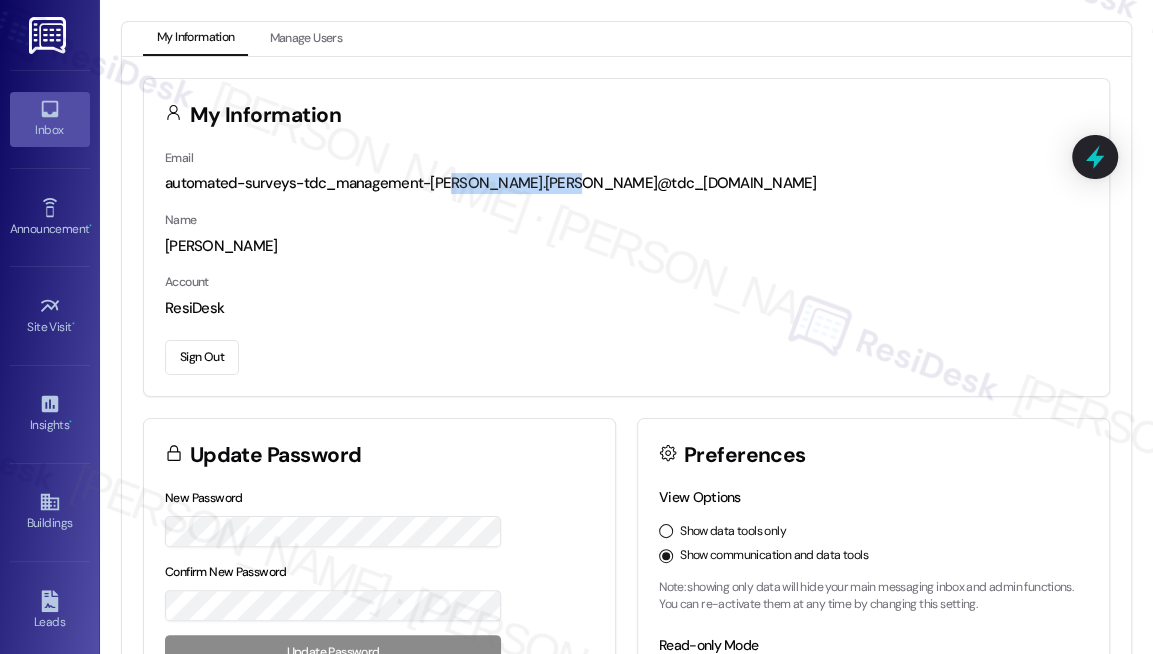 click 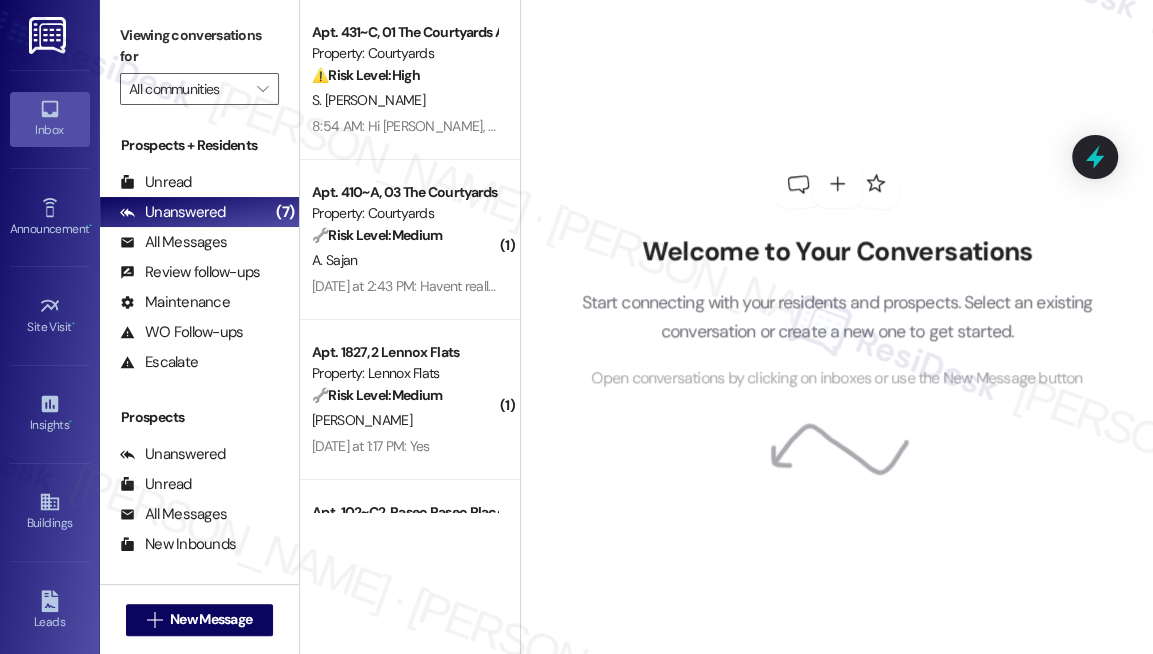 click on "Welcome to Your Conversations Start connecting with your residents and prospects. Select an existing conversation or create a new one to get started. Open conversations by clicking on inboxes or use the New Message button" at bounding box center [837, 274] 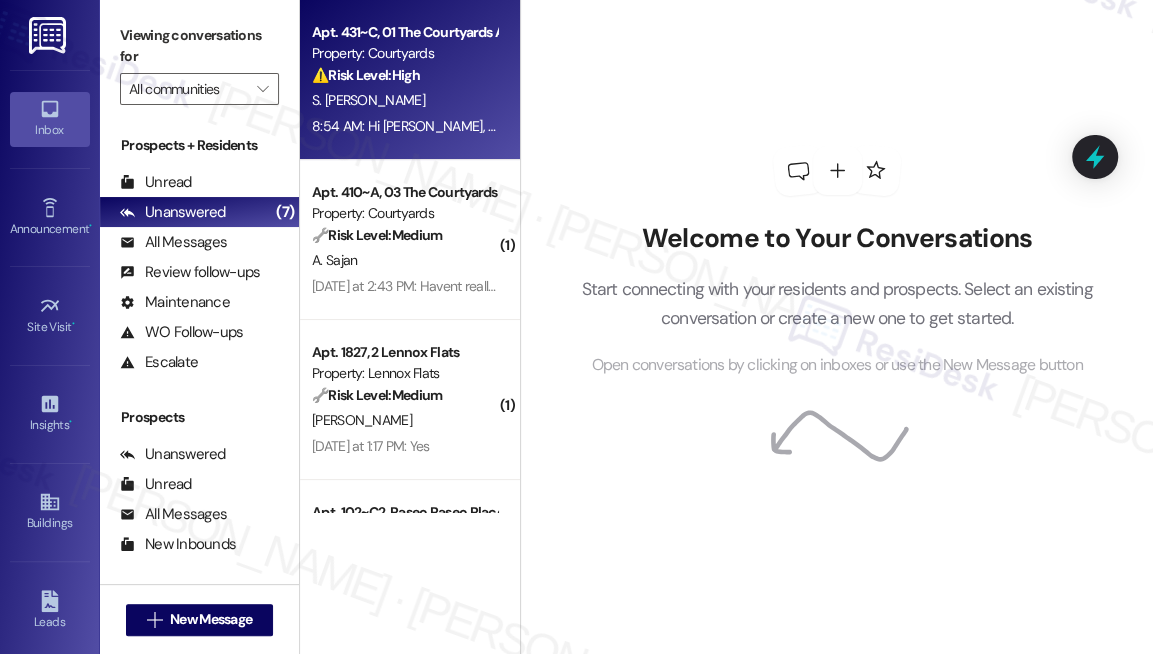 click on "⚠️  Risk Level:  High The resident is moving out soon and needs information about the move-out process, including the return of the security deposit and lost mailroom key. The request for mailbox access before move-out, with a deadline of [DATE], indicates a time-sensitive issue that needs to be addressed promptly to avoid inconvenience or potential complications." at bounding box center (404, 75) 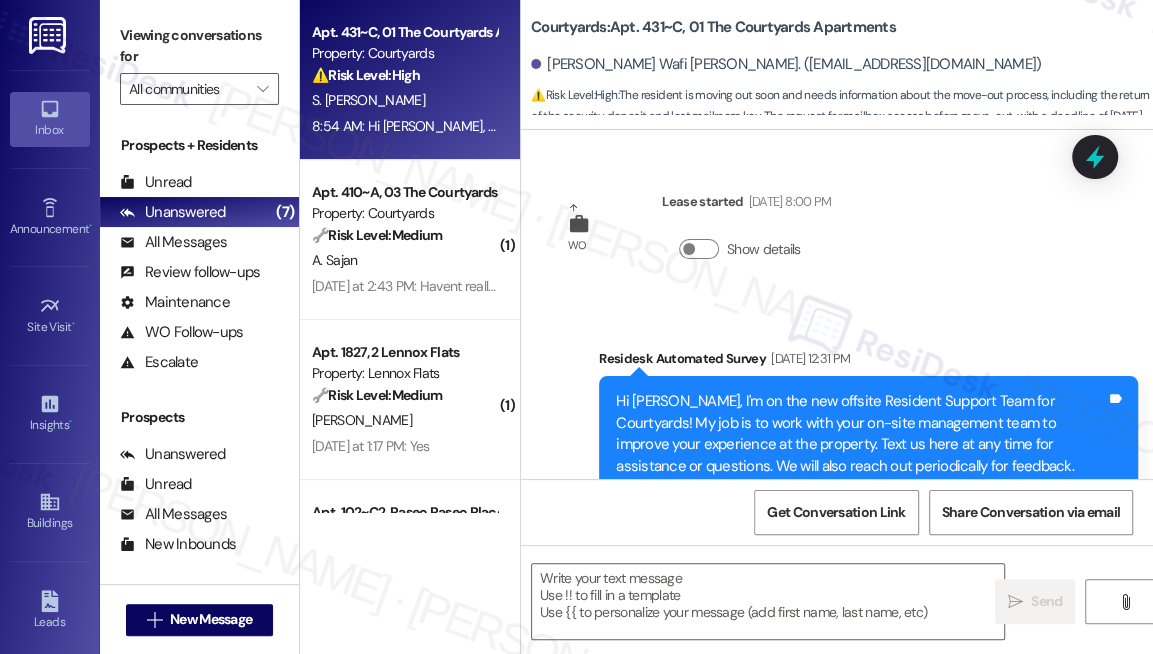 scroll, scrollTop: 32505, scrollLeft: 0, axis: vertical 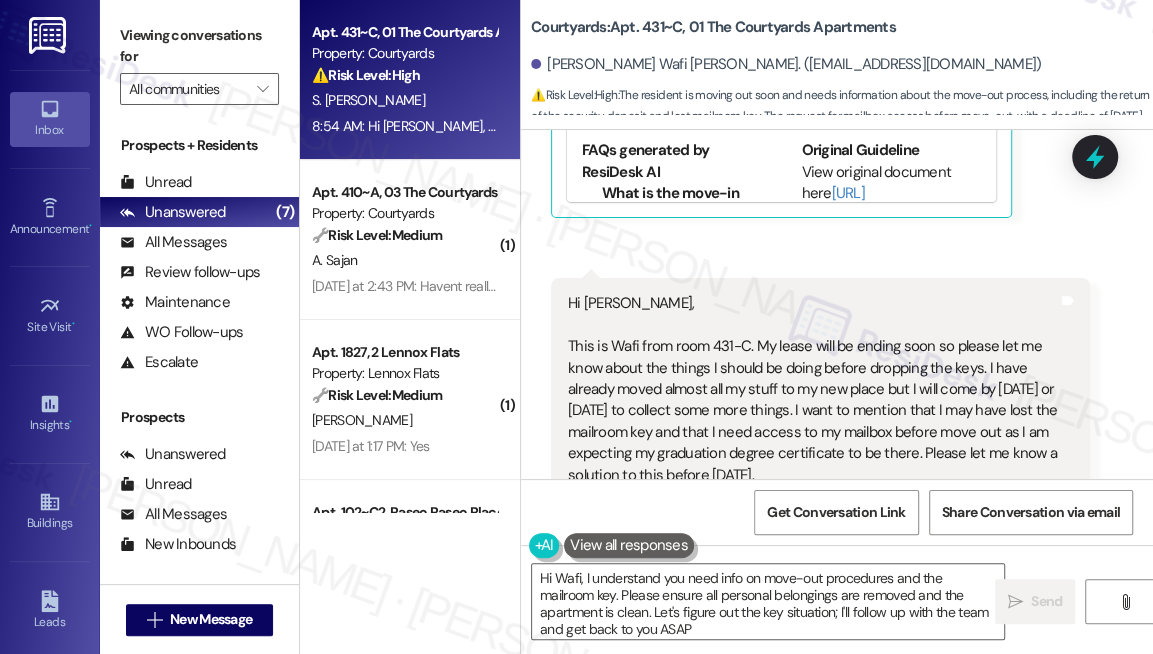 type on "Hi Wafi, I understand you need info on move-out procedures and the mailroom key. Please ensure all personal belongings are removed and the apartment is clean. Let's figure out the key situation; I'll follow up with the team and get back to you ASAP!" 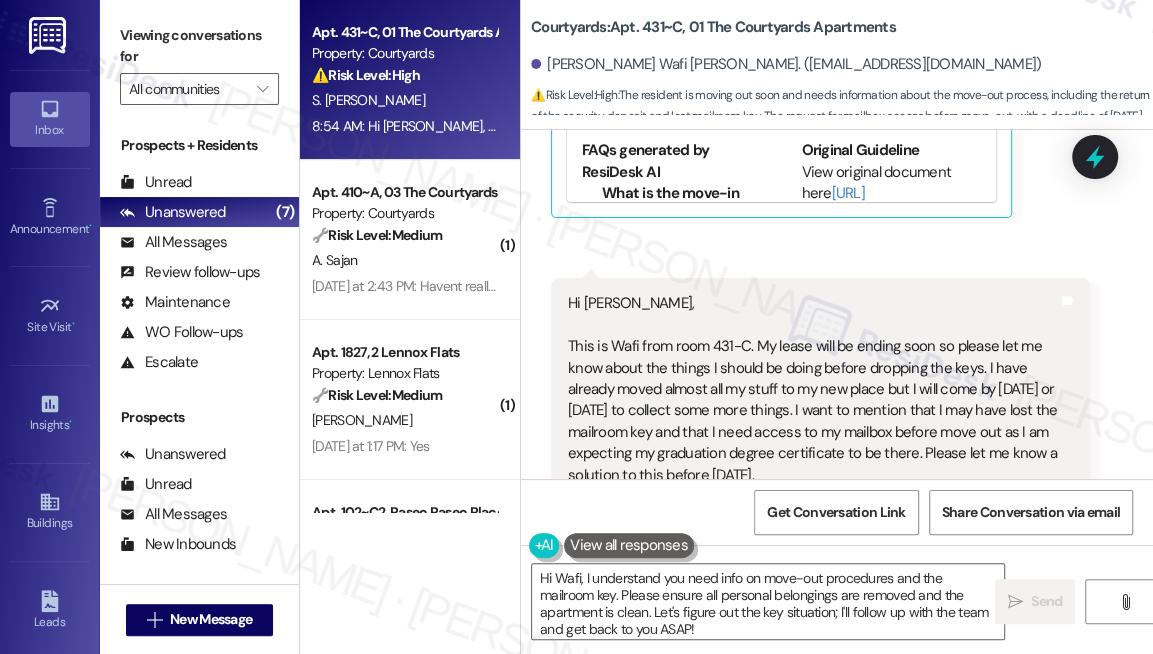 click on "⚠️  Risk Level:  High :  The resident is moving out soon and needs information about the move-out process, including the return of the security deposit and lost mailroom key. The request for mailbox access before move-out, with a deadline of [DATE], indicates a time-sensitive issue that needs to be addressed promptly to avoid inconvenience or potential complications." at bounding box center [842, 117] 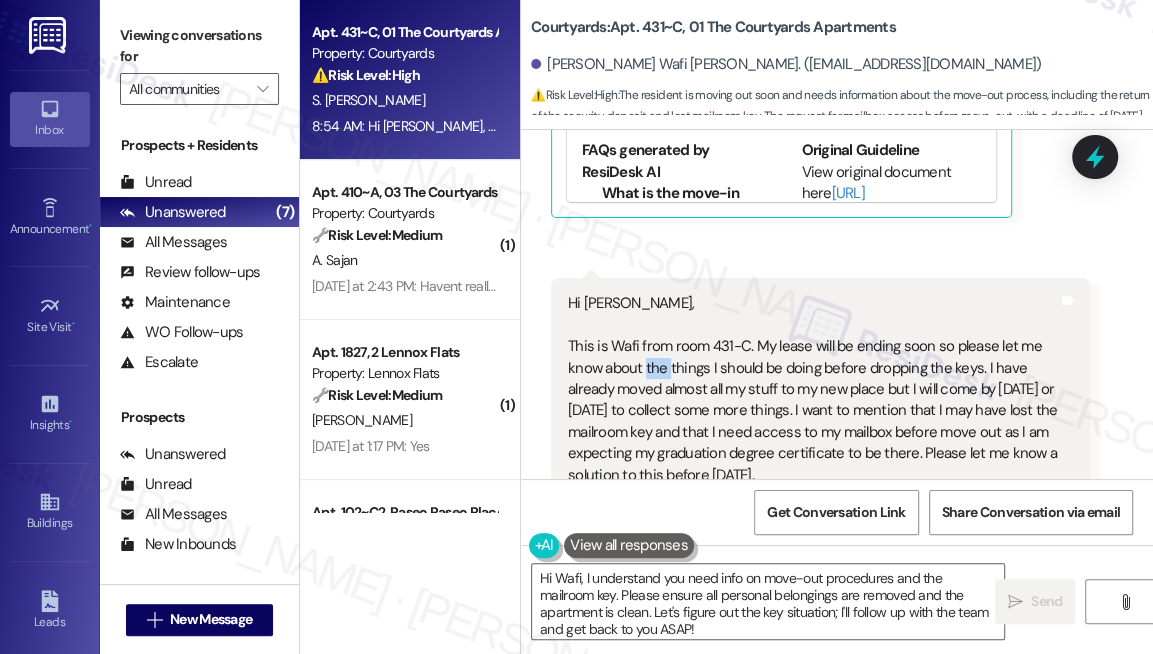 click on "Hi [PERSON_NAME],
This is Wafi from room 431-C. My lease will be ending soon so please let me know about the things I should be doing before dropping the keys. I have already moved almost all my stuff to my new place but I will come by [DATE] or [DATE] to collect some more things. I want to mention that I may have lost the mailroom key and that I need access to my mailbox before move out as I am expecting my graduation degree certificate to be there. Please let me know a solution to this before [DATE]." at bounding box center [813, 389] 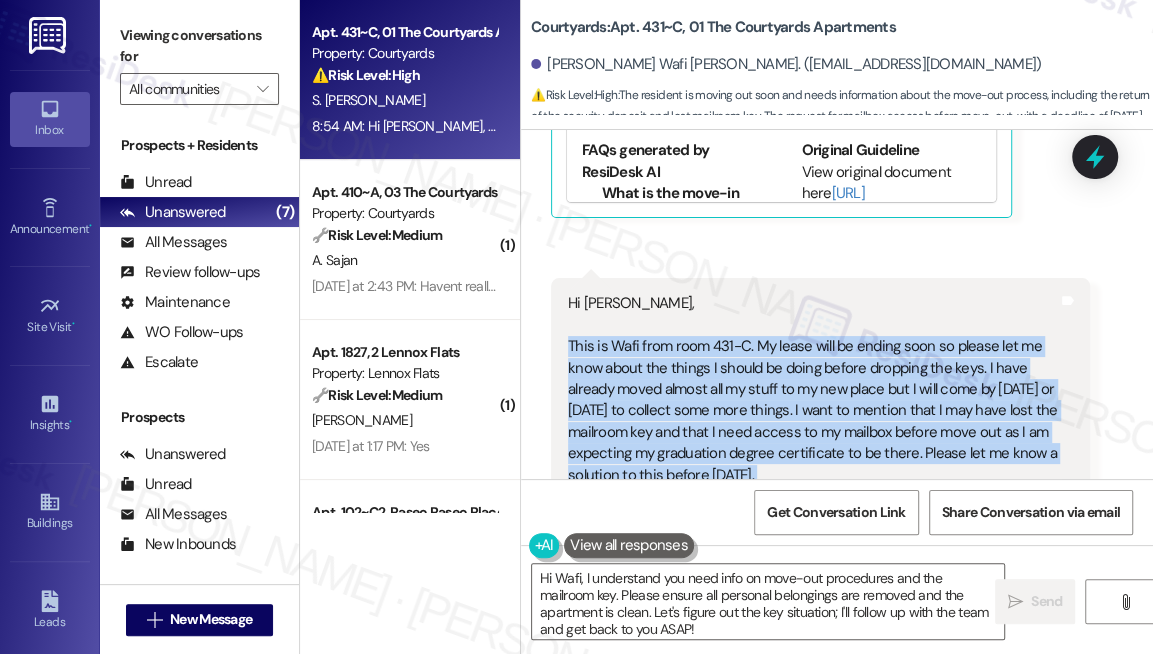 click on "Hi [PERSON_NAME],
This is Wafi from room 431-C. My lease will be ending soon so please let me know about the things I should be doing before dropping the keys. I have already moved almost all my stuff to my new place but I will come by [DATE] or [DATE] to collect some more things. I want to mention that I may have lost the mailroom key and that I need access to my mailbox before move out as I am expecting my graduation degree certificate to be there. Please let me know a solution to this before [DATE]." at bounding box center [813, 389] 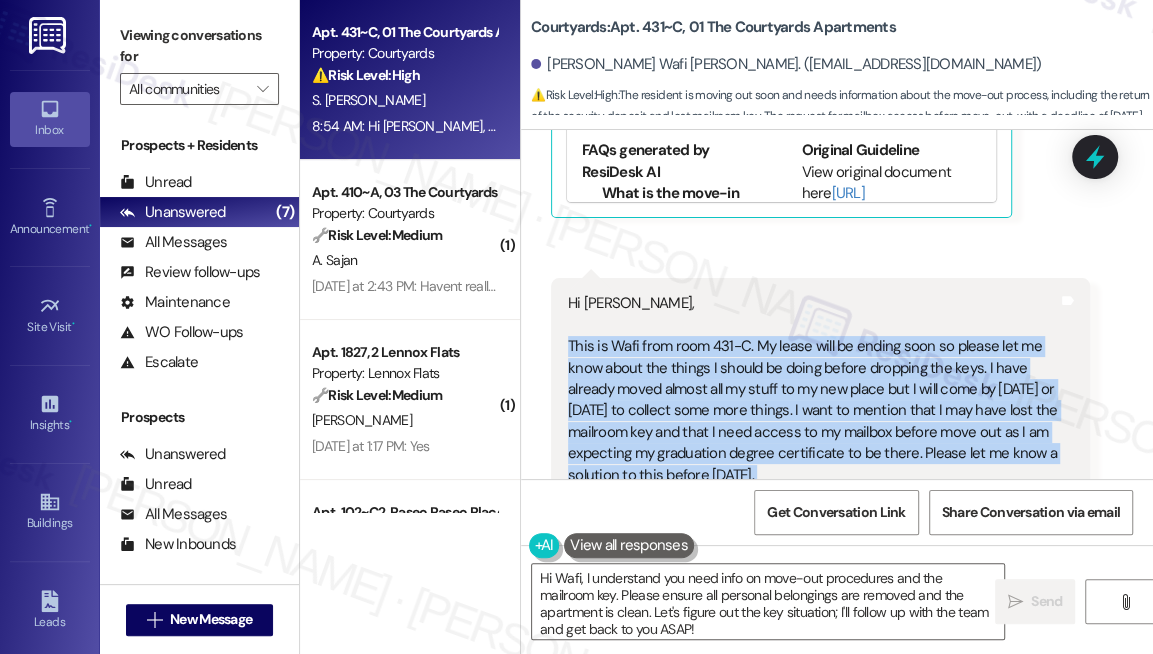 click on "Hi [PERSON_NAME],
This is Wafi from room 431-C. My lease will be ending soon so please let me know about the things I should be doing before dropping the keys. I have already moved almost all my stuff to my new place but I will come by [DATE] or [DATE] to collect some more things. I want to mention that I may have lost the mailroom key and that I need access to my mailbox before move out as I am expecting my graduation degree certificate to be there. Please let me know a solution to this before [DATE]." at bounding box center (813, 389) 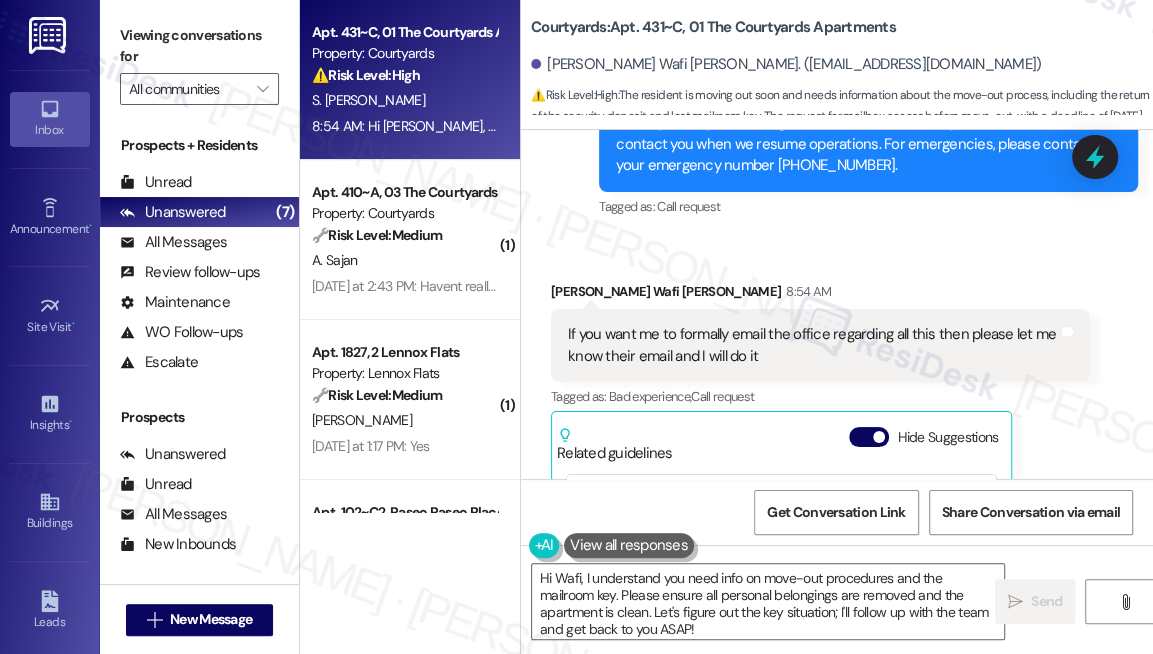 scroll, scrollTop: 31960, scrollLeft: 0, axis: vertical 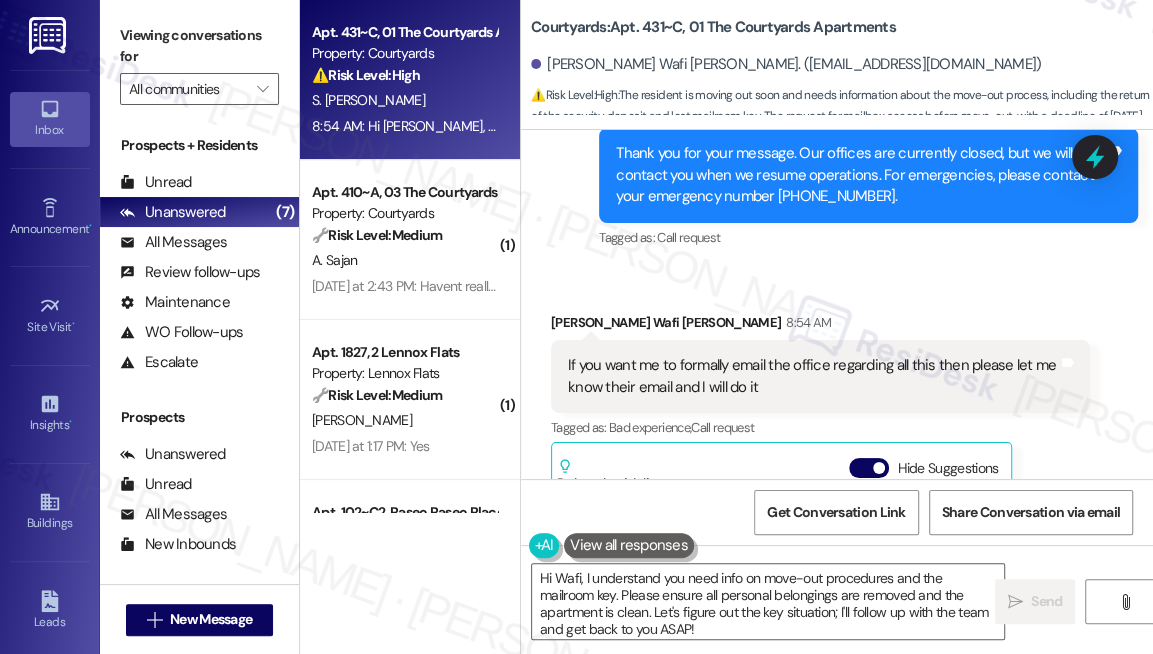 click on "If you want me to formally email the office regarding all this then please let me know their email and I will do it" at bounding box center (813, 376) 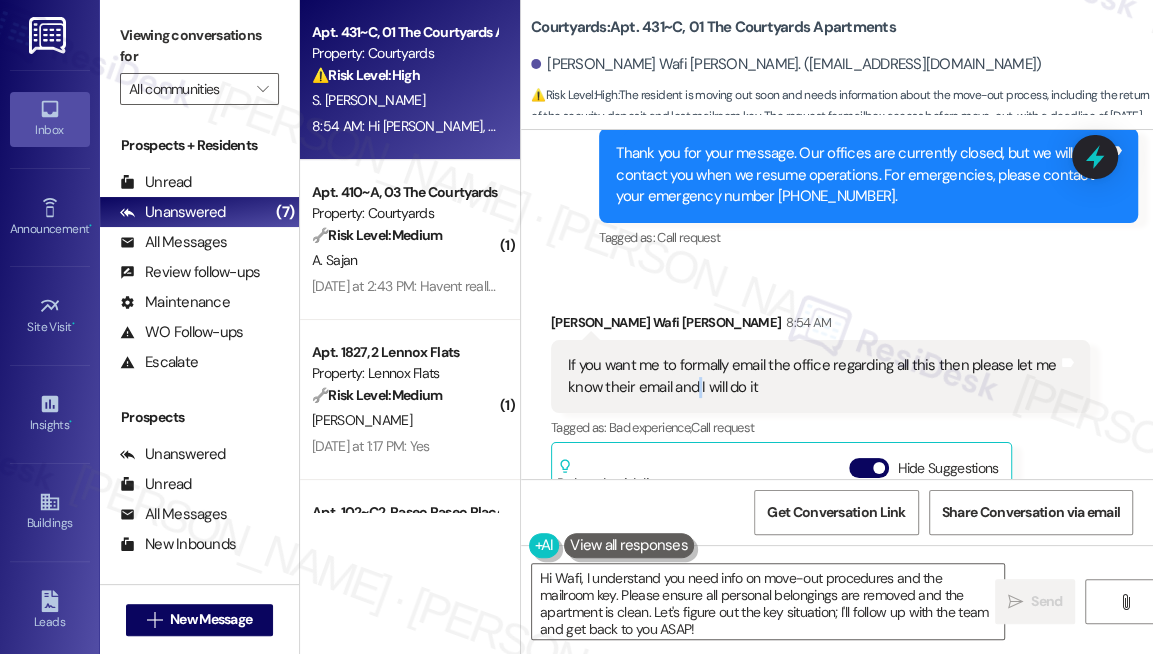 click on "If you want me to formally email the office regarding all this then please let me know their email and I will do it" at bounding box center [813, 376] 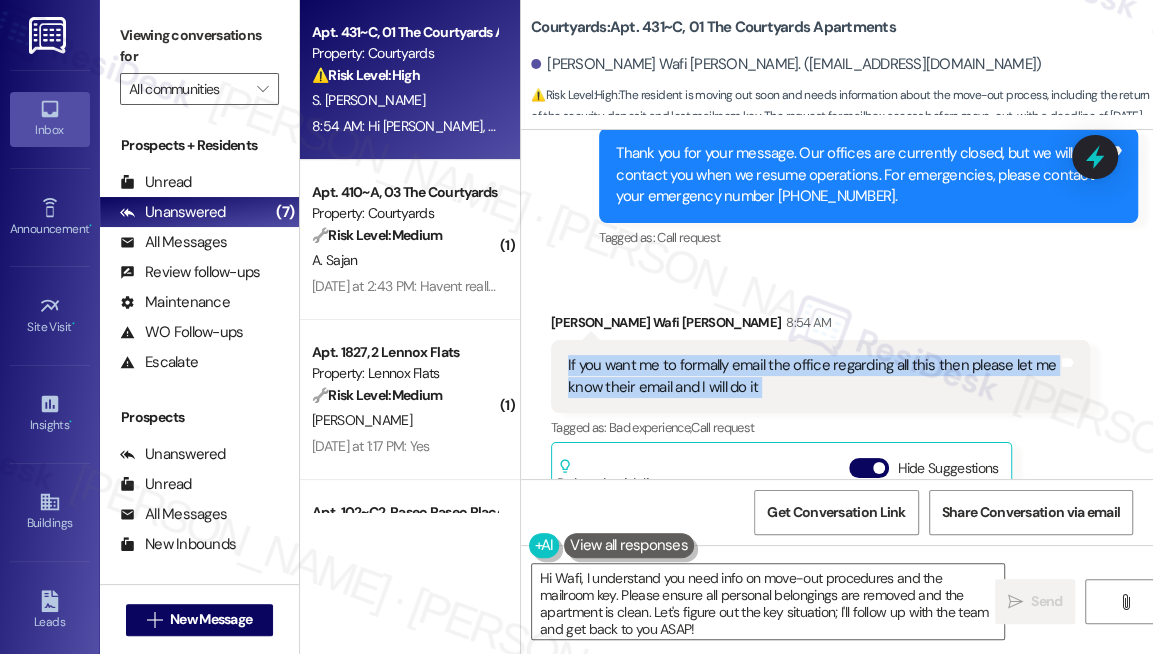click on "If you want me to formally email the office regarding all this then please let me know their email and I will do it" at bounding box center (813, 376) 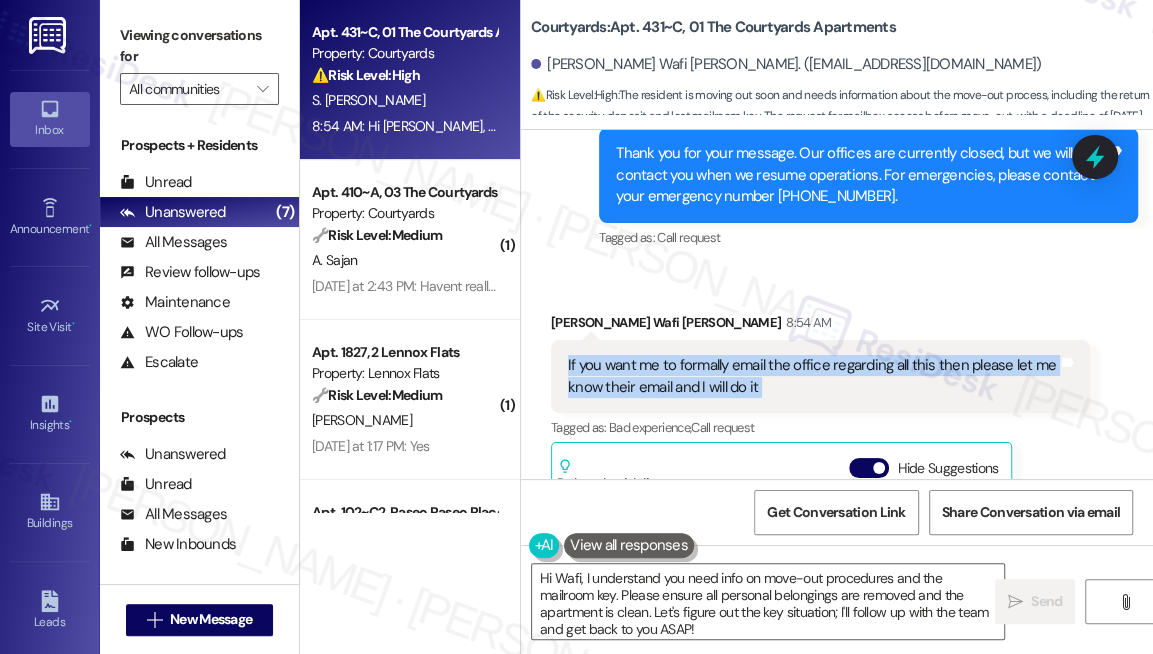 copy on "If you want me to formally email the office regarding all this then please let me know their email and I will do it Tags and notes" 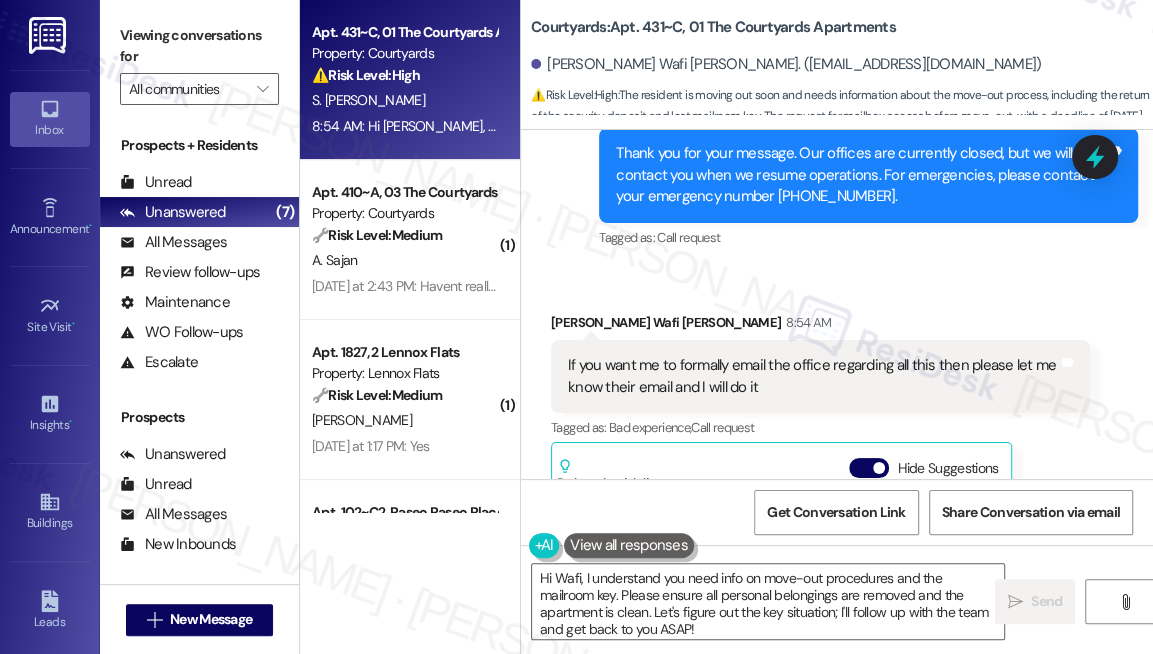 click on "Received via SMS [PERSON_NAME] Wafi [PERSON_NAME] 8:54 AM If you want me to formally email the office regarding all this then please let me know their email and I will do it Tags and notes Tagged as:   Bad experience ,  Click to highlight conversations about Bad experience Call request Click to highlight conversations about Call request  Related guidelines Hide Suggestions TDC Management - Courtyards: Welcome new residents for [DATE]-[DATE] lease term, community manager available to assist with any questions or concerns, important move-in information provided in packet. Created  [DATE] Property level guideline  ( 68 % match) FAQs generated by ResiDesk AI What is the move-in date for the [DATE]-[DATE] lease term? The exact move-in date is not specified in the document, but it refers to the current day as move-in day for the [DATE]-[DATE] lease term. Who is the Community Manager at The Courtyards? The Community Manager at The Courtyards is [PERSON_NAME]. How can I contact the management team with suggestions or concerns?" at bounding box center (820, 537) 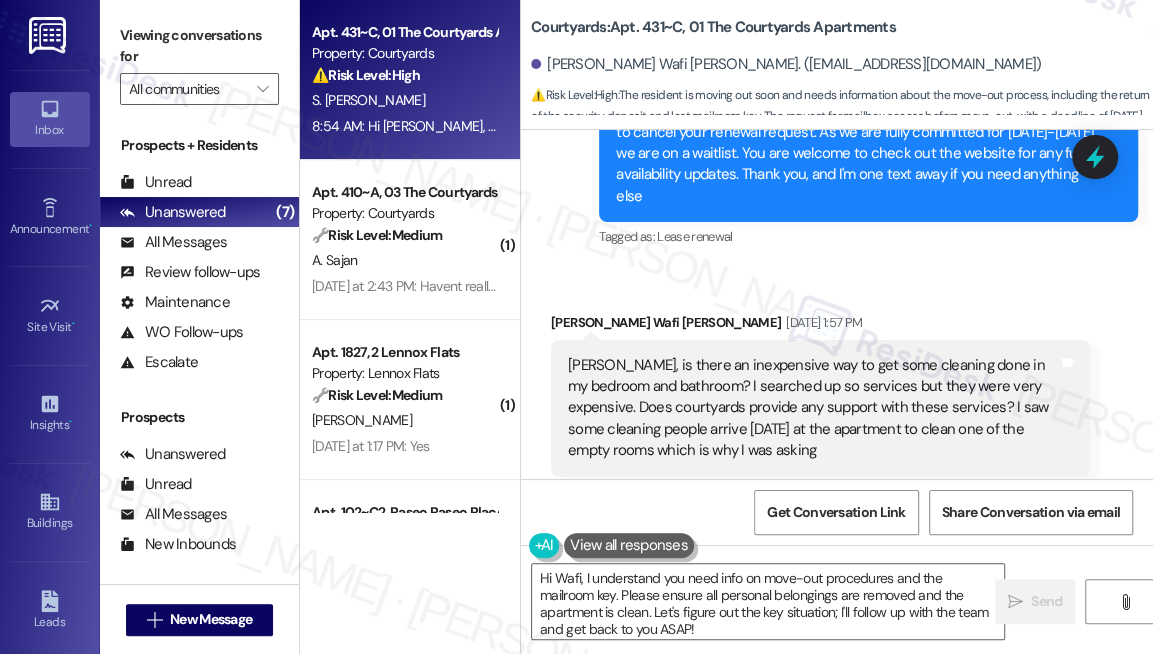 scroll, scrollTop: 30505, scrollLeft: 0, axis: vertical 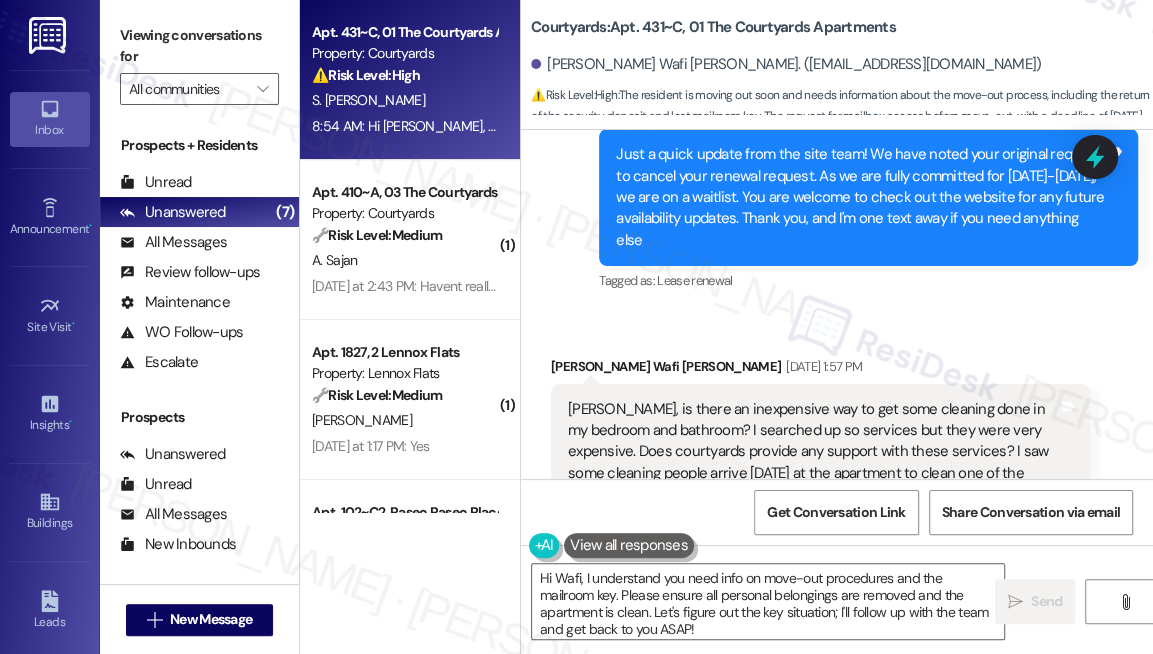 click on "[PERSON_NAME], is there an inexpensive way to get some cleaning done in my bedroom and bathroom? I searched up so services but they were very expensive. Does courtyards provide any support with these services? I saw some cleaning people arrive [DATE] at the apartment to clean one of the empty rooms which is why I was asking" at bounding box center [813, 452] 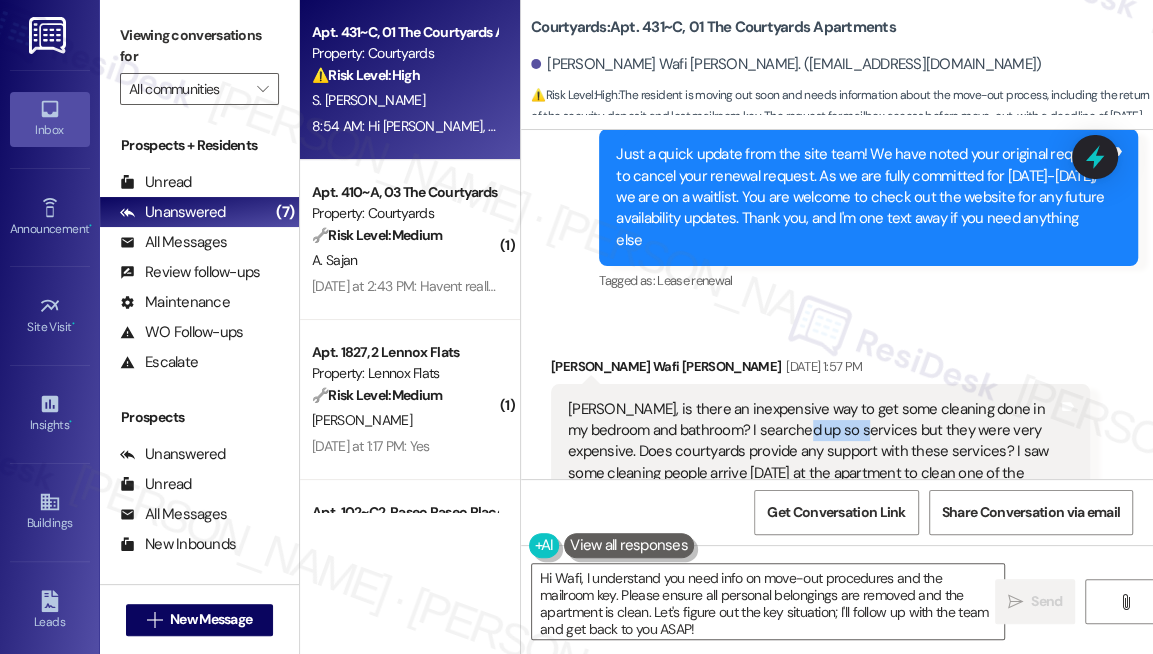 click on "[PERSON_NAME], is there an inexpensive way to get some cleaning done in my bedroom and bathroom? I searched up so services but they were very expensive. Does courtyards provide any support with these services? I saw some cleaning people arrive [DATE] at the apartment to clean one of the empty rooms which is why I was asking" at bounding box center [813, 452] 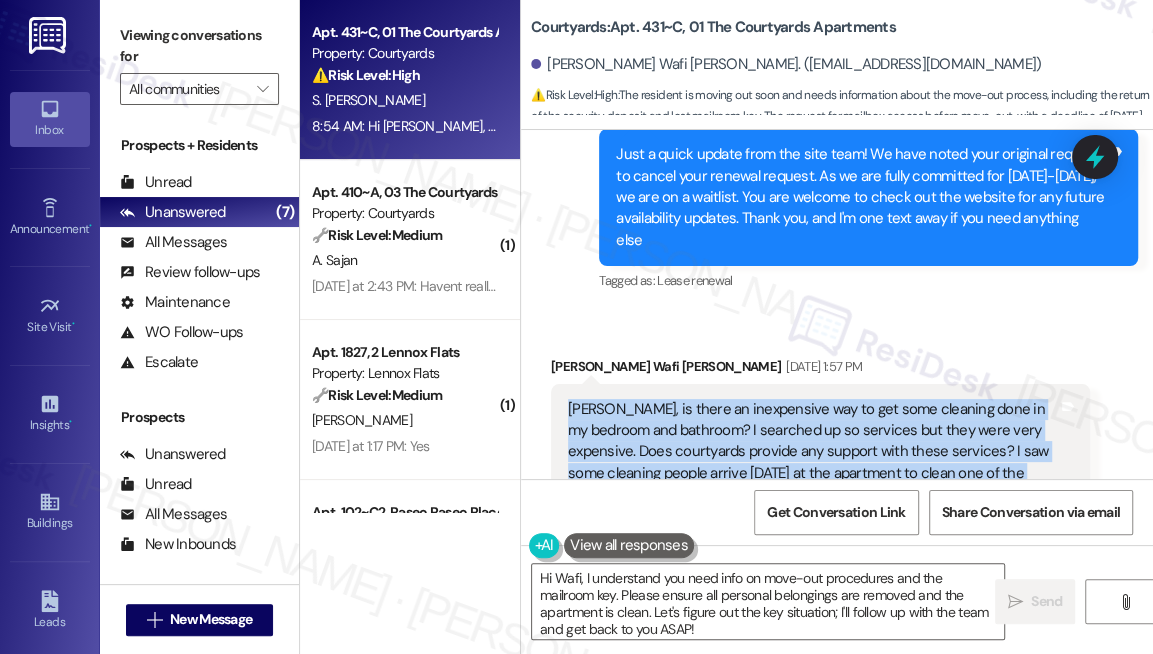 click on "[PERSON_NAME], is there an inexpensive way to get some cleaning done in my bedroom and bathroom? I searched up so services but they were very expensive. Does courtyards provide any support with these services? I saw some cleaning people arrive [DATE] at the apartment to clean one of the empty rooms which is why I was asking" at bounding box center [813, 452] 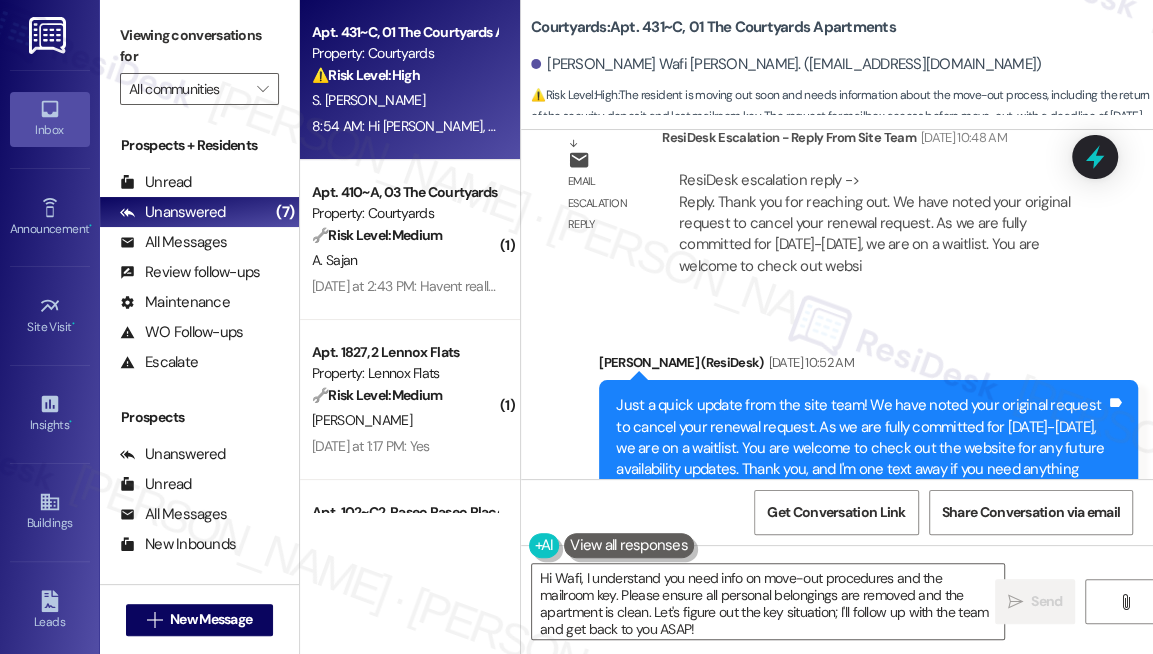 scroll, scrollTop: 30232, scrollLeft: 0, axis: vertical 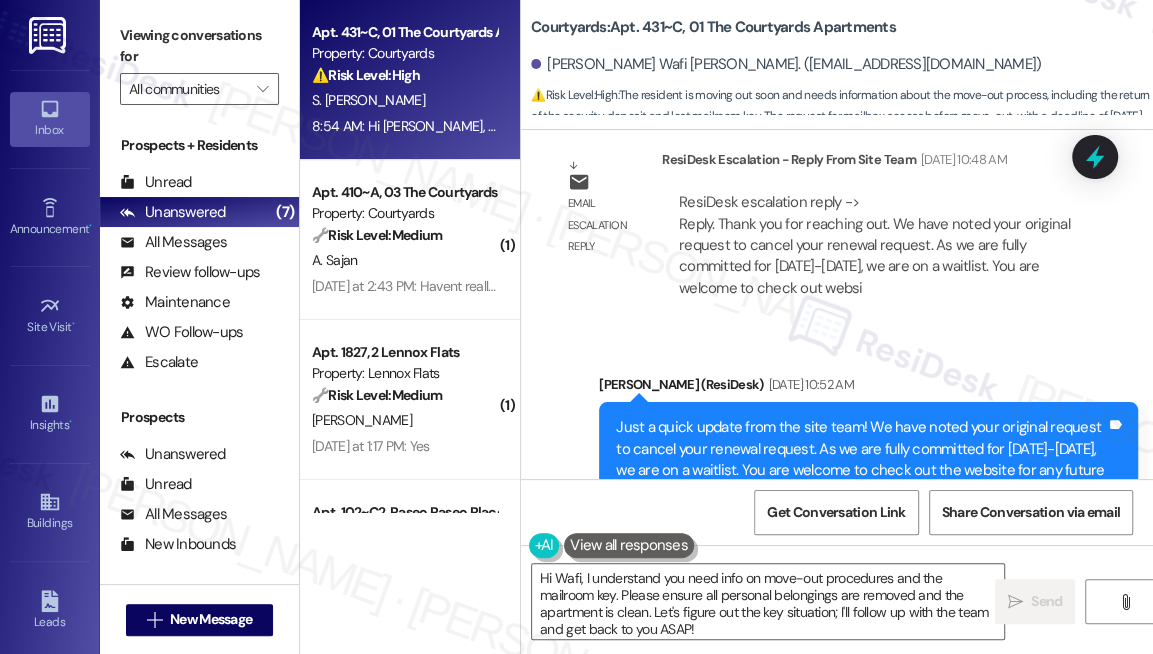 click on "Just a quick update from the site team! We have noted your original request to cancel your renewal request.  As we are fully committed for [DATE]-[DATE], we are on a waitlist.  You are welcome to check out the website for any future availability updates. Thank you, and I'm one text away if you need anything else" at bounding box center (861, 470) 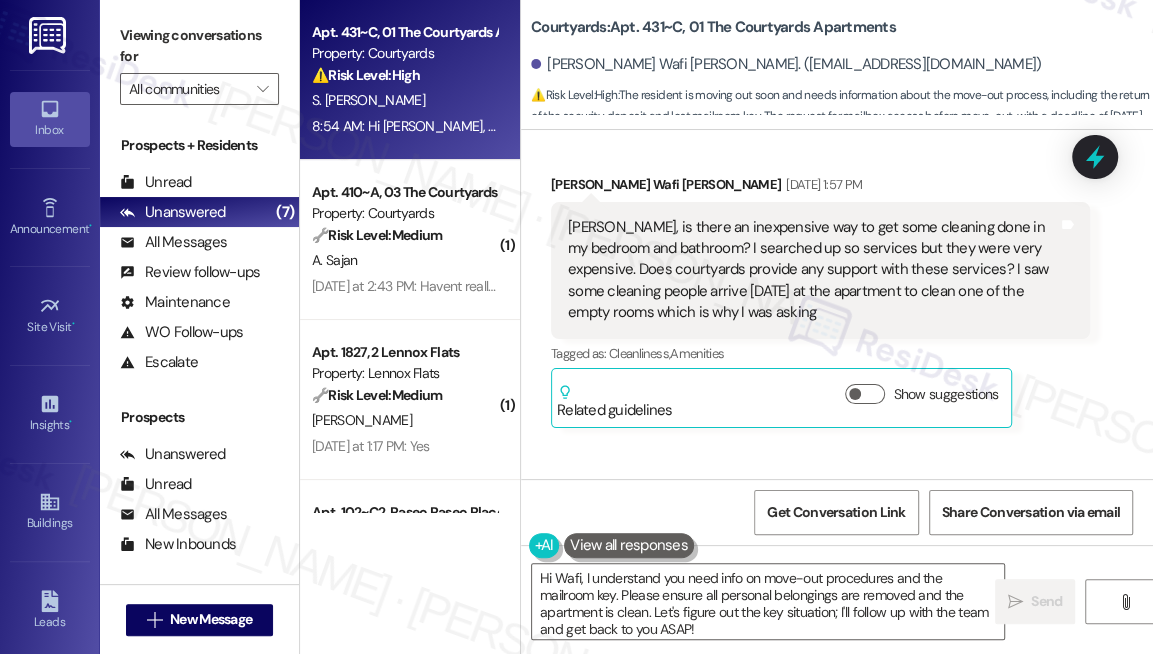 scroll, scrollTop: 30596, scrollLeft: 0, axis: vertical 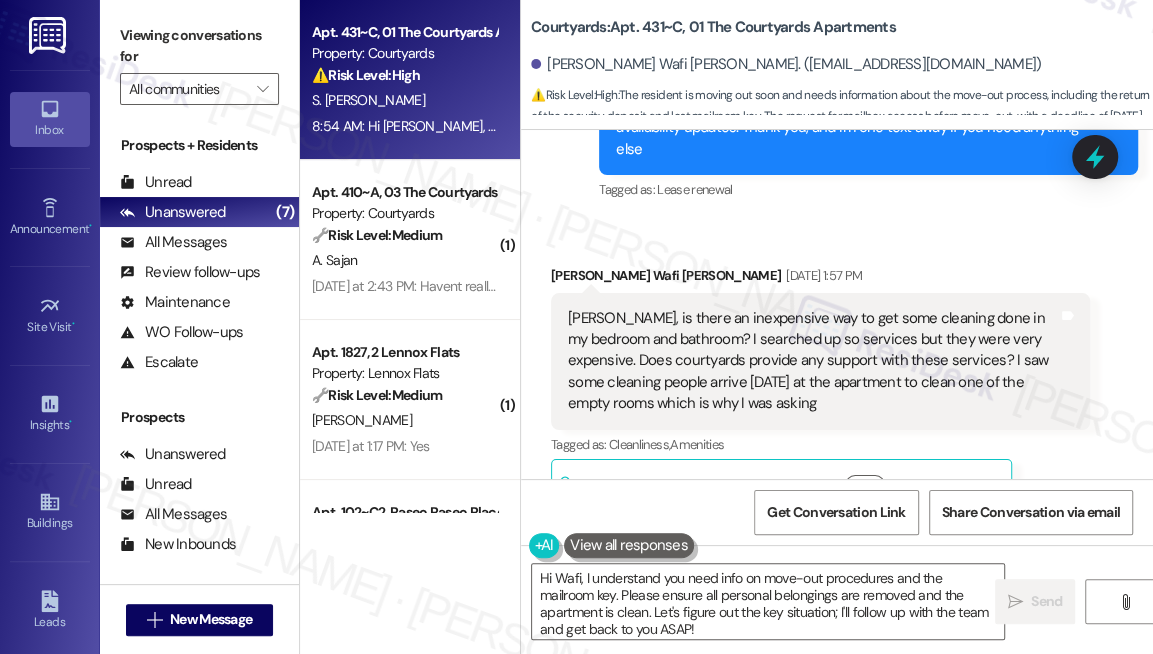 click on "[PERSON_NAME], is there an inexpensive way to get some cleaning done in my bedroom and bathroom? I searched up so services but they were very expensive. Does courtyards provide any support with these services? I saw some cleaning people arrive [DATE] at the apartment to clean one of the empty rooms which is why I was asking" at bounding box center (813, 361) 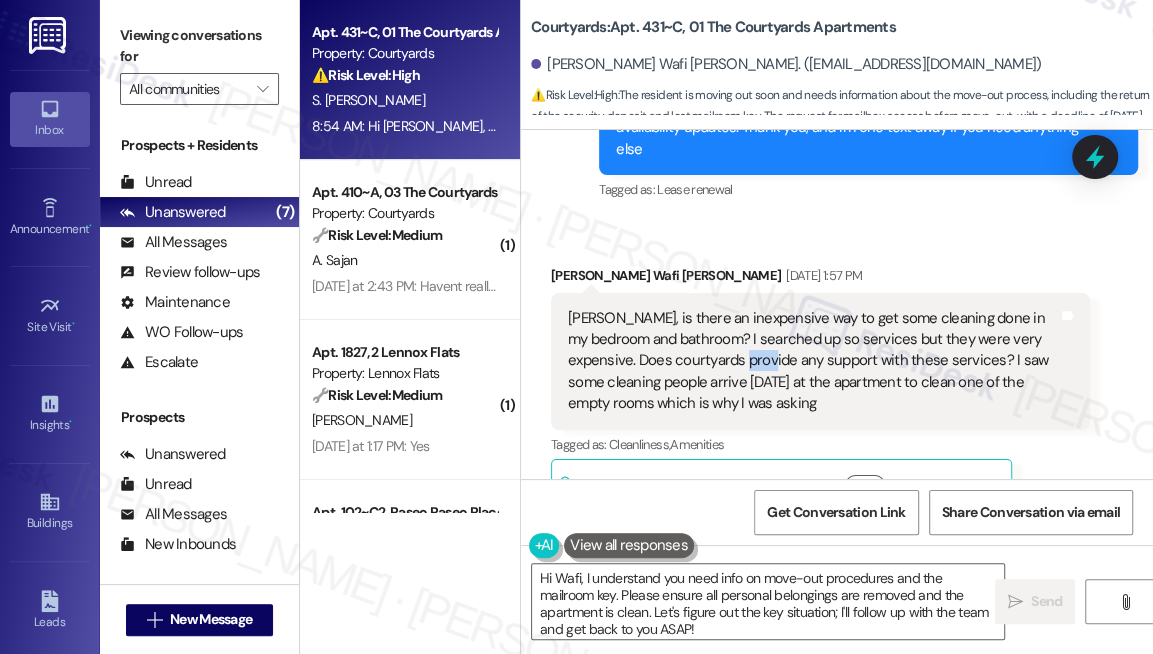 click on "[PERSON_NAME], is there an inexpensive way to get some cleaning done in my bedroom and bathroom? I searched up so services but they were very expensive. Does courtyards provide any support with these services? I saw some cleaning people arrive [DATE] at the apartment to clean one of the empty rooms which is why I was asking" at bounding box center (813, 361) 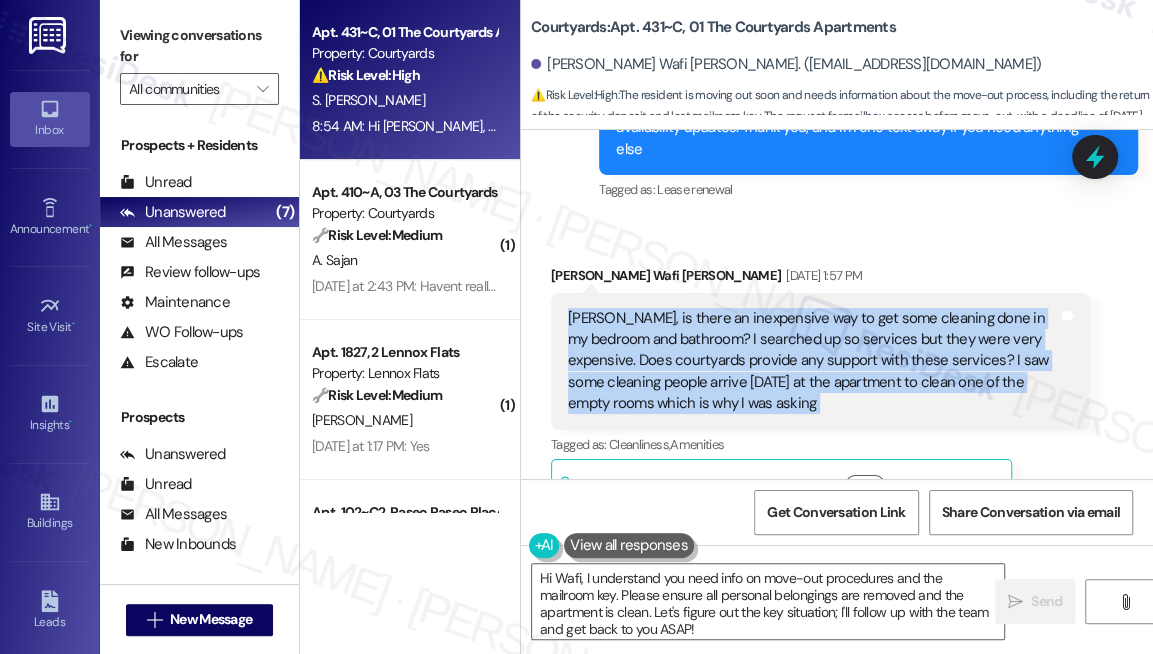click on "[PERSON_NAME], is there an inexpensive way to get some cleaning done in my bedroom and bathroom? I searched up so services but they were very expensive. Does courtyards provide any support with these services? I saw some cleaning people arrive [DATE] at the apartment to clean one of the empty rooms which is why I was asking" at bounding box center [813, 361] 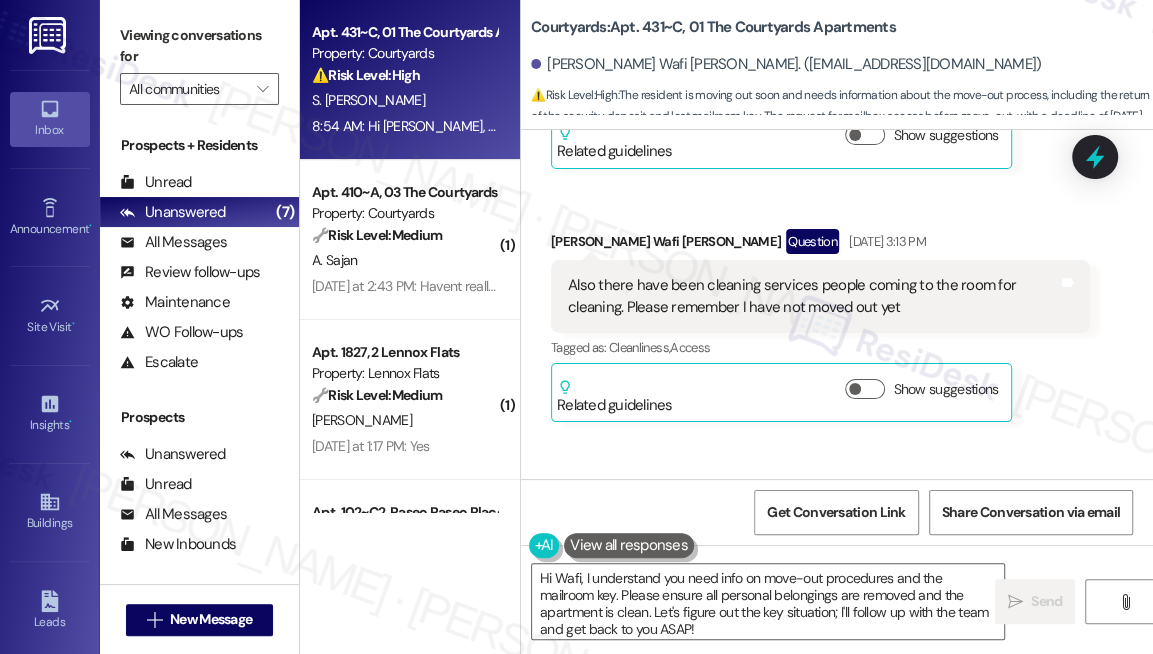 scroll, scrollTop: 31050, scrollLeft: 0, axis: vertical 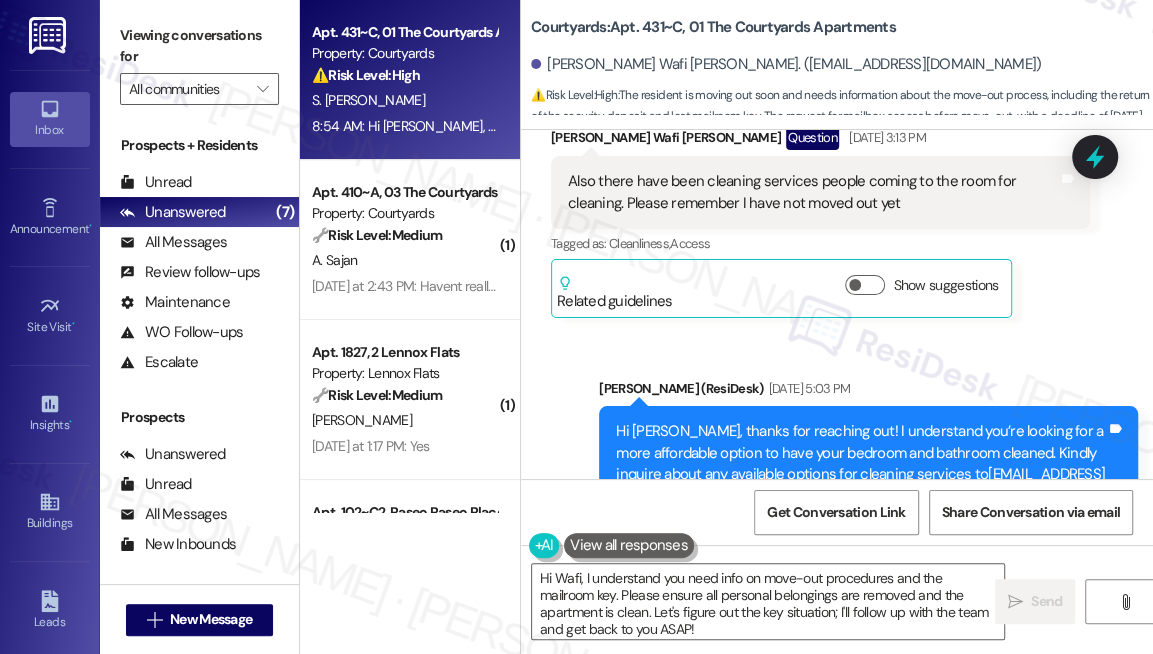 click on "Hi [PERSON_NAME], thanks for reaching out! I understand you’re looking for a more affordable option to have your bedroom and bathroom cleaned. Kindly inquire about any available options for cleaning services to  [EMAIL_ADDRESS][DOMAIN_NAME] . Let me know if you need anything else" at bounding box center [861, 464] 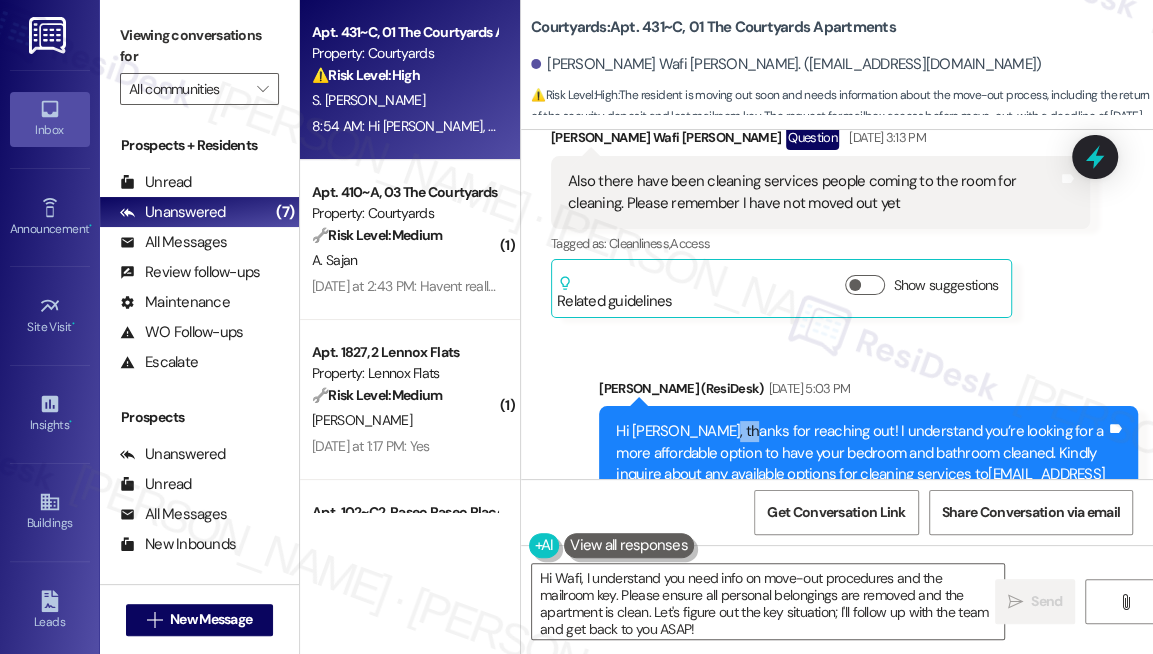 click on "Hi [PERSON_NAME], thanks for reaching out! I understand you’re looking for a more affordable option to have your bedroom and bathroom cleaned. Kindly inquire about any available options for cleaning services to  [EMAIL_ADDRESS][DOMAIN_NAME] . Let me know if you need anything else" at bounding box center (861, 464) 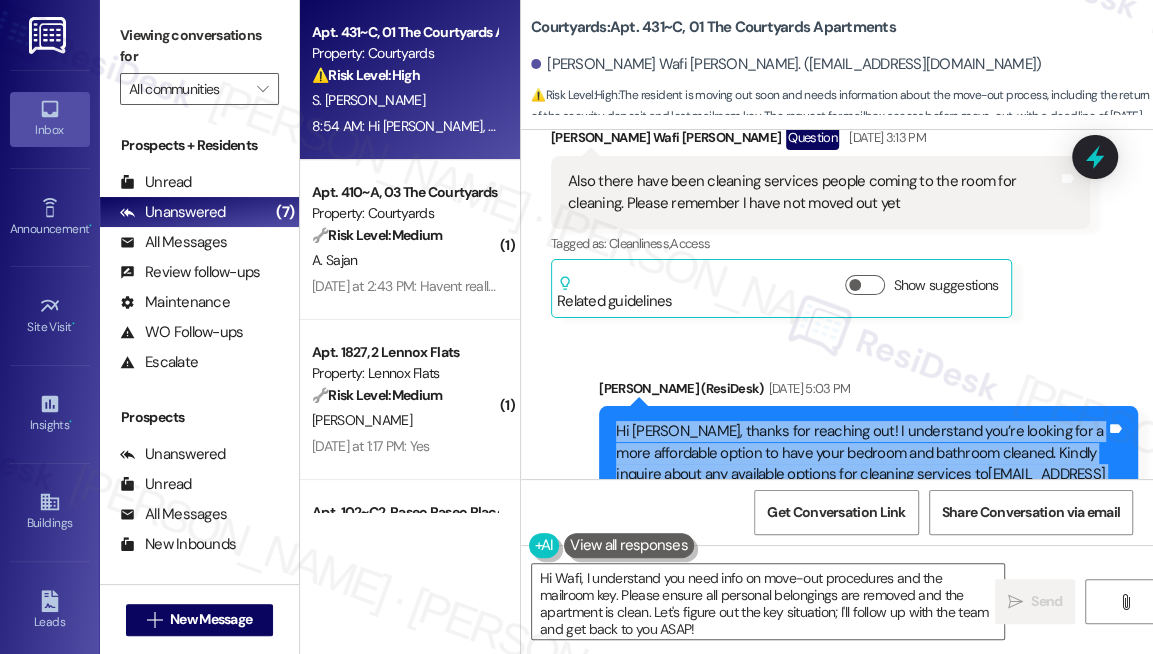 click on "Hi [PERSON_NAME], thanks for reaching out! I understand you’re looking for a more affordable option to have your bedroom and bathroom cleaned. Kindly inquire about any available options for cleaning services to  [EMAIL_ADDRESS][DOMAIN_NAME] . Let me know if you need anything else" at bounding box center (861, 464) 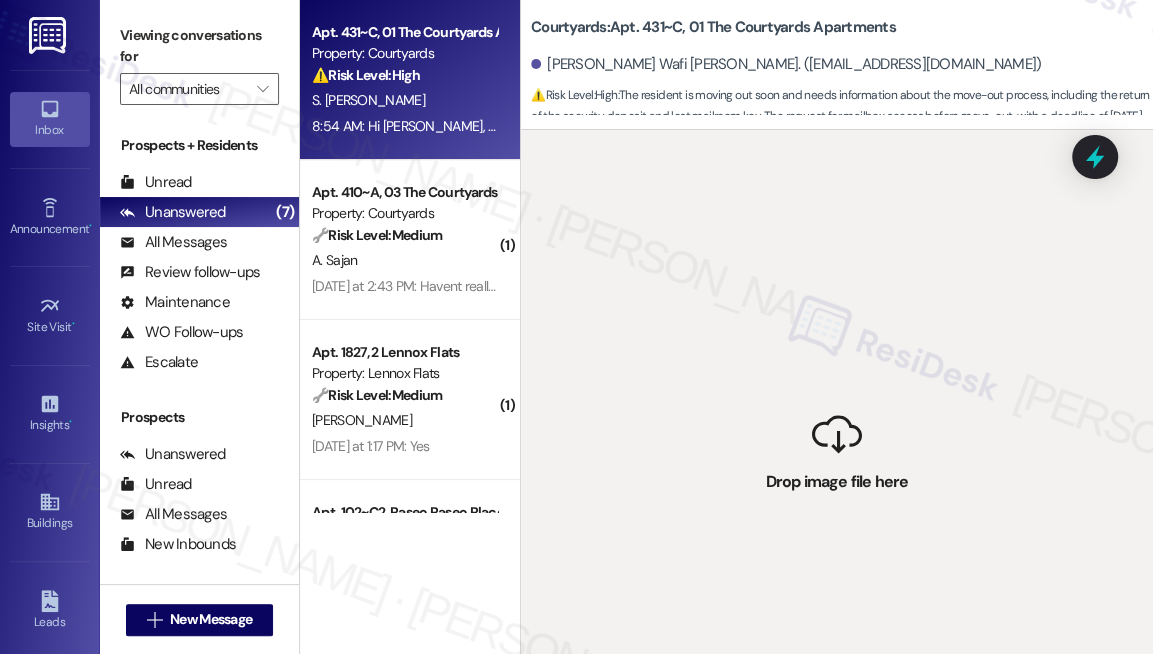 click on " Drop image file here" at bounding box center [837, 457] 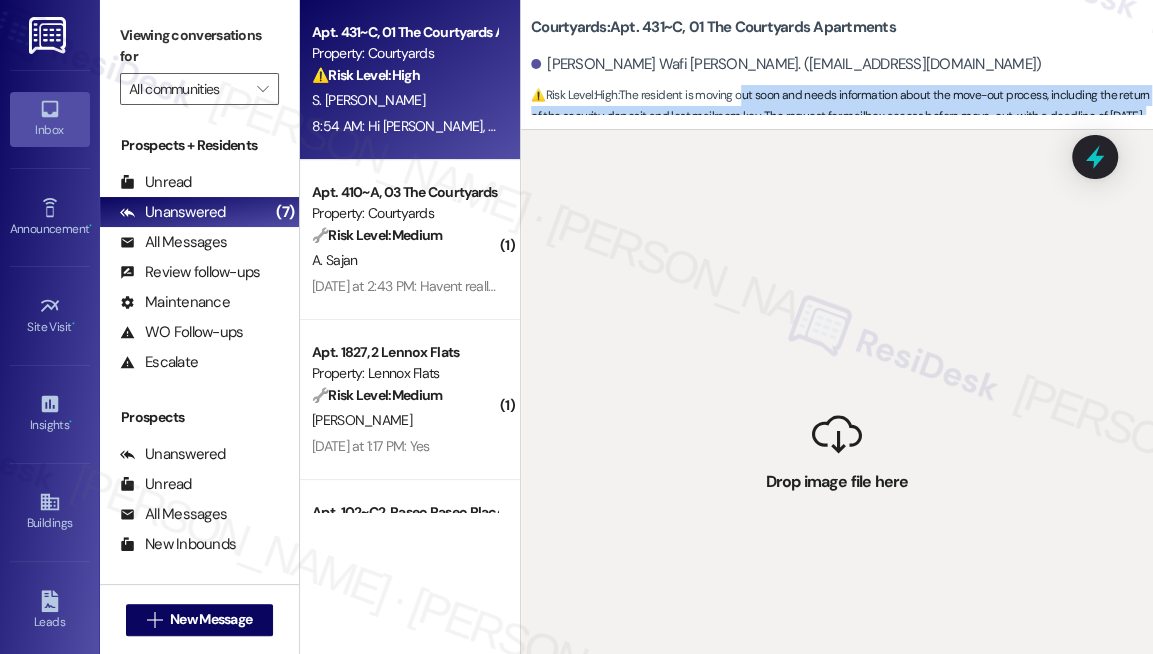 drag, startPoint x: 824, startPoint y: 449, endPoint x: 746, endPoint y: 106, distance: 351.75702 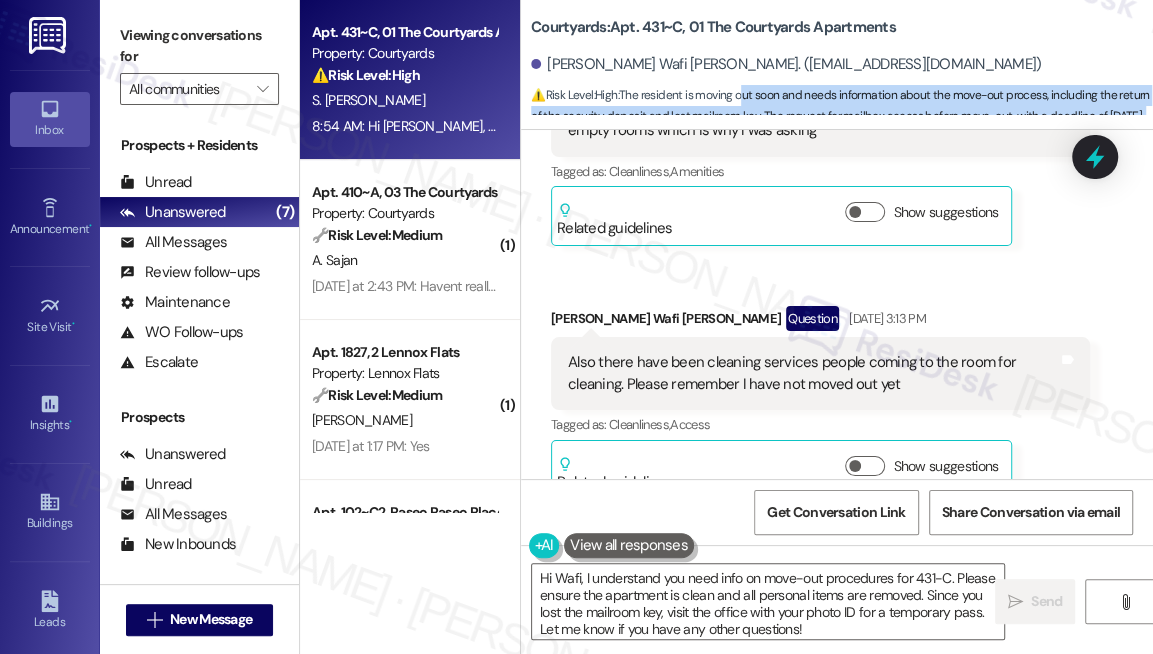 scroll, scrollTop: 31142, scrollLeft: 0, axis: vertical 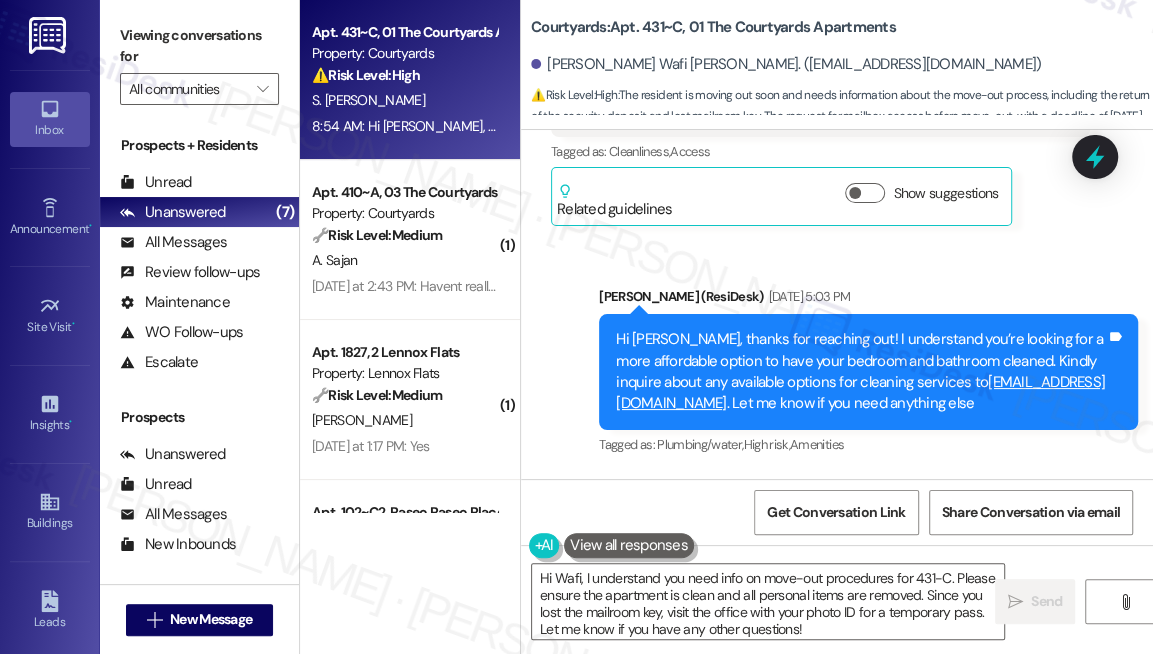 click on "Hi [PERSON_NAME], thanks for reaching out! I understand you’re looking for a more affordable option to have your bedroom and bathroom cleaned. Kindly inquire about any available options for cleaning services to  [EMAIL_ADDRESS][DOMAIN_NAME] . Let me know if you need anything else" at bounding box center (861, 372) 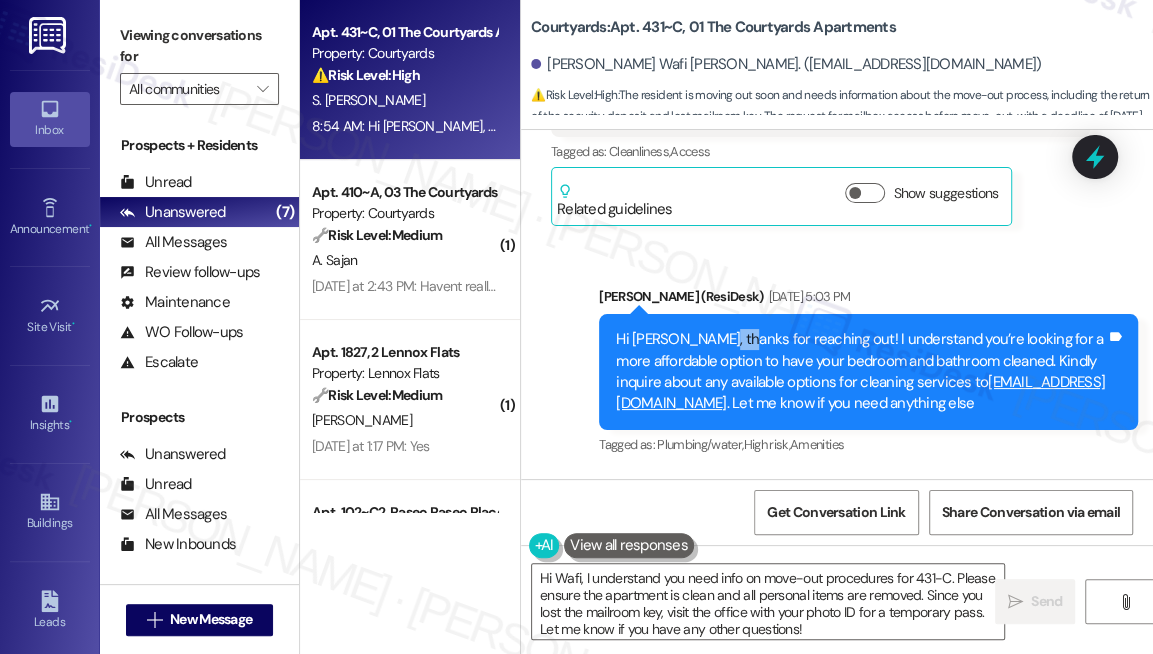 click on "Hi [PERSON_NAME], thanks for reaching out! I understand you’re looking for a more affordable option to have your bedroom and bathroom cleaned. Kindly inquire about any available options for cleaning services to  [EMAIL_ADDRESS][DOMAIN_NAME] . Let me know if you need anything else" at bounding box center [861, 372] 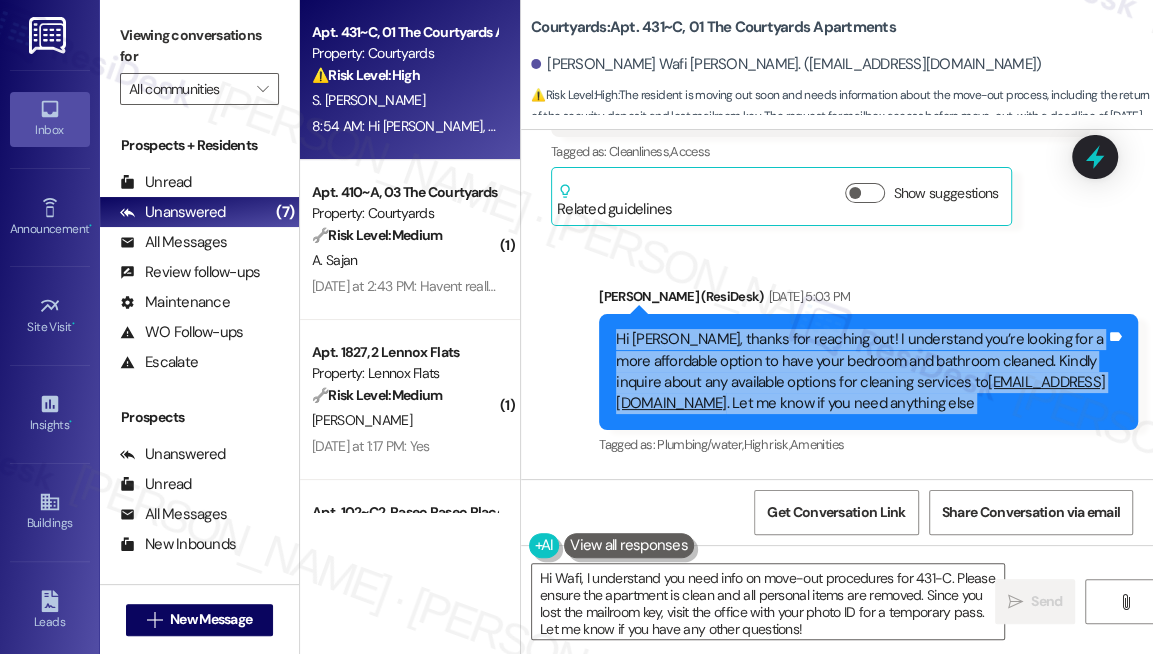 click on "Hi [PERSON_NAME], thanks for reaching out! I understand you’re looking for a more affordable option to have your bedroom and bathroom cleaned. Kindly inquire about any available options for cleaning services to  [EMAIL_ADDRESS][DOMAIN_NAME] . Let me know if you need anything else" at bounding box center (861, 372) 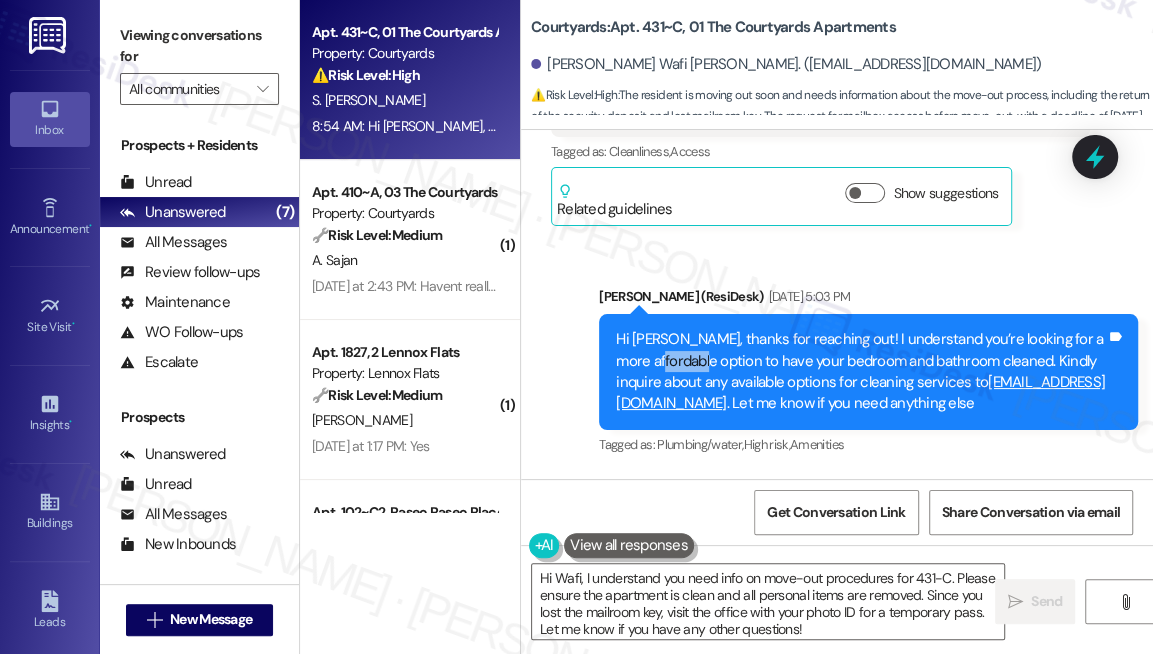 click on "Hi [PERSON_NAME], thanks for reaching out! I understand you’re looking for a more affordable option to have your bedroom and bathroom cleaned. Kindly inquire about any available options for cleaning services to  [EMAIL_ADDRESS][DOMAIN_NAME] . Let me know if you need anything else" at bounding box center [861, 372] 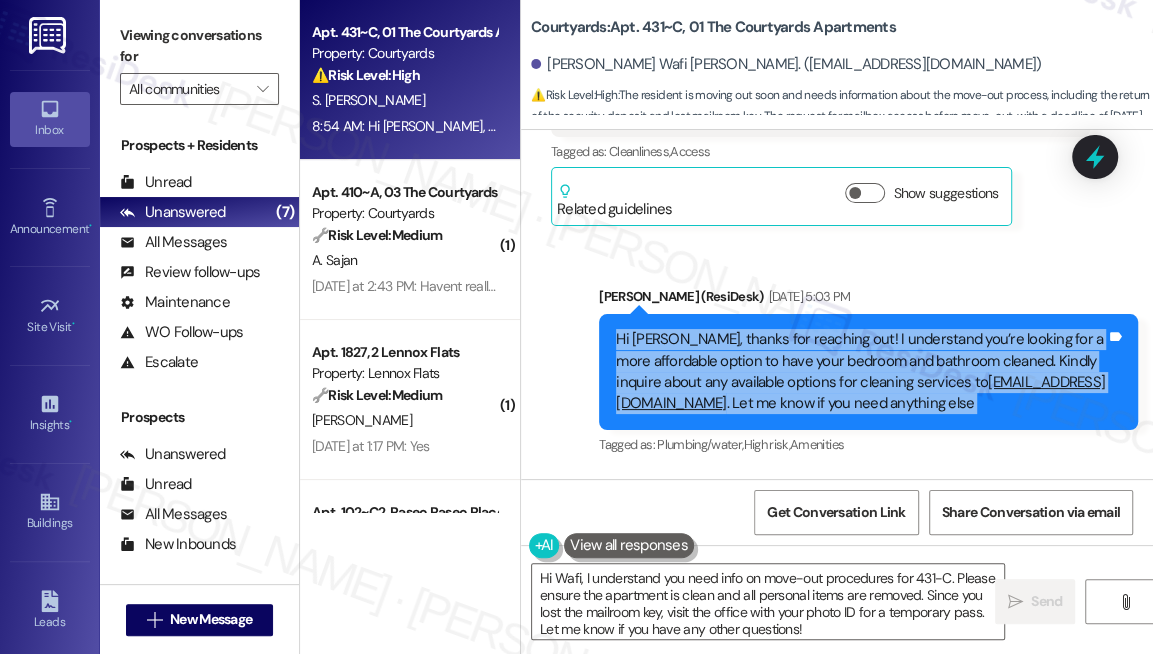 click on "Hi [PERSON_NAME], thanks for reaching out! I understand you’re looking for a more affordable option to have your bedroom and bathroom cleaned. Kindly inquire about any available options for cleaning services to  [EMAIL_ADDRESS][DOMAIN_NAME] . Let me know if you need anything else" at bounding box center (861, 372) 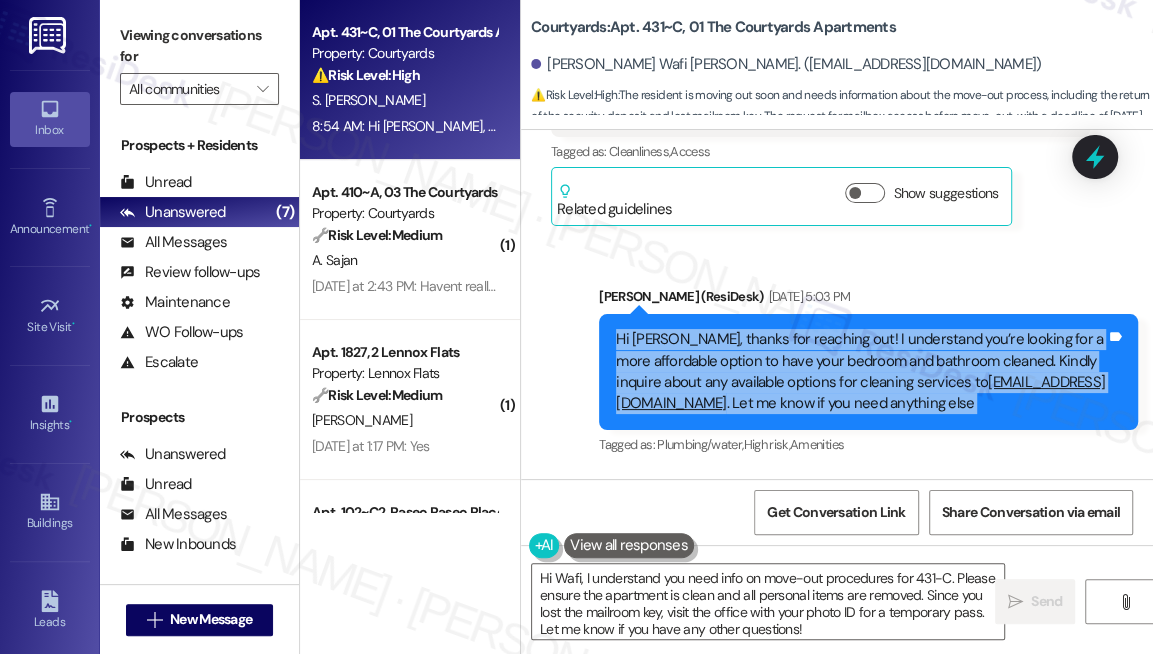 click on "Hi [PERSON_NAME], thanks for reaching out! I understand you’re looking for a more affordable option to have your bedroom and bathroom cleaned. Kindly inquire about any available options for cleaning services to  [EMAIL_ADDRESS][DOMAIN_NAME] . Let me know if you need anything else" at bounding box center [861, 372] 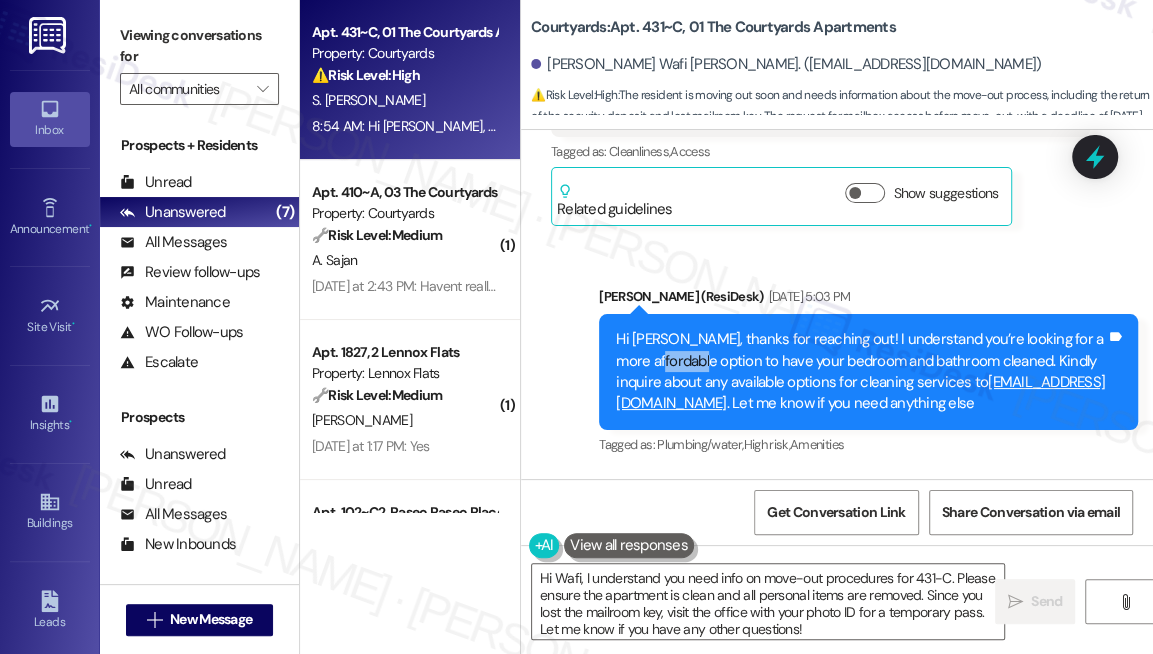 click on "Hi [PERSON_NAME], thanks for reaching out! I understand you’re looking for a more affordable option to have your bedroom and bathroom cleaned. Kindly inquire about any available options for cleaning services to  [EMAIL_ADDRESS][DOMAIN_NAME] . Let me know if you need anything else" at bounding box center [861, 372] 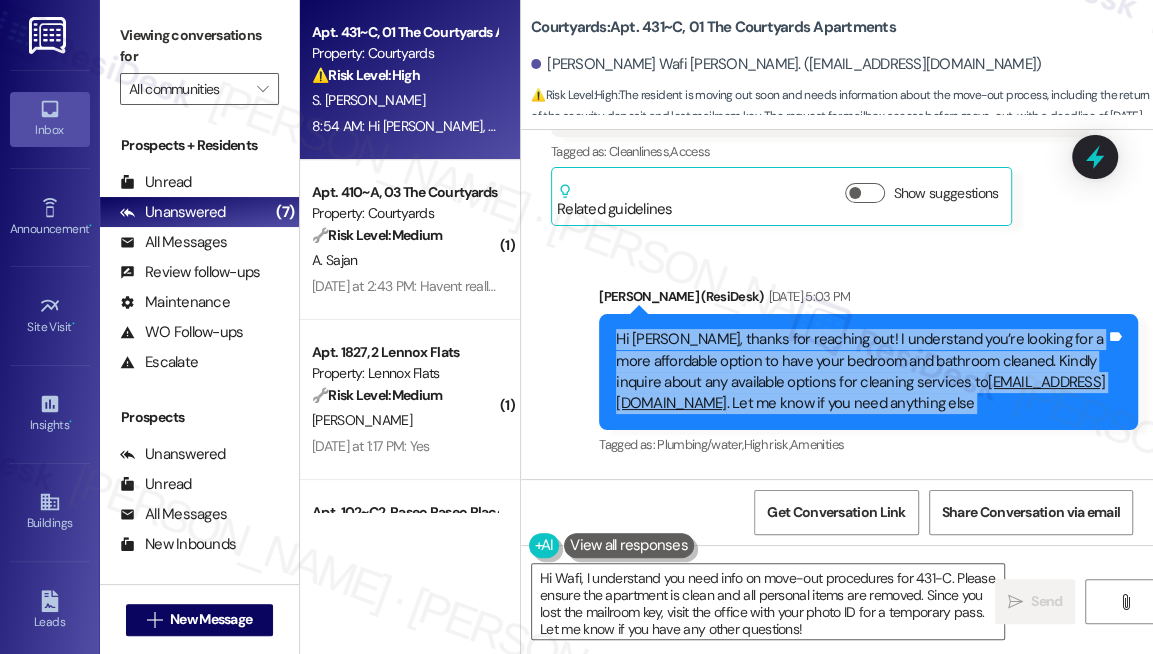 click on "Hi [PERSON_NAME], thanks for reaching out! I understand you’re looking for a more affordable option to have your bedroom and bathroom cleaned. Kindly inquire about any available options for cleaning services to  [EMAIL_ADDRESS][DOMAIN_NAME] . Let me know if you need anything else" at bounding box center (861, 372) 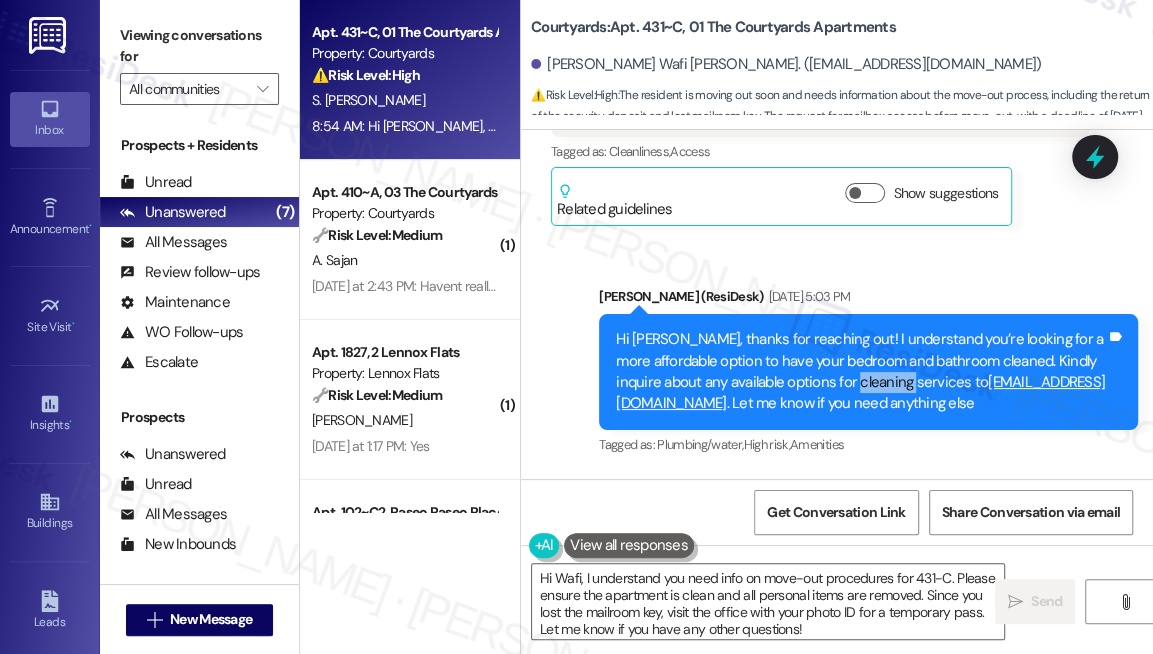click on "Hi [PERSON_NAME], thanks for reaching out! I understand you’re looking for a more affordable option to have your bedroom and bathroom cleaned. Kindly inquire about any available options for cleaning services to  [EMAIL_ADDRESS][DOMAIN_NAME] . Let me know if you need anything else" at bounding box center (861, 372) 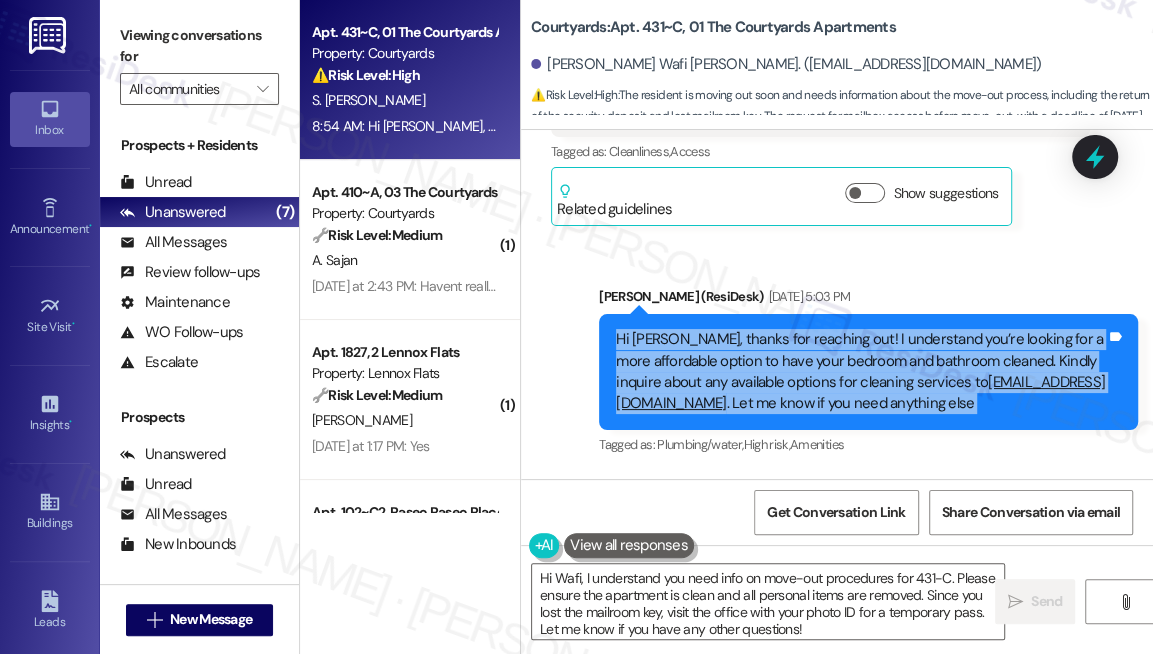 click on "Hi [PERSON_NAME], thanks for reaching out! I understand you’re looking for a more affordable option to have your bedroom and bathroom cleaned. Kindly inquire about any available options for cleaning services to  [EMAIL_ADDRESS][DOMAIN_NAME] . Let me know if you need anything else" at bounding box center (861, 372) 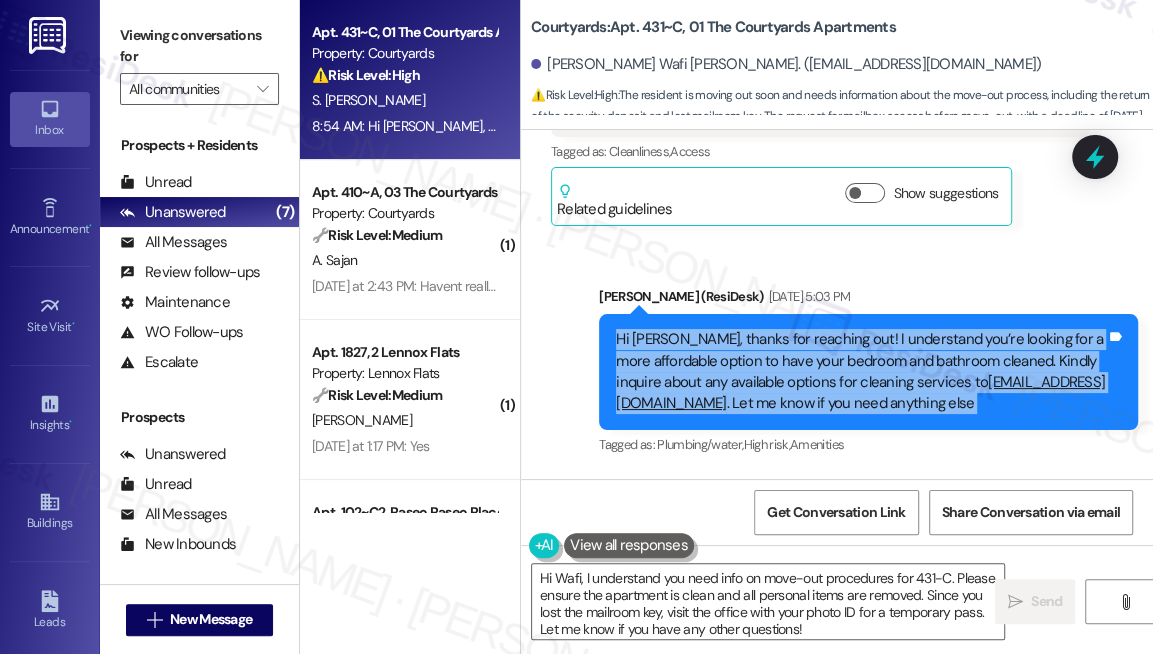 click on "Sent via SMS [PERSON_NAME]   (ResiDesk) [DATE] 5:03 PM Hi [PERSON_NAME], thanks for reaching out! I understand you’re looking for a more affordable option to have your bedroom and bathroom cleaned. Kindly inquire about any available options for cleaning services to  [EMAIL_ADDRESS][DOMAIN_NAME] . Let me know if you need anything else Tags and notes Tagged as:   Plumbing/water ,  Click to highlight conversations about Plumbing/water High risk ,  Click to highlight conversations about High risk Amenities Click to highlight conversations about Amenities" at bounding box center (837, 357) 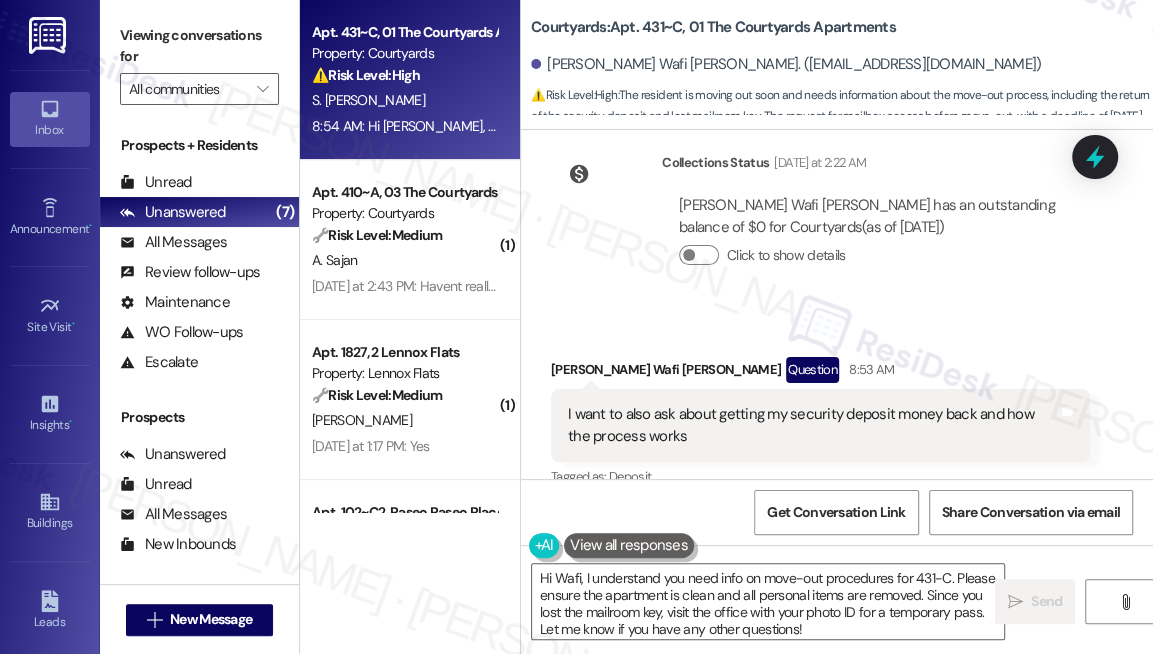 scroll, scrollTop: 31597, scrollLeft: 0, axis: vertical 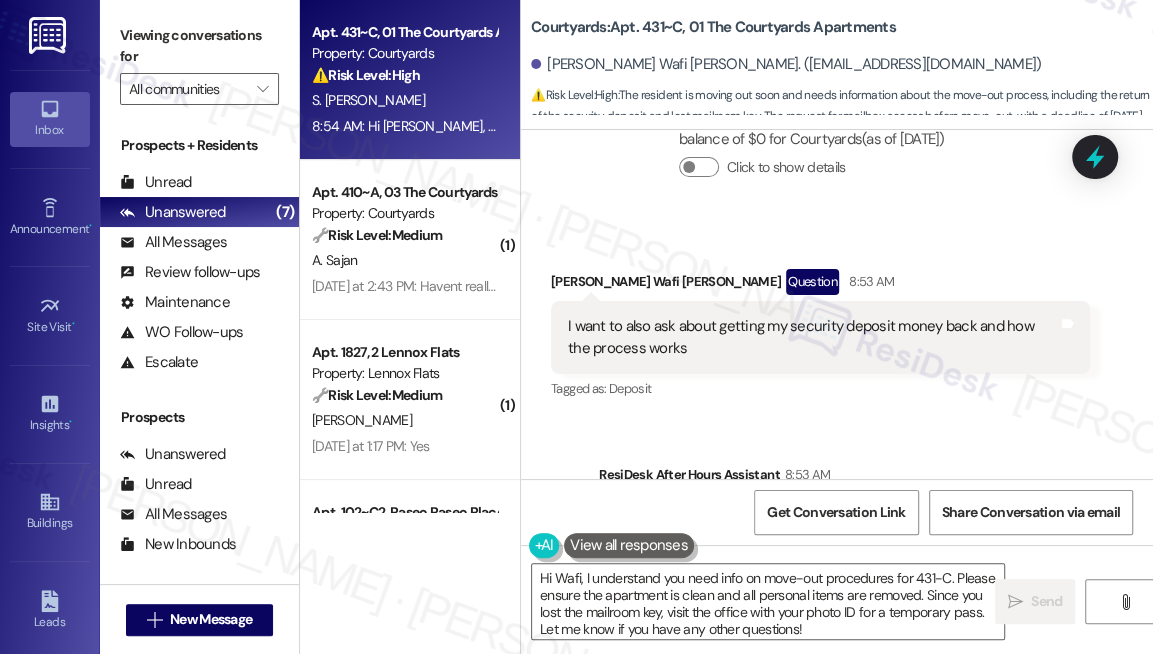click on "I want to also ask about getting my security deposit money back and how the process works" at bounding box center (813, 337) 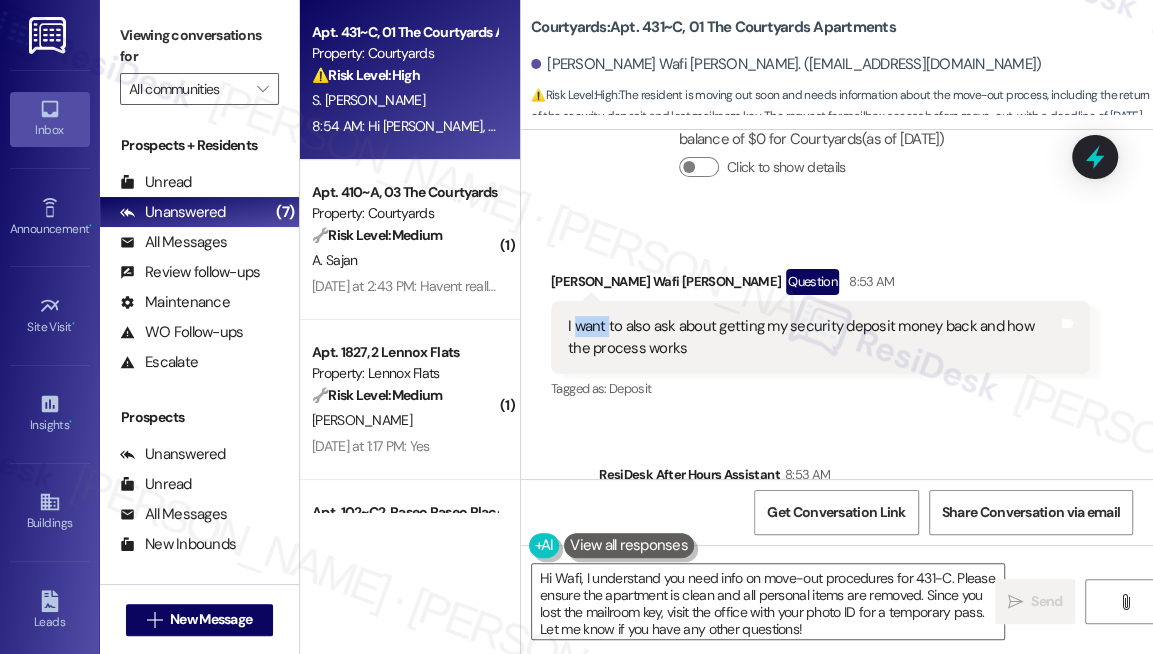click on "I want to also ask about getting my security deposit money back and how the process works" at bounding box center (813, 337) 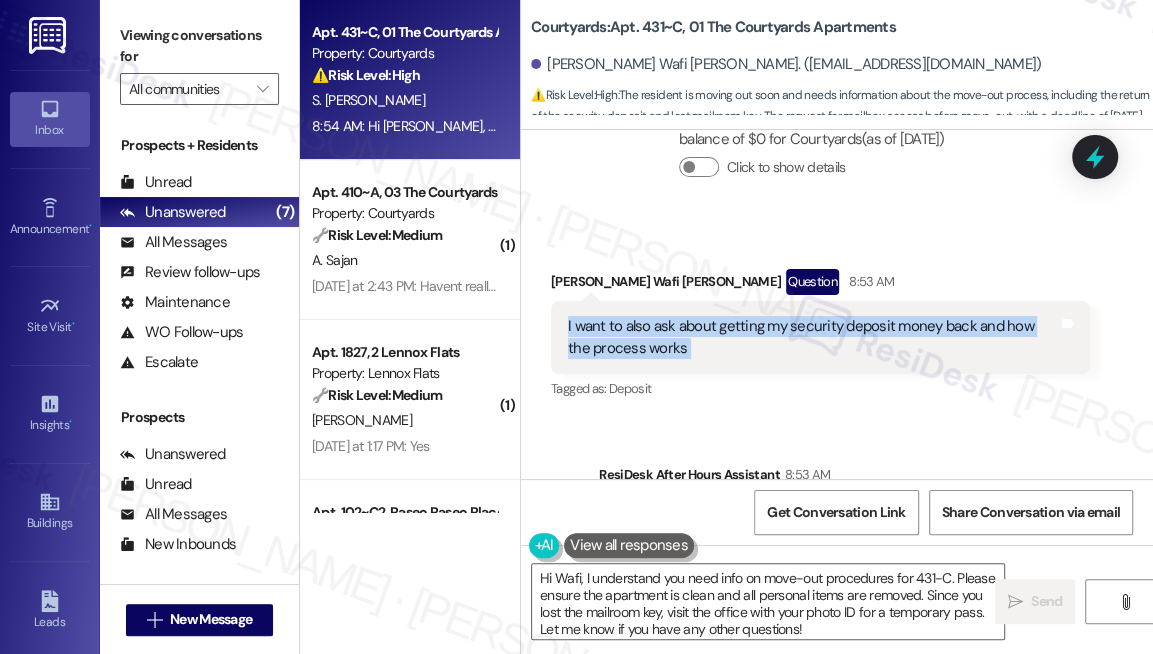 click on "I want to also ask about getting my security deposit money back and how the process works" at bounding box center (813, 337) 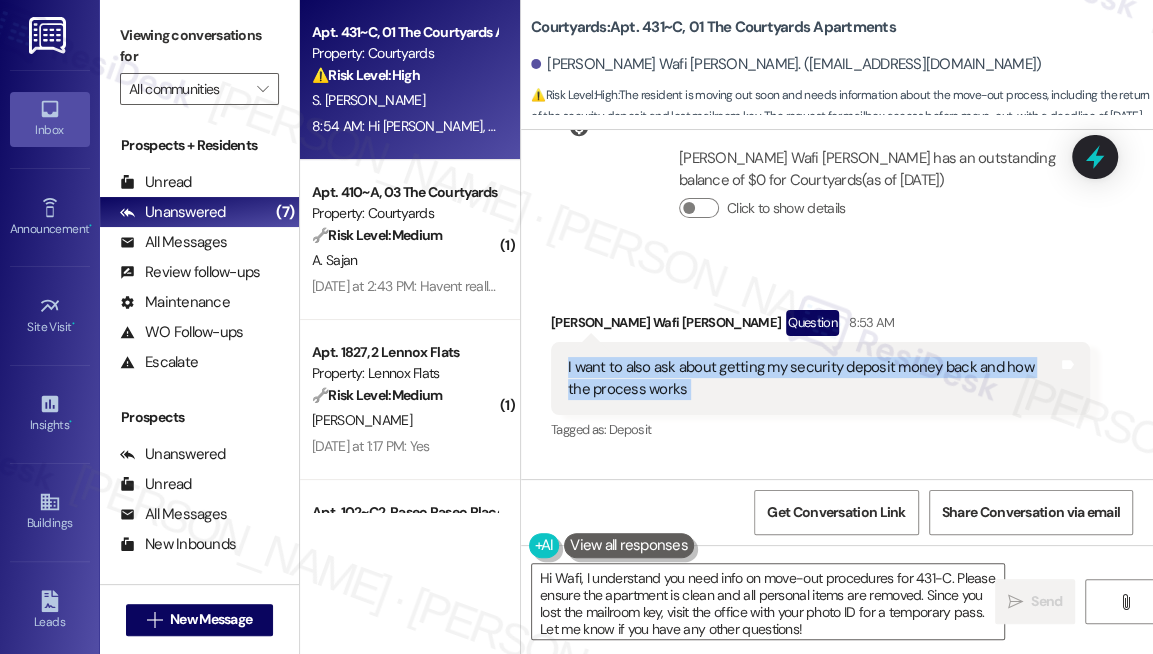scroll, scrollTop: 31688, scrollLeft: 0, axis: vertical 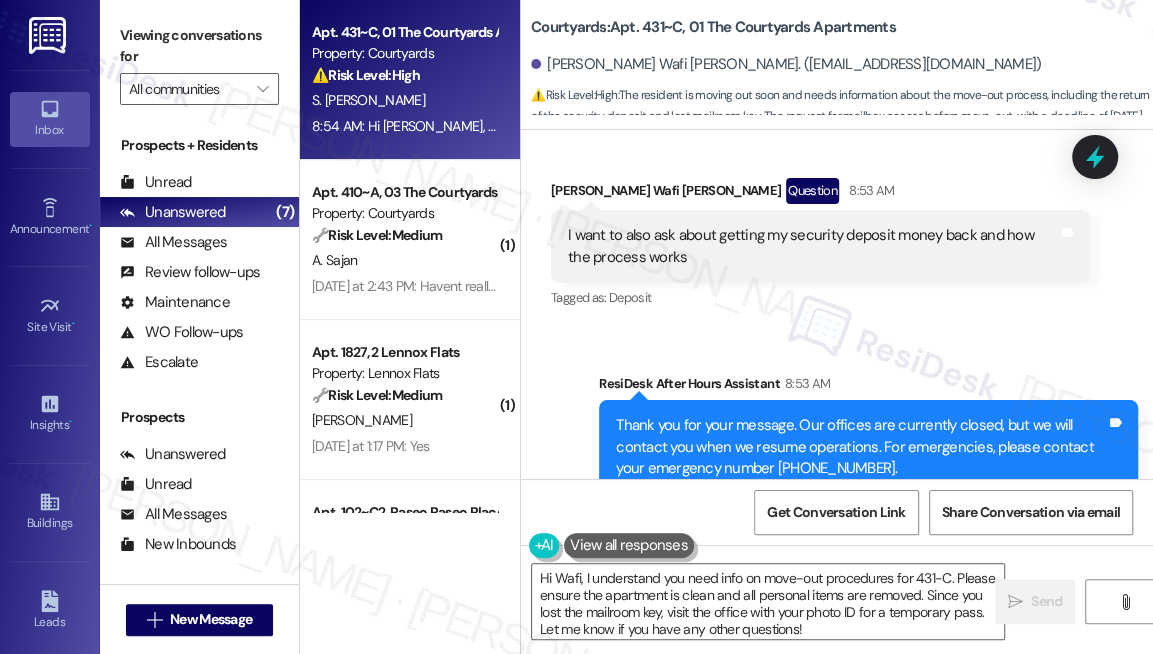 click on "ResiDesk After Hours Assistant 8:53 AM" at bounding box center (868, 387) 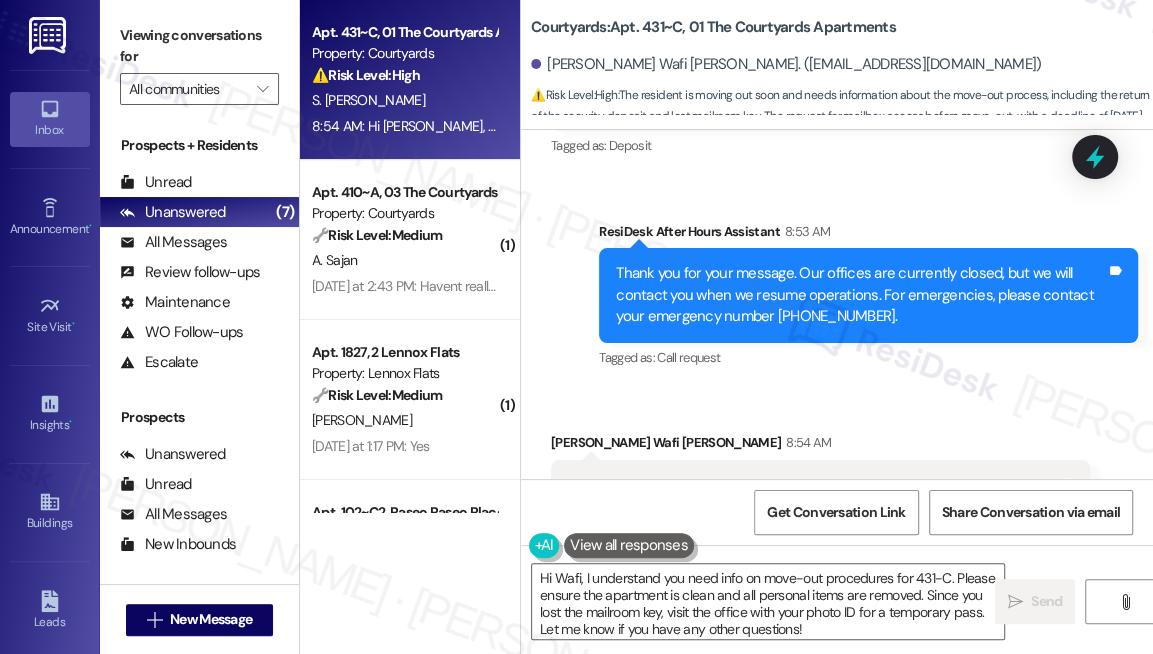 scroll, scrollTop: 32051, scrollLeft: 0, axis: vertical 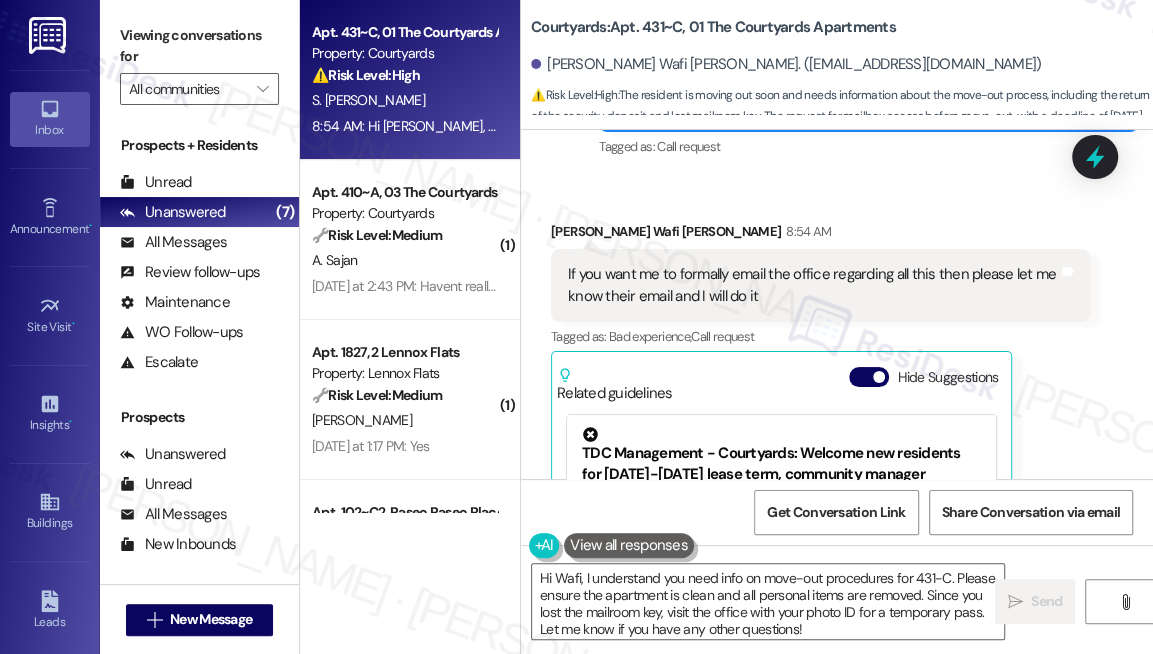 click on "Tagged as:   Bad experience ,  Click to highlight conversations about Bad experience Call request Click to highlight conversations about Call request" at bounding box center [820, 336] 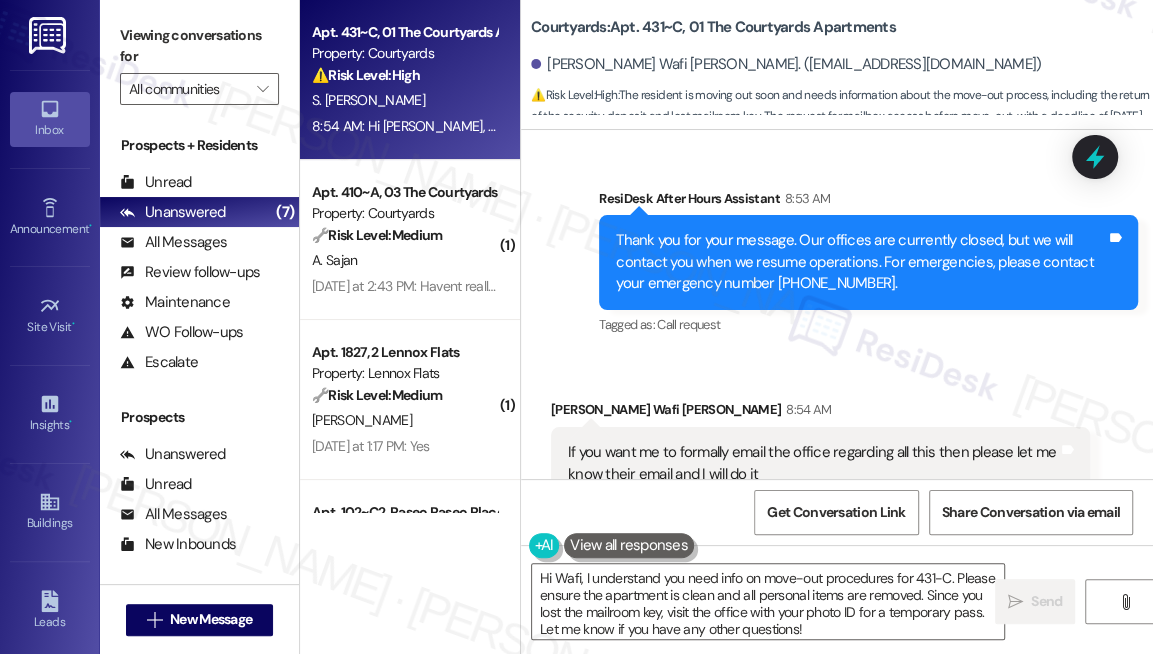 scroll, scrollTop: 31869, scrollLeft: 0, axis: vertical 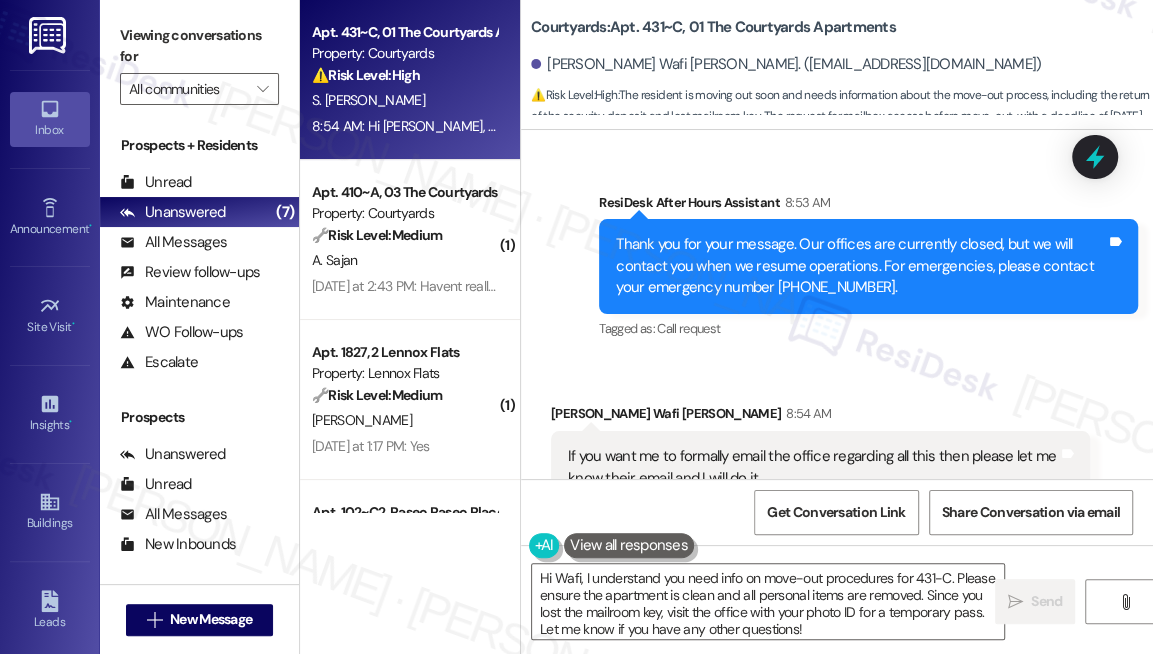click on "If you want me to formally email the office regarding all this then please let me know their email and I will do it" at bounding box center (813, 467) 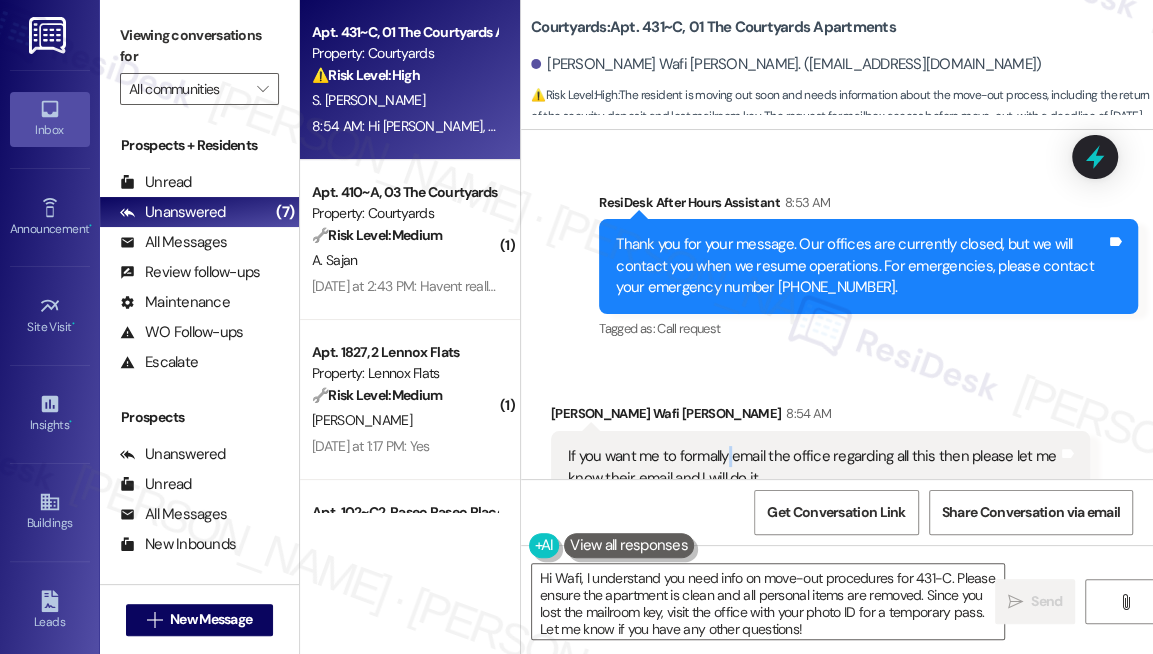 click on "If you want me to formally email the office regarding all this then please let me know their email and I will do it" at bounding box center (813, 467) 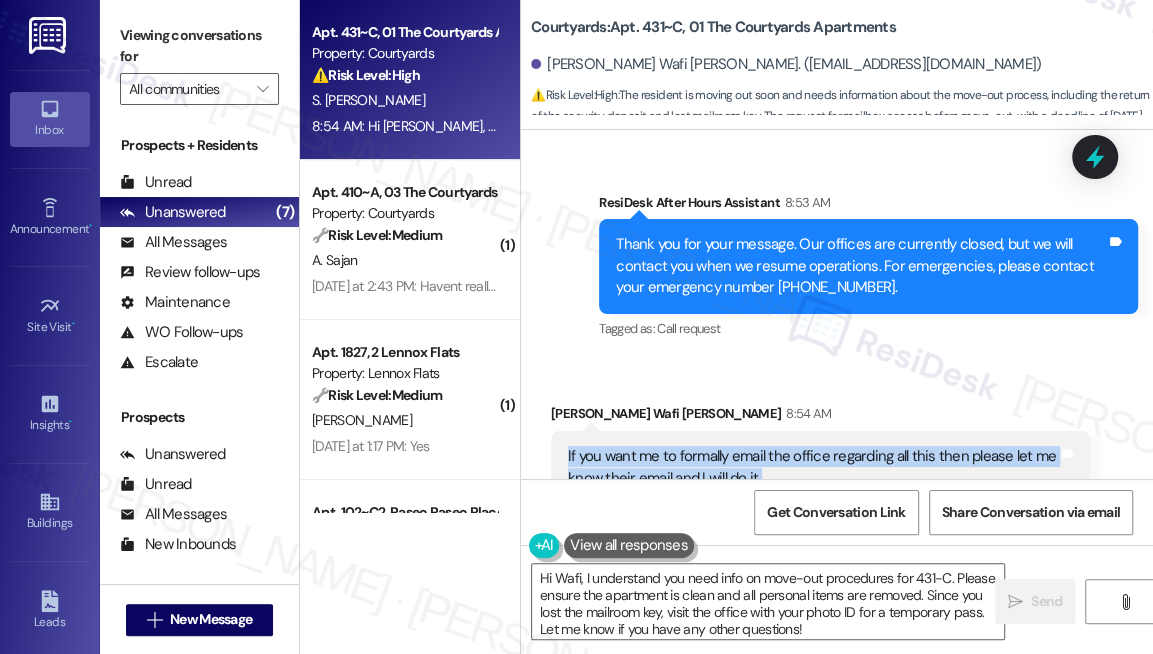 click on "If you want me to formally email the office regarding all this then please let me know their email and I will do it" at bounding box center [813, 467] 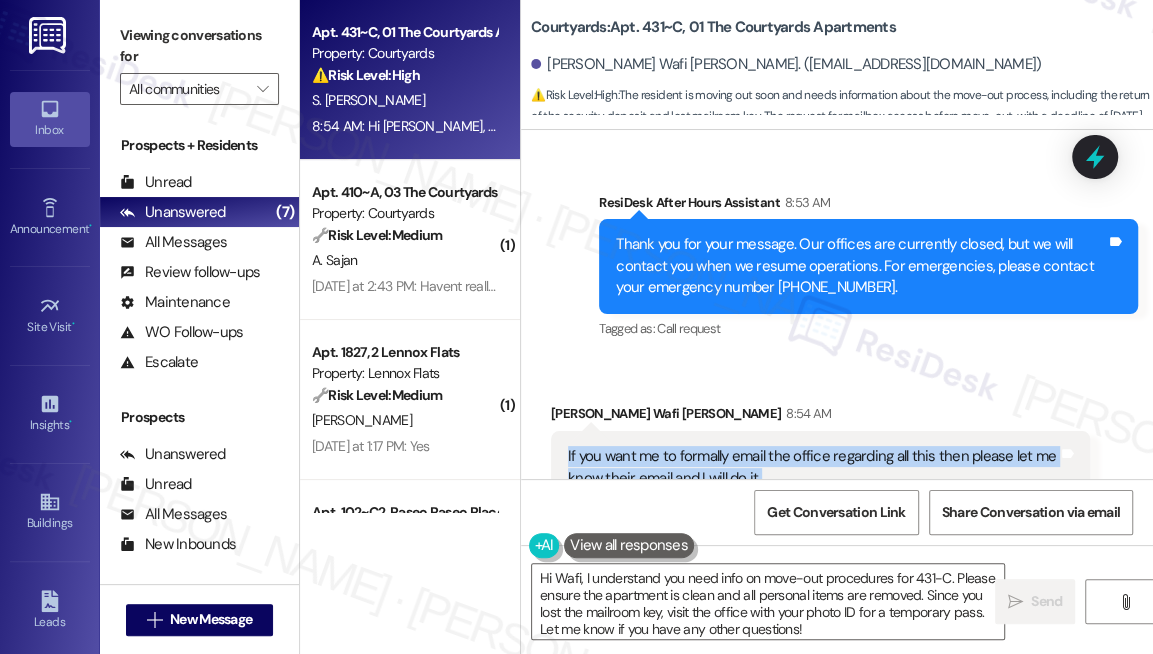 copy on "If you want me to formally email the office regarding all this then please let me know their email and I will do it Tags and notes" 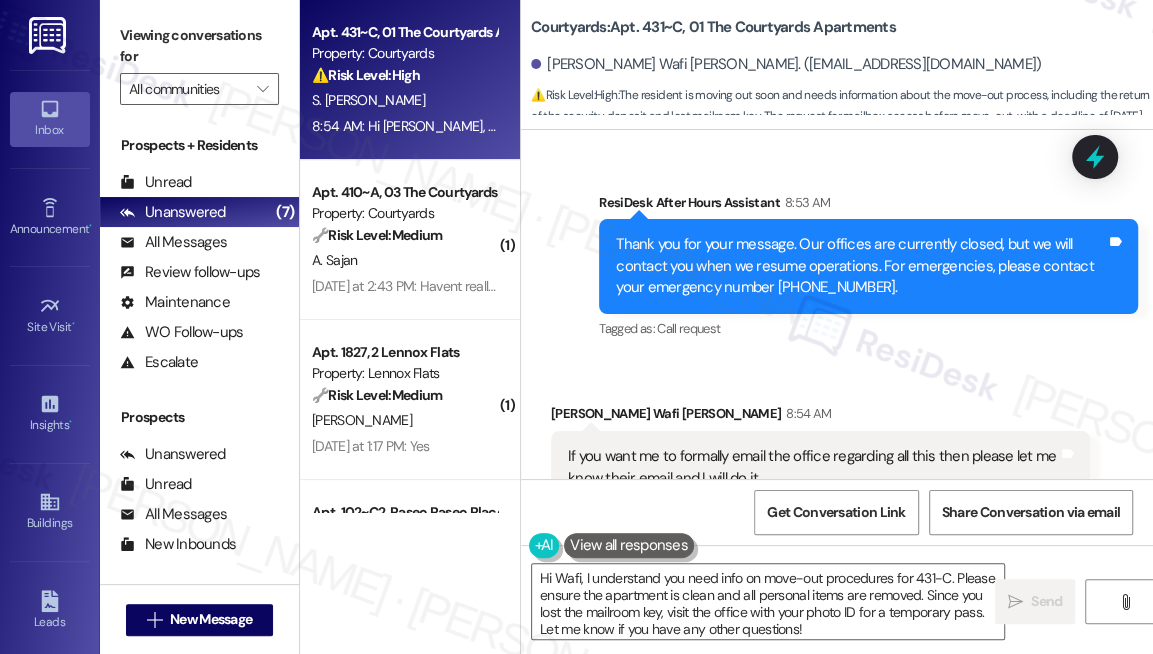 click on "[PERSON_NAME] Wafi [PERSON_NAME] 8:54 AM" at bounding box center (820, 417) 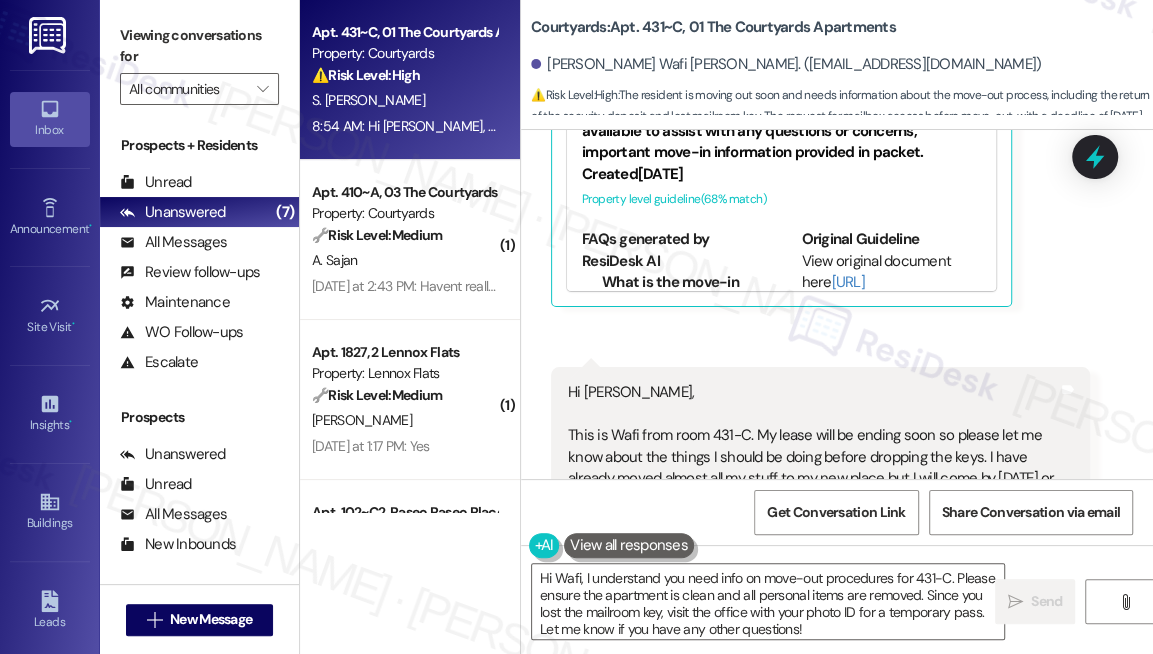 scroll, scrollTop: 32506, scrollLeft: 0, axis: vertical 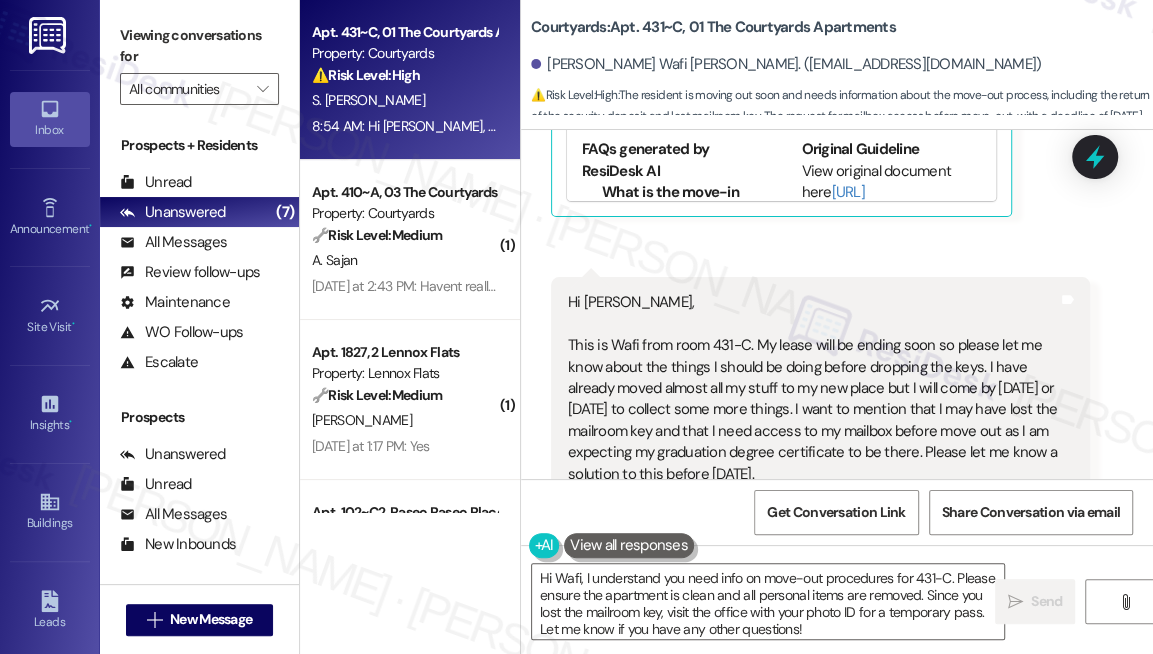 click on "Hi [PERSON_NAME],
This is Wafi from room 431-C. My lease will be ending soon so please let me know about the things I should be doing before dropping the keys. I have already moved almost all my stuff to my new place but I will come by [DATE] or [DATE] to collect some more things. I want to mention that I may have lost the mailroom key and that I need access to my mailbox before move out as I am expecting my graduation degree certificate to be there. Please let me know a solution to this before [DATE]." at bounding box center [813, 388] 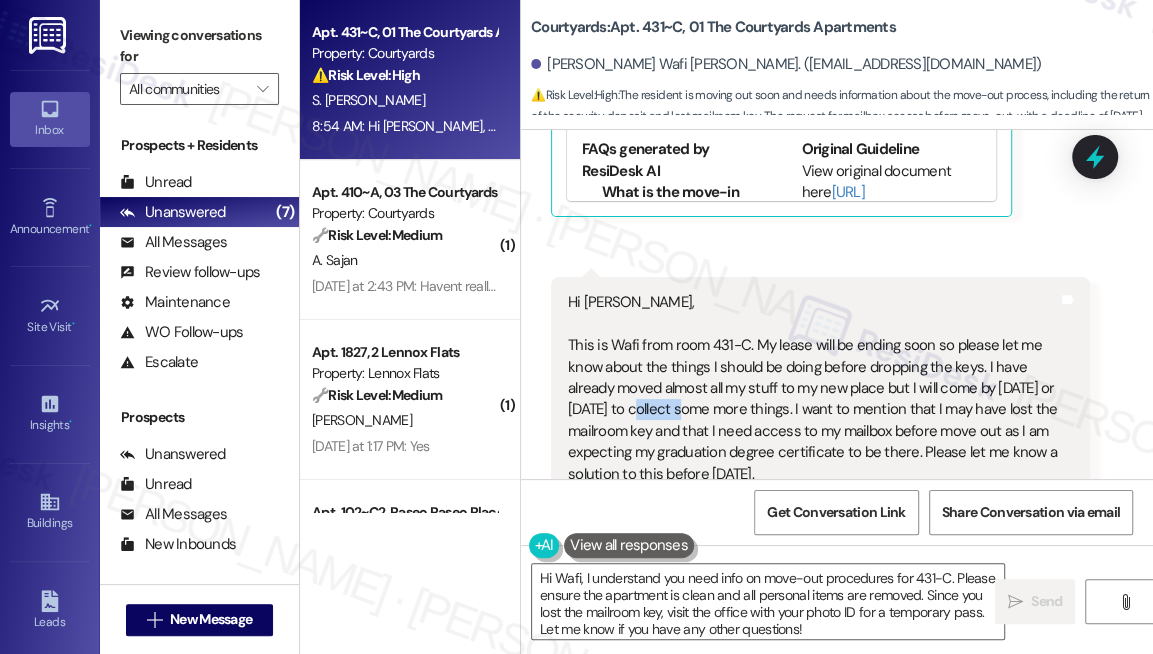 click on "Hi [PERSON_NAME],
This is Wafi from room 431-C. My lease will be ending soon so please let me know about the things I should be doing before dropping the keys. I have already moved almost all my stuff to my new place but I will come by [DATE] or [DATE] to collect some more things. I want to mention that I may have lost the mailroom key and that I need access to my mailbox before move out as I am expecting my graduation degree certificate to be there. Please let me know a solution to this before [DATE]." at bounding box center (813, 388) 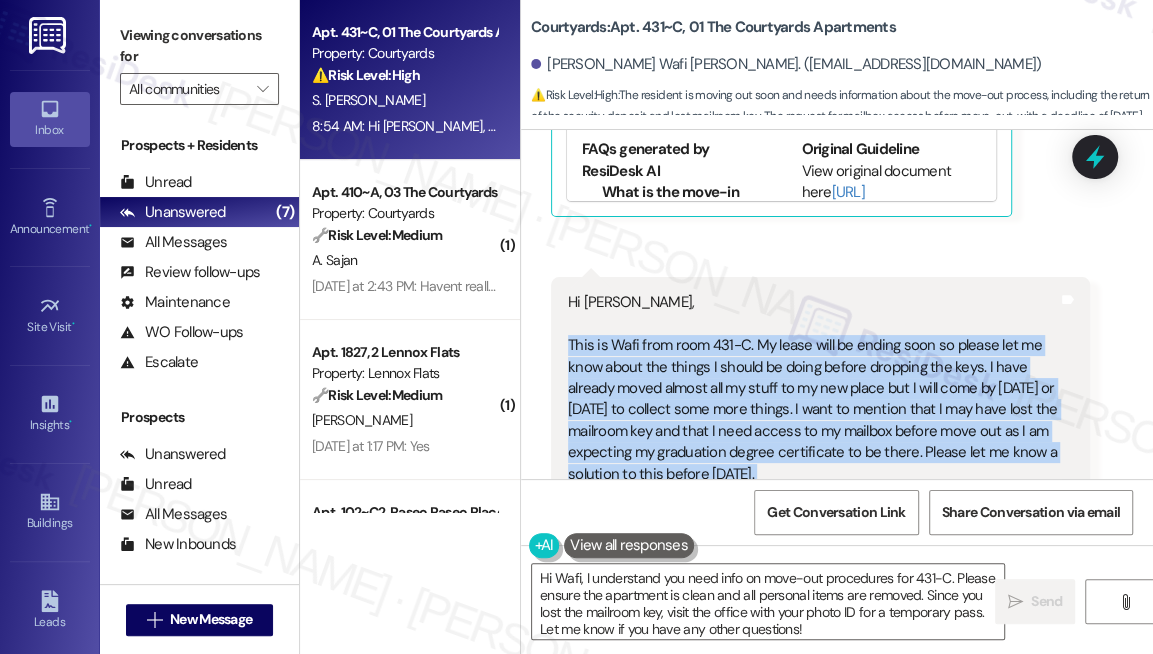 click on "Hi [PERSON_NAME],
This is Wafi from room 431-C. My lease will be ending soon so please let me know about the things I should be doing before dropping the keys. I have already moved almost all my stuff to my new place but I will come by [DATE] or [DATE] to collect some more things. I want to mention that I may have lost the mailroom key and that I need access to my mailbox before move out as I am expecting my graduation degree certificate to be there. Please let me know a solution to this before [DATE]." at bounding box center [813, 388] 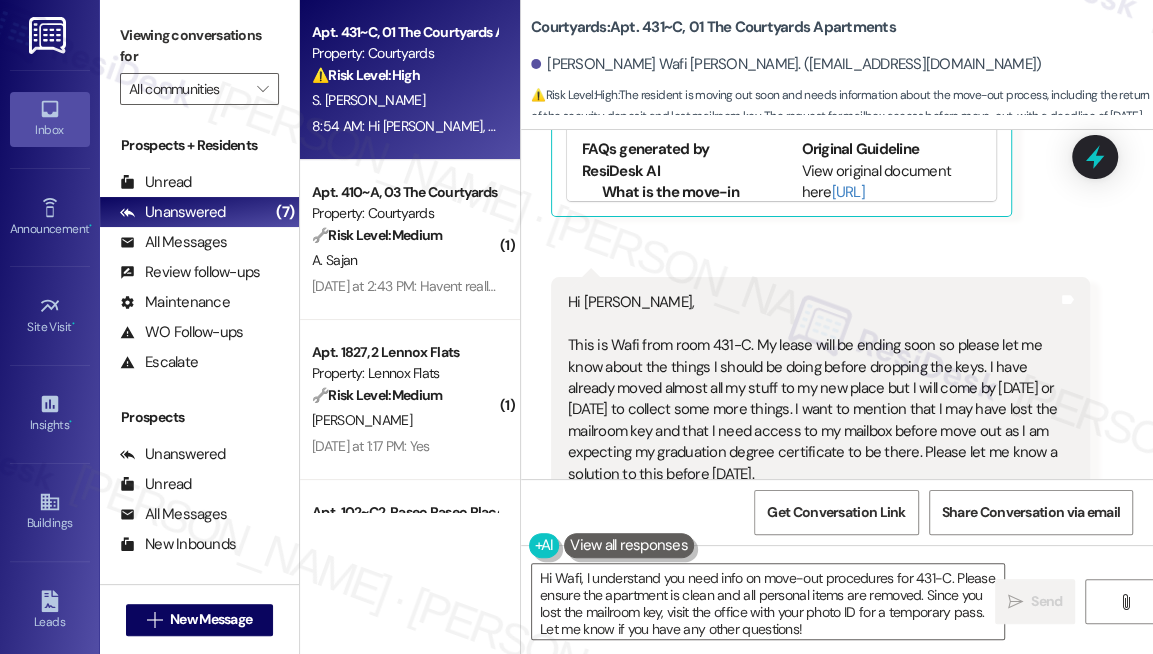 click on "[PERSON_NAME] Wafi [PERSON_NAME] Question 8:54 AM Hi [PERSON_NAME],
This is Wafi from room 431-C. My lease will be ending soon so please let me know about the things I should be doing before dropping the keys. I have already moved almost all my stuff to my new place but I will come by [DATE] or [DATE] to collect some more things. I want to mention that I may have lost the mailroom key and that I need access to my mailbox before move out as I am expecting my graduation degree certificate to be there. Please let me know a solution to this before [DATE]. Tags and notes Tagged as:   Lease ,  Click to highlight conversations about Lease Lease renewal ,  Click to highlight conversations about Lease renewal Access Click to highlight conversations about Access  Related guidelines Show suggestions" at bounding box center [820, 433] 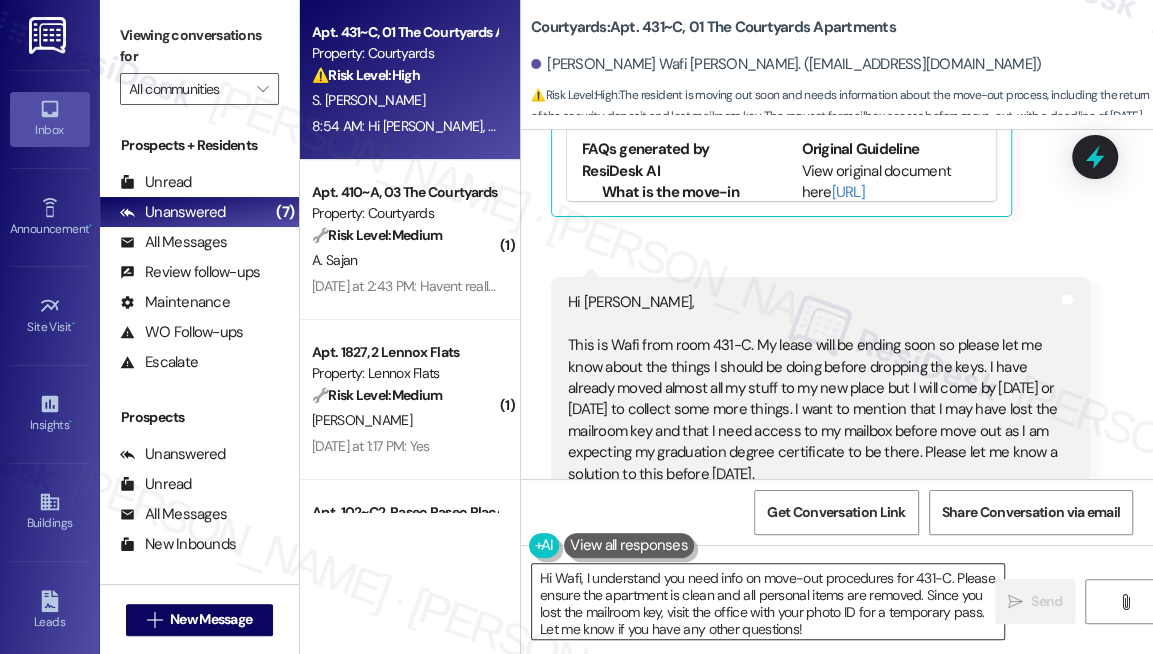 click on "Hi Wafi, I understand you need info on move-out procedures for 431-C. Please ensure the apartment is clean and all personal items are removed. Since you lost the mailroom key, visit the office with your photo ID for a temporary pass. Let me know if you have any other questions!" at bounding box center [768, 601] 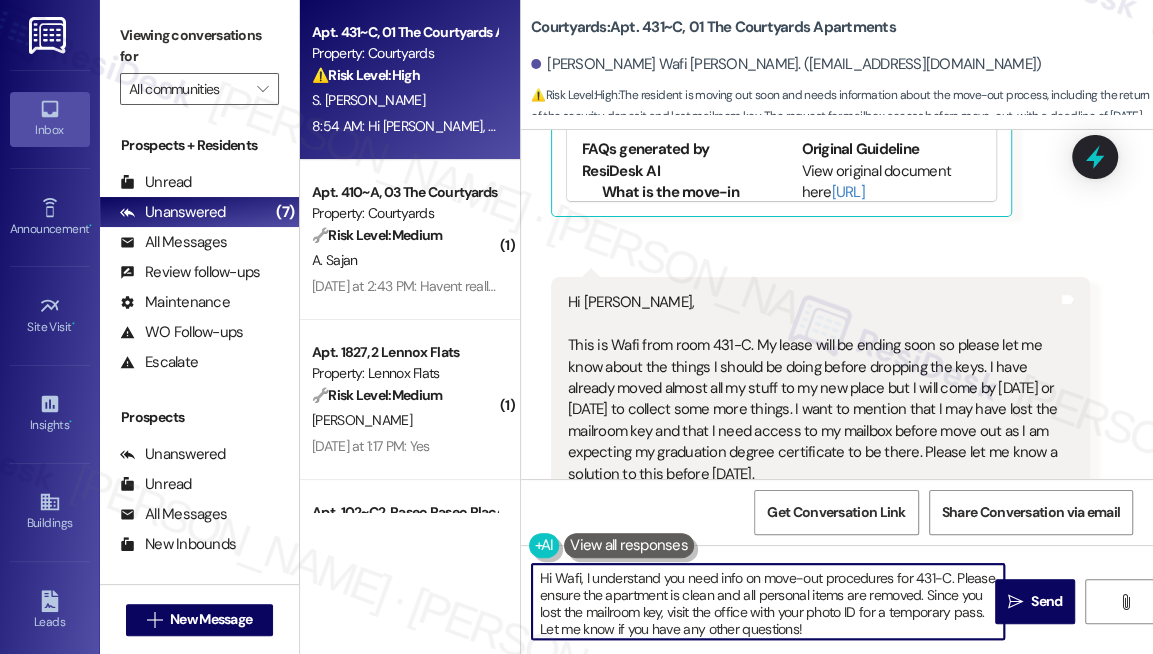 click on "Hi Wafi, I understand you need info on move-out procedures for 431-C. Please ensure the apartment is clean and all personal items are removed. Since you lost the mailroom key, visit the office with your photo ID for a temporary pass. Let me know if you have any other questions!" at bounding box center (768, 601) 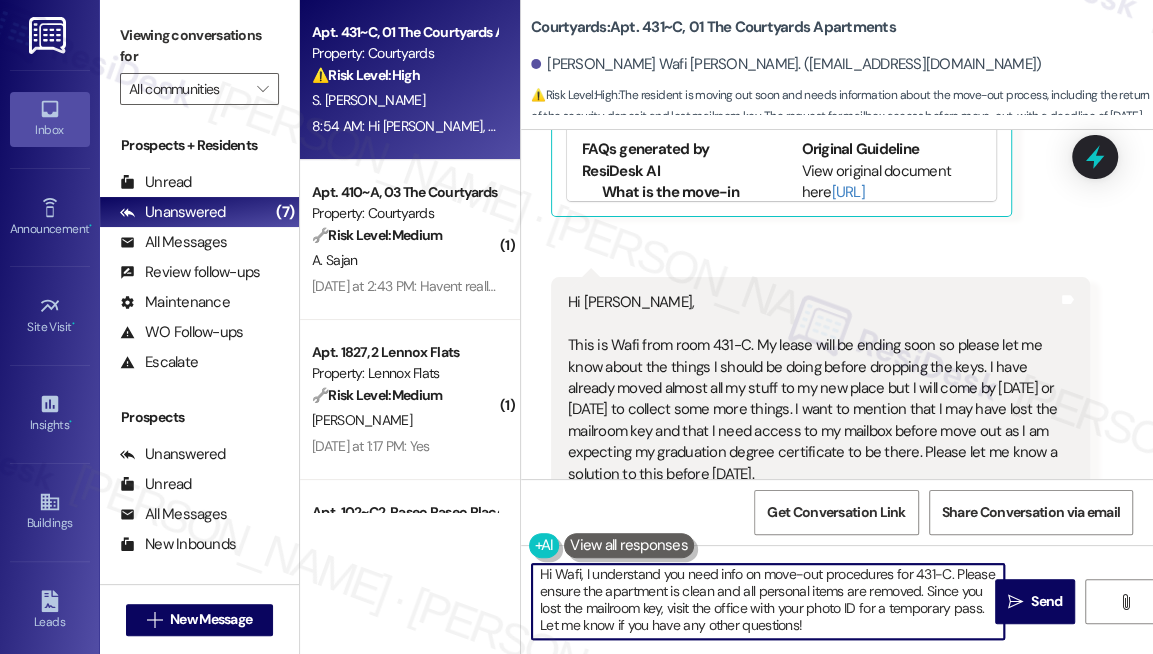 scroll, scrollTop: 5, scrollLeft: 0, axis: vertical 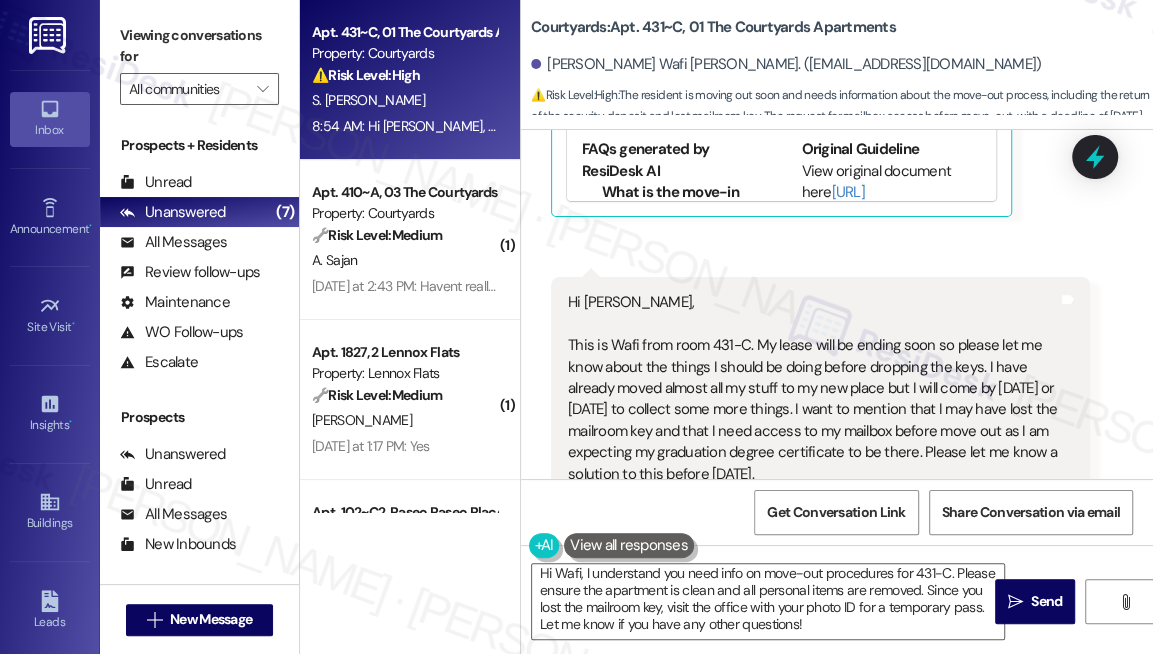 drag, startPoint x: 1034, startPoint y: 64, endPoint x: 935, endPoint y: 191, distance: 161.02795 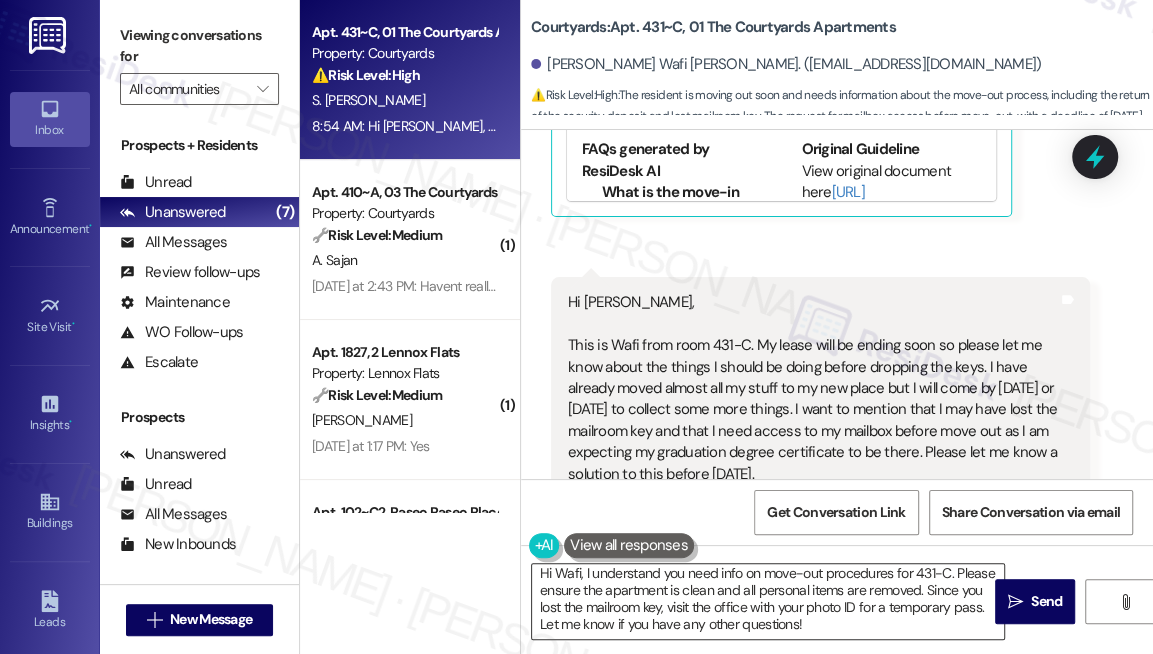 click on "Hi Wafi, I understand you need info on move-out procedures for 431-C. Please ensure the apartment is clean and all personal items are removed. Since you lost the mailroom key, visit the office with your photo ID for a temporary pass. Let me know if you have any other questions!" at bounding box center [768, 601] 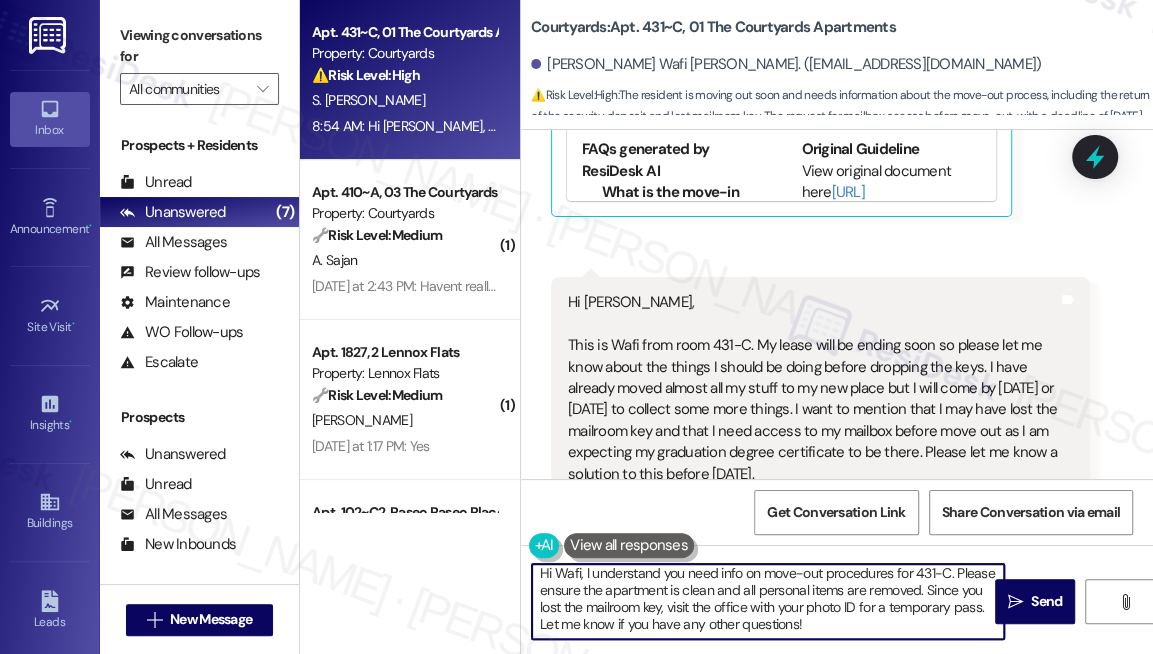 drag, startPoint x: 917, startPoint y: 619, endPoint x: 822, endPoint y: 607, distance: 95.7549 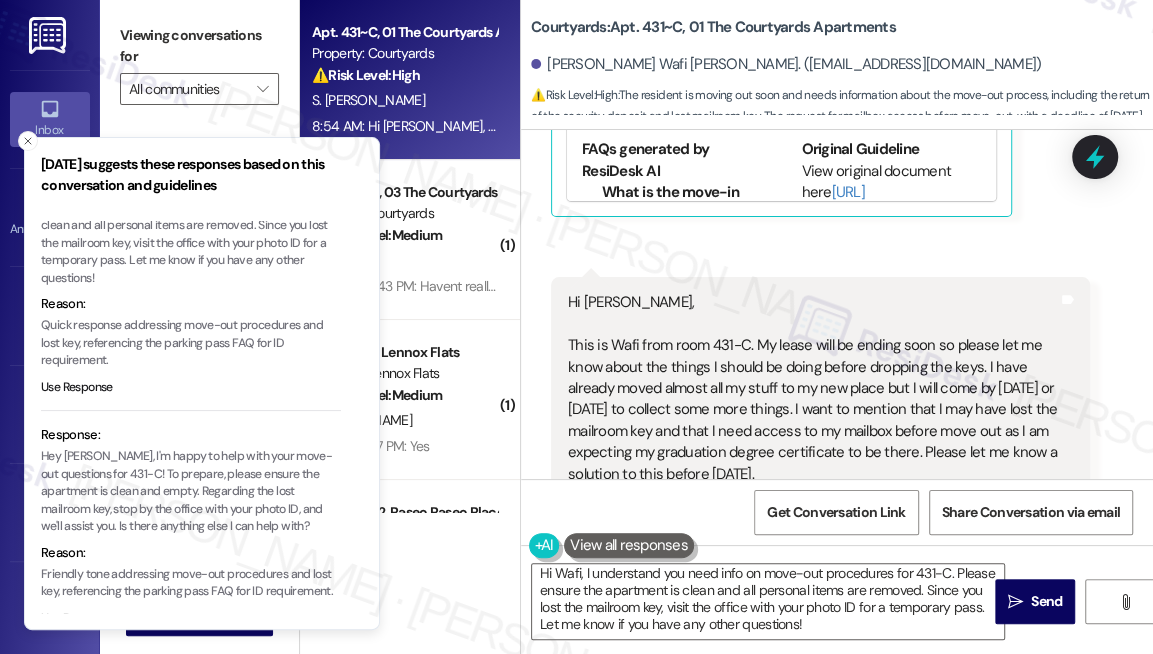 scroll, scrollTop: 181, scrollLeft: 0, axis: vertical 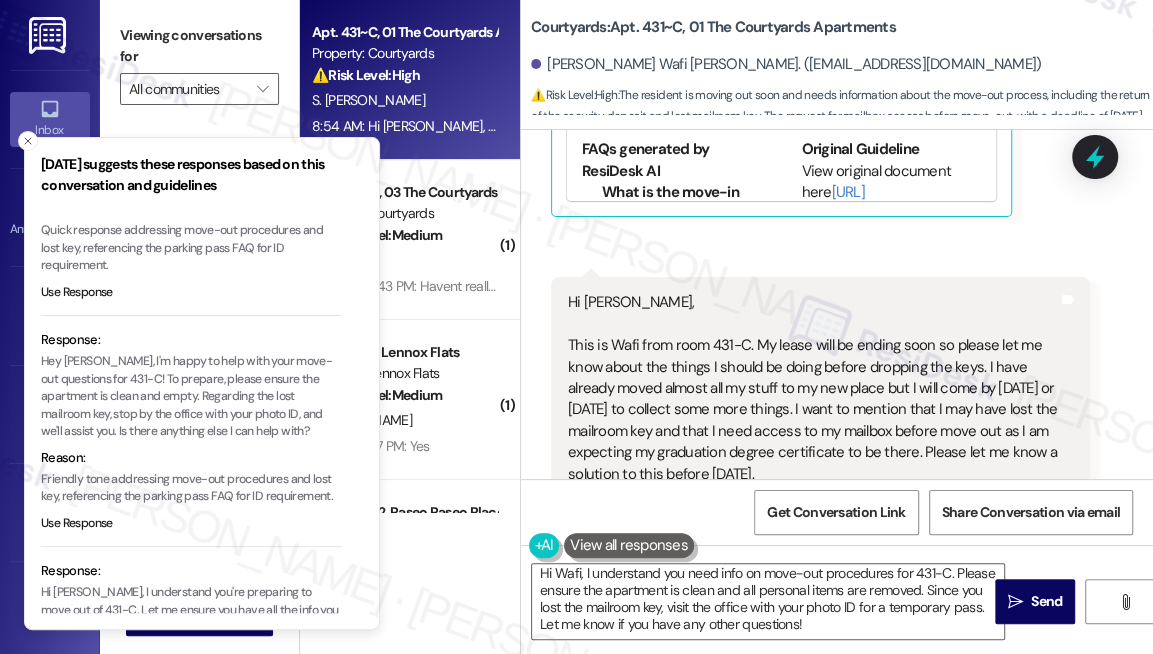 click on "Show suggestions" at bounding box center (865, 556) 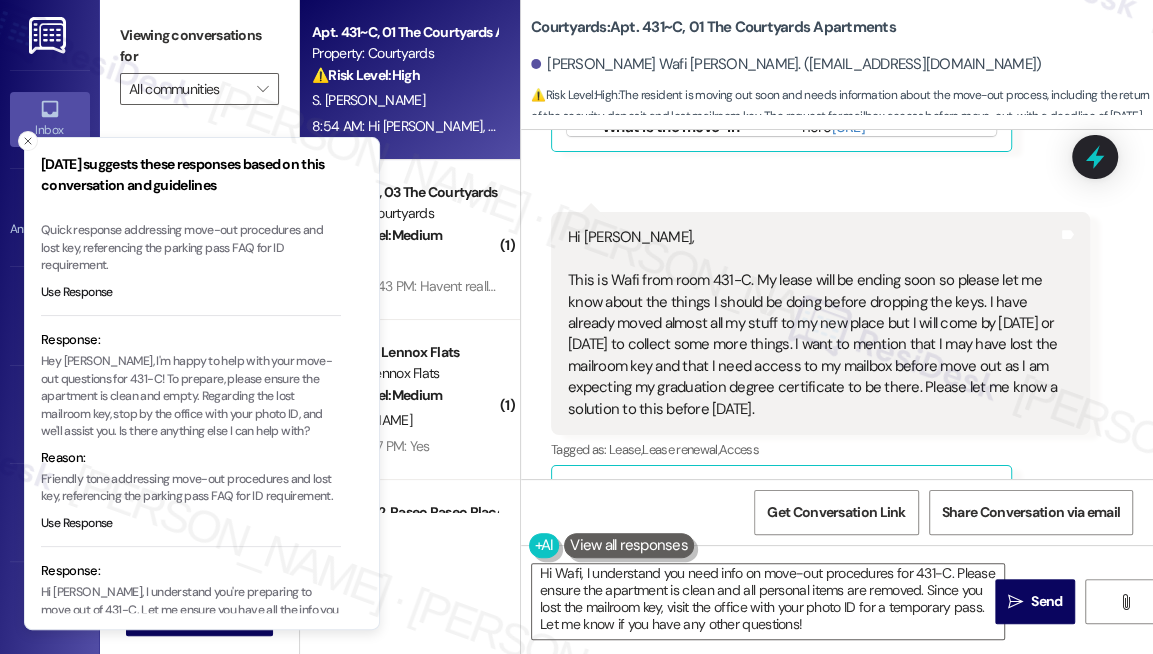 scroll, scrollTop: 32767, scrollLeft: 0, axis: vertical 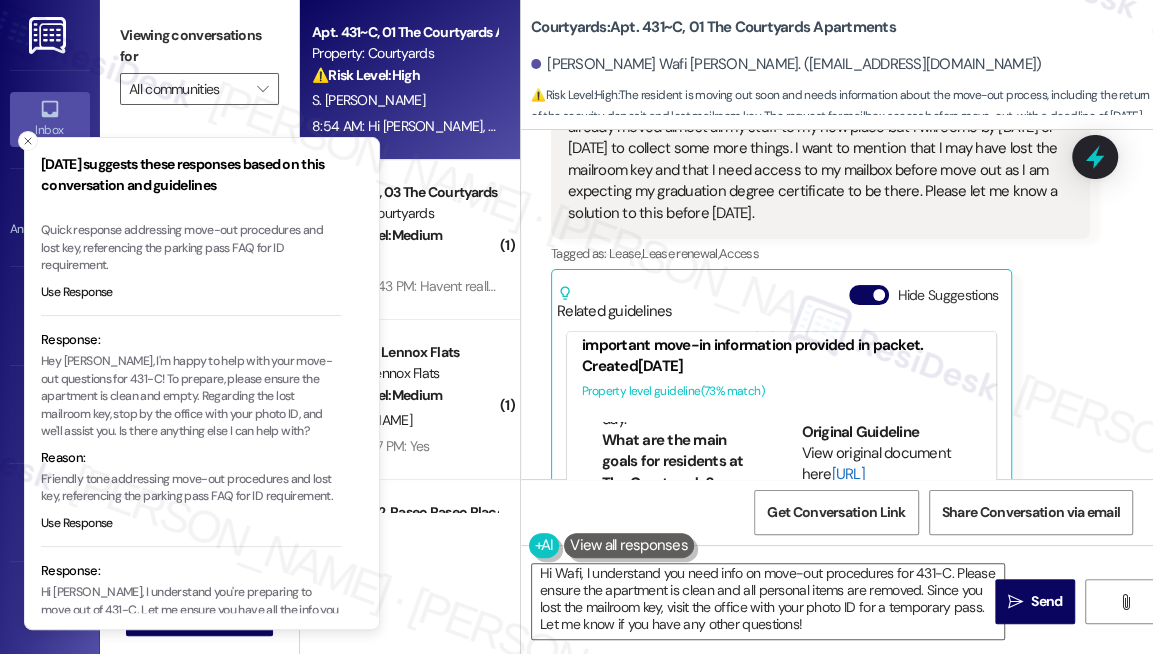 click on "[URL][DOMAIN_NAME]…" at bounding box center [861, 484] 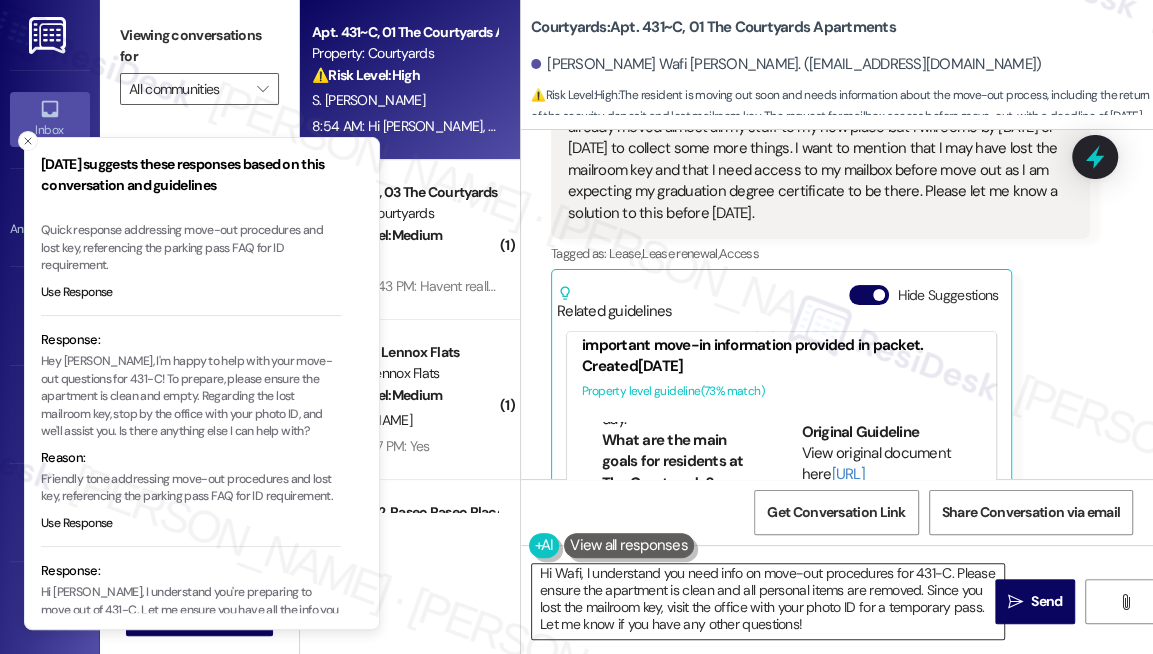 click on "Hi Wafi, I understand you need info on move-out procedures for 431-C. Please ensure the apartment is clean and all personal items are removed. Since you lost the mailroom key, visit the office with your photo ID for a temporary pass. Let me know if you have any other questions!" at bounding box center (768, 601) 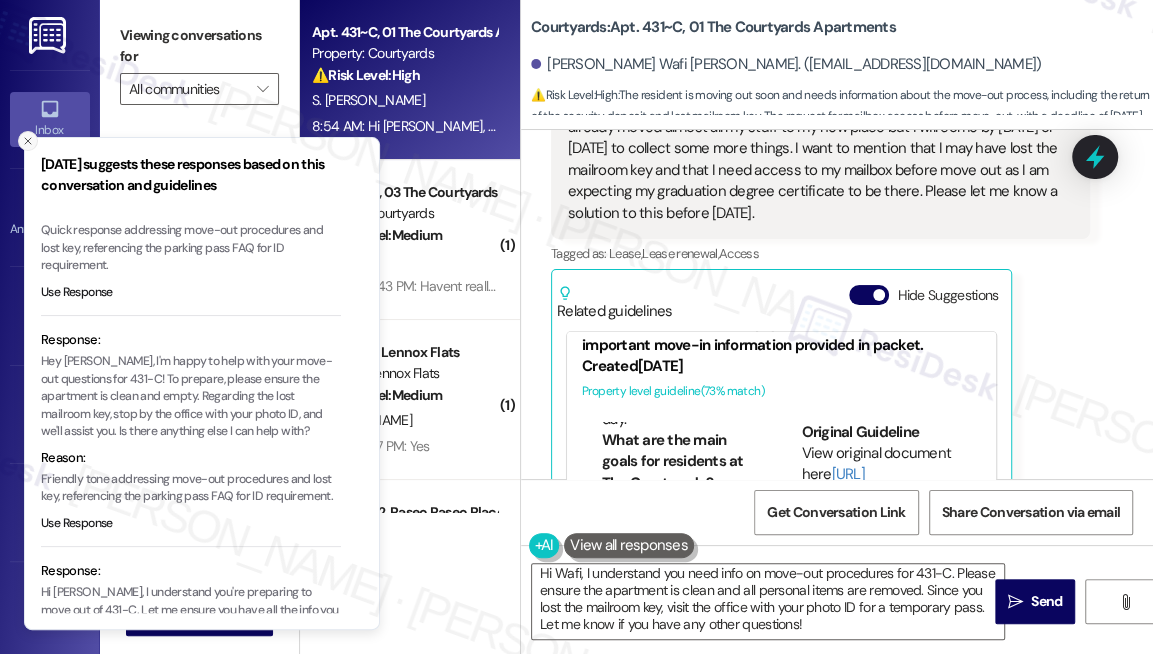 click 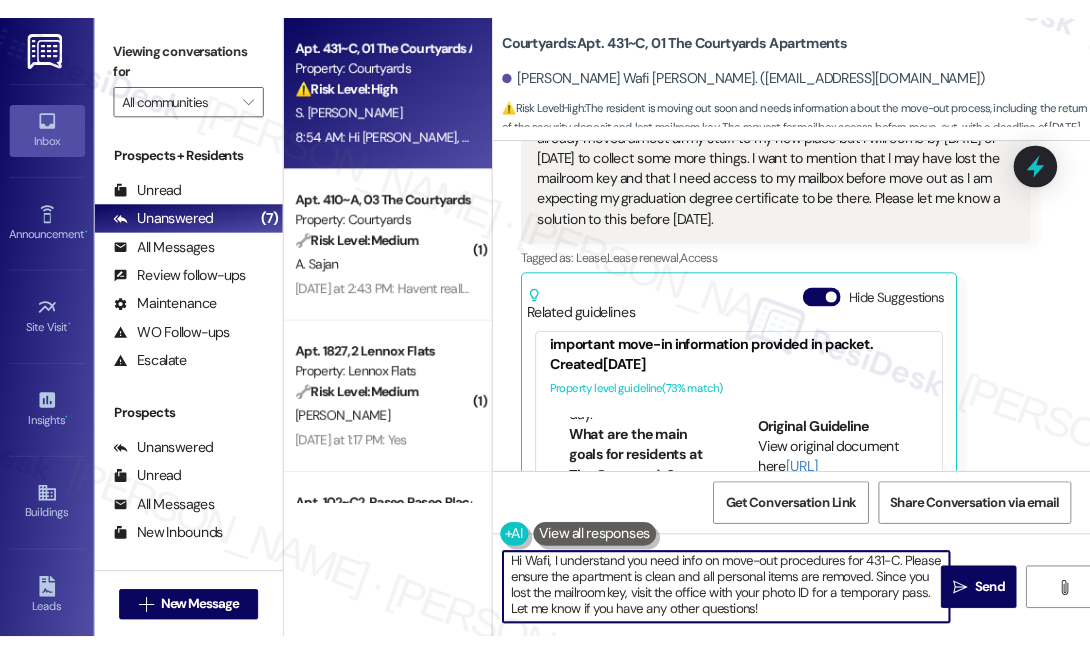 scroll, scrollTop: 33709, scrollLeft: 0, axis: vertical 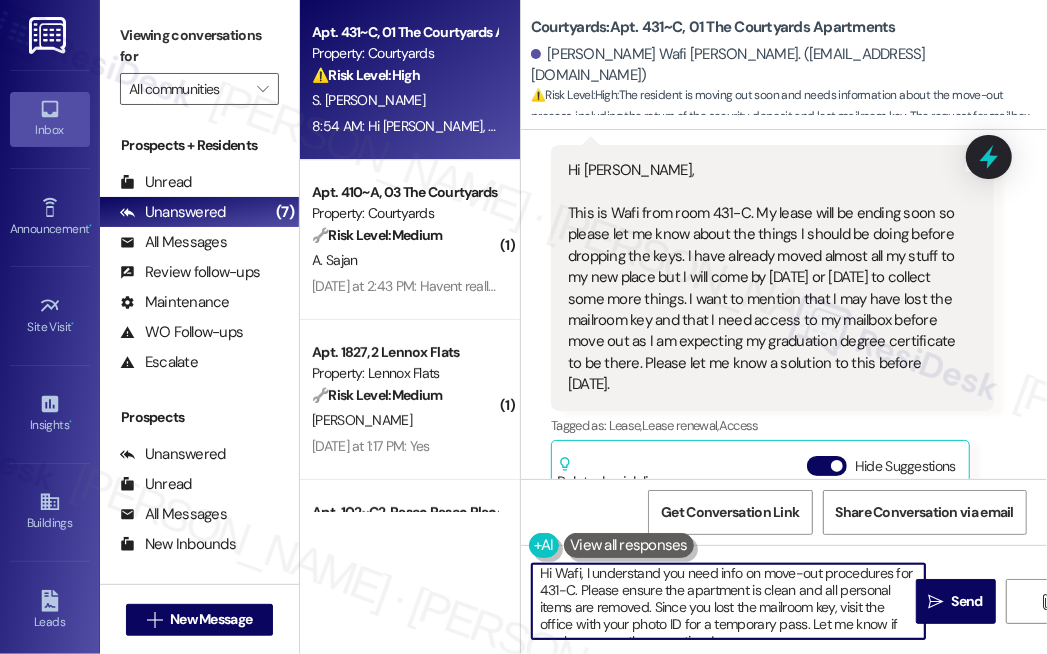 click on "Hi Wafi, I understand you need info on move-out procedures for 431-C. Please ensure the apartment is clean and all personal items are removed. Since you lost the mailroom key, visit the office with your photo ID for a temporary pass. Let me know if you have any other questions!" at bounding box center [728, 601] 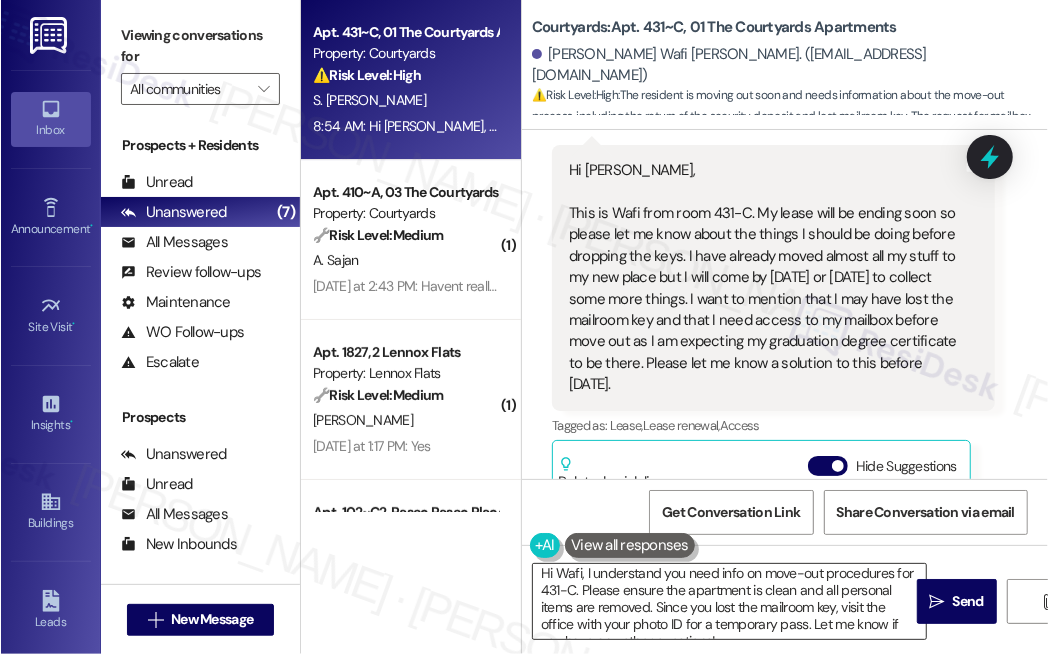 scroll, scrollTop: 0, scrollLeft: 0, axis: both 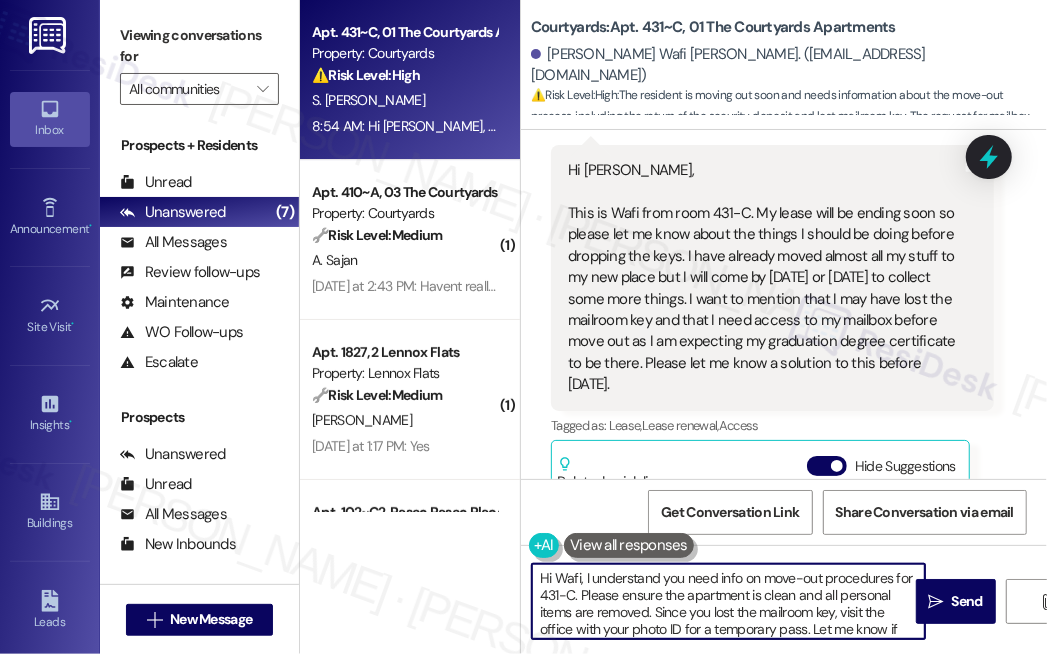 drag, startPoint x: 576, startPoint y: 590, endPoint x: 888, endPoint y: 577, distance: 312.27072 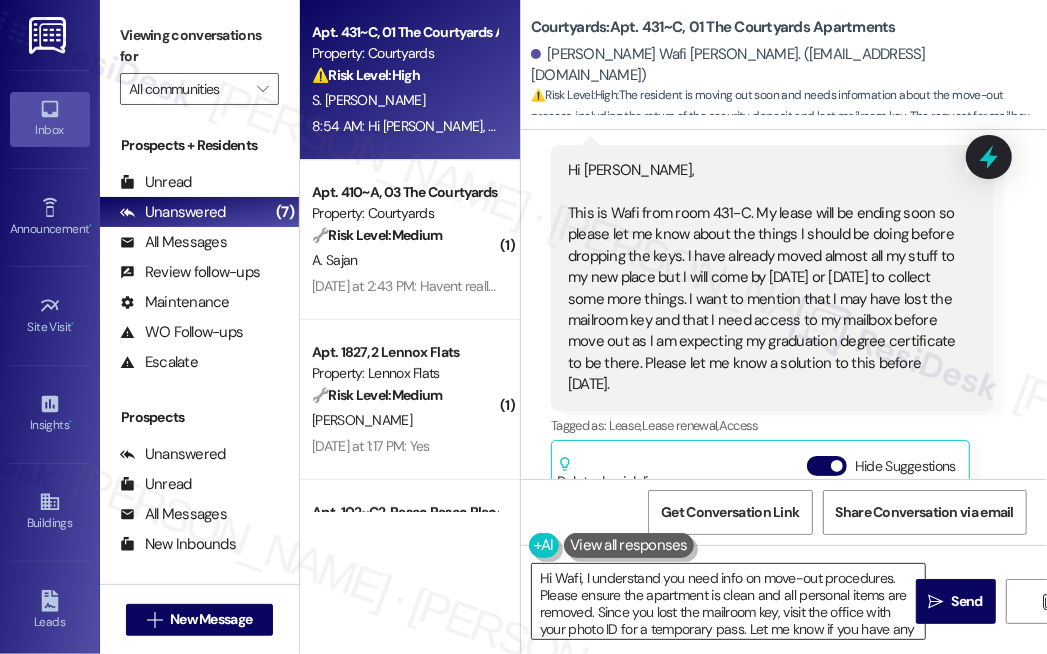 click on "Hi Wafi, I understand you need info on move-out procedures. Please ensure the apartment is clean and all personal items are removed. Since you lost the mailroom key, visit the office with your photo ID for a temporary pass. Let me know if you have any other questions!" at bounding box center [728, 601] 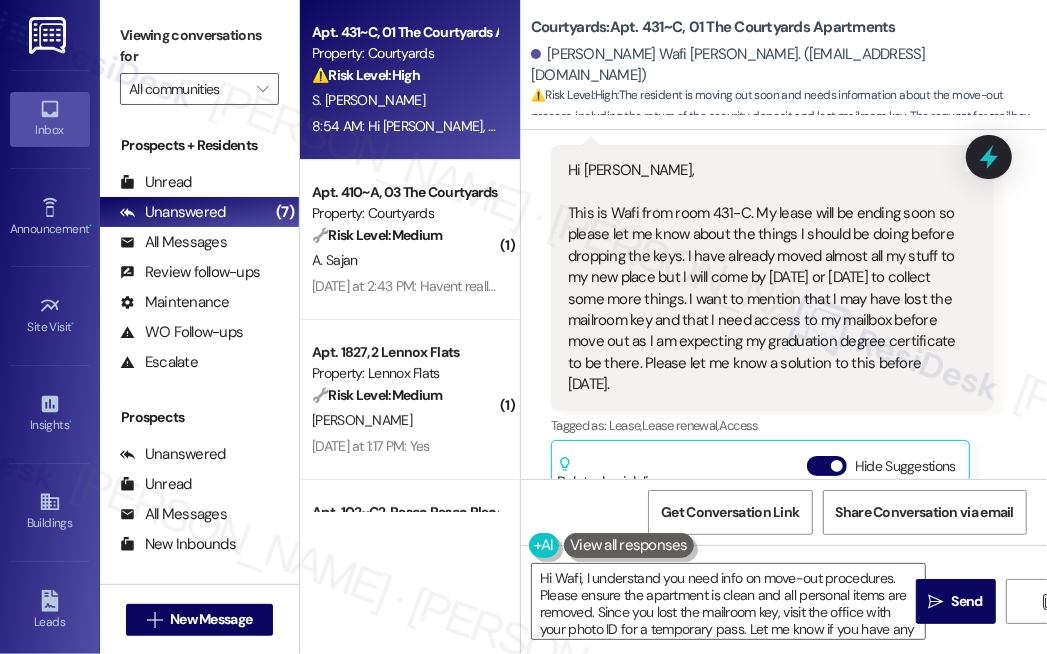 click on "Courtyards:  Apt. 431~C, 01 The Courtyards Apartments       [PERSON_NAME] Wafi [PERSON_NAME]. ([EMAIL_ADDRESS][DOMAIN_NAME])   ⚠️  Risk Level:  High :  The resident is moving out soon and needs information about the move-out process, including the return of the security deposit and lost mailroom key. The request for mailbox access before move-out, with a deadline of [DATE], indicates a time-sensitive issue that needs to be addressed promptly to avoid inconvenience or potential complications." at bounding box center (789, 60) 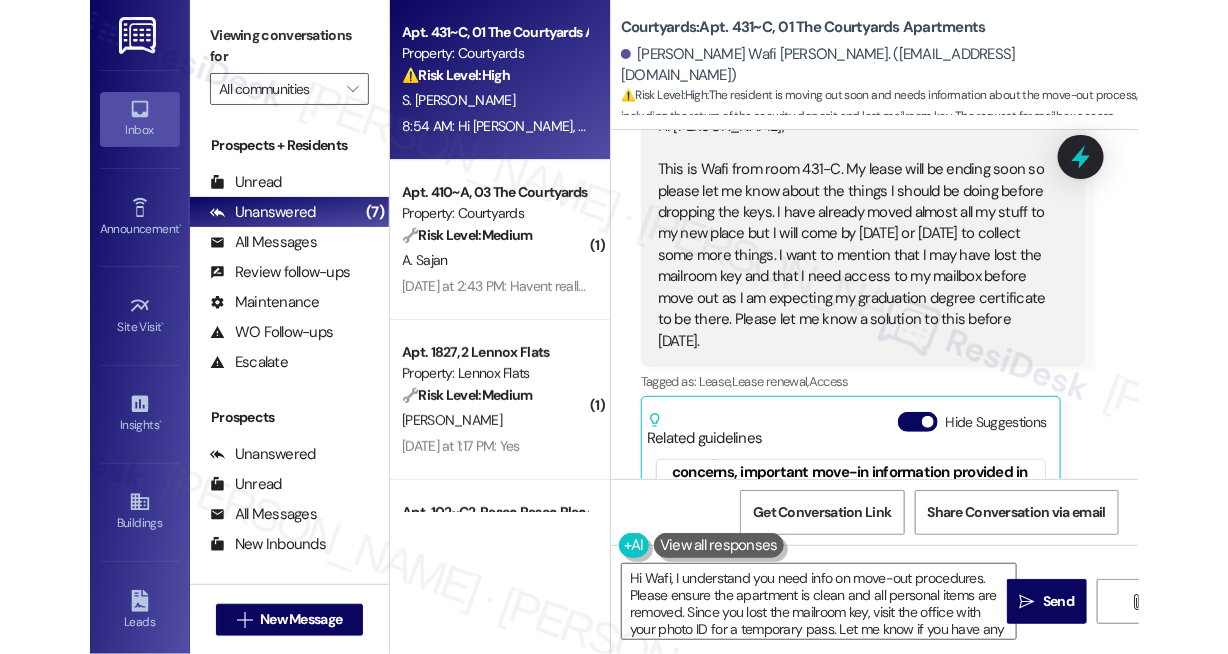 scroll, scrollTop: 31930, scrollLeft: 0, axis: vertical 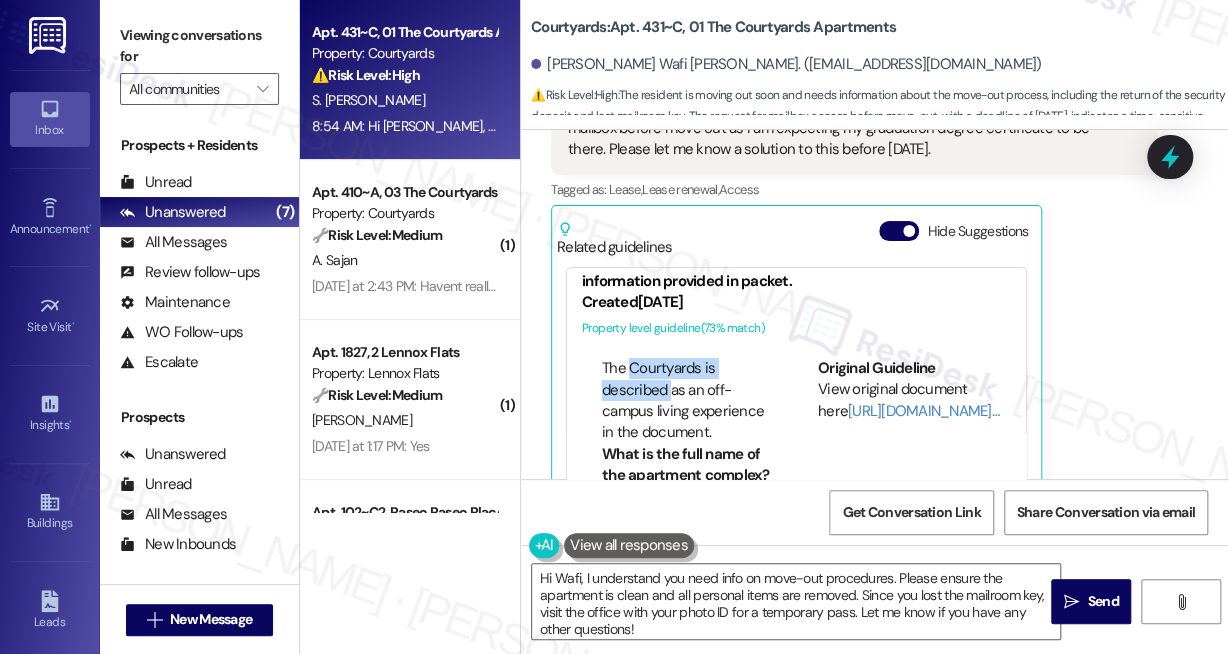 drag, startPoint x: 627, startPoint y: 354, endPoint x: 672, endPoint y: 377, distance: 50.537113 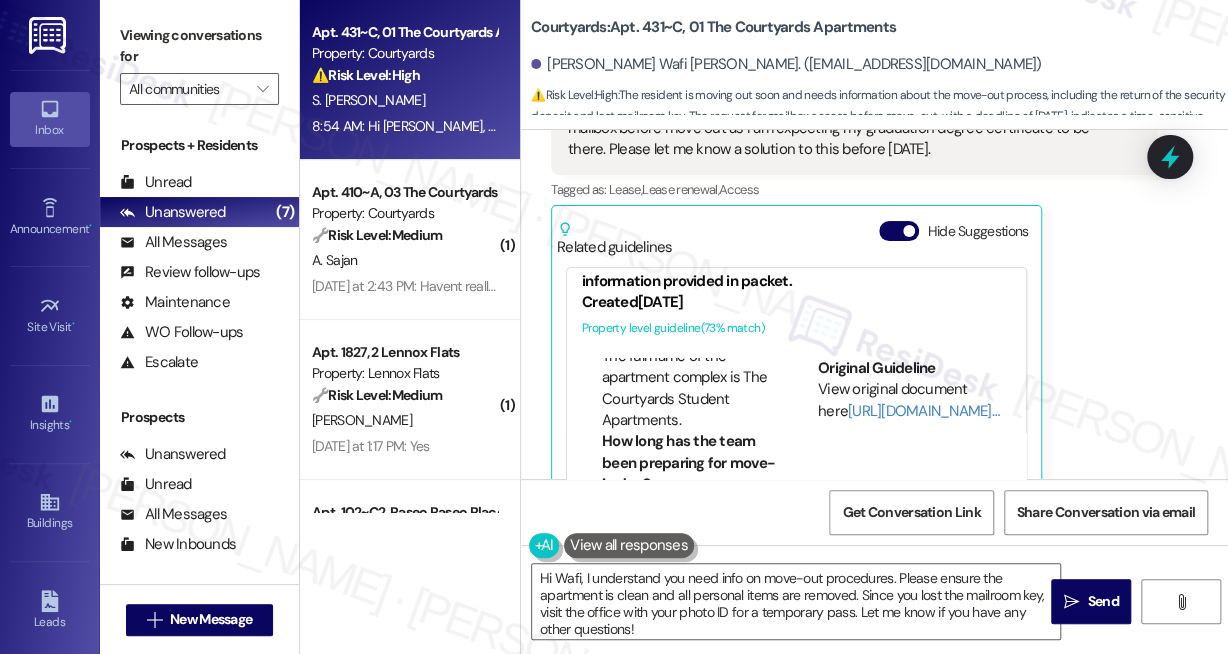 scroll, scrollTop: 1110, scrollLeft: 0, axis: vertical 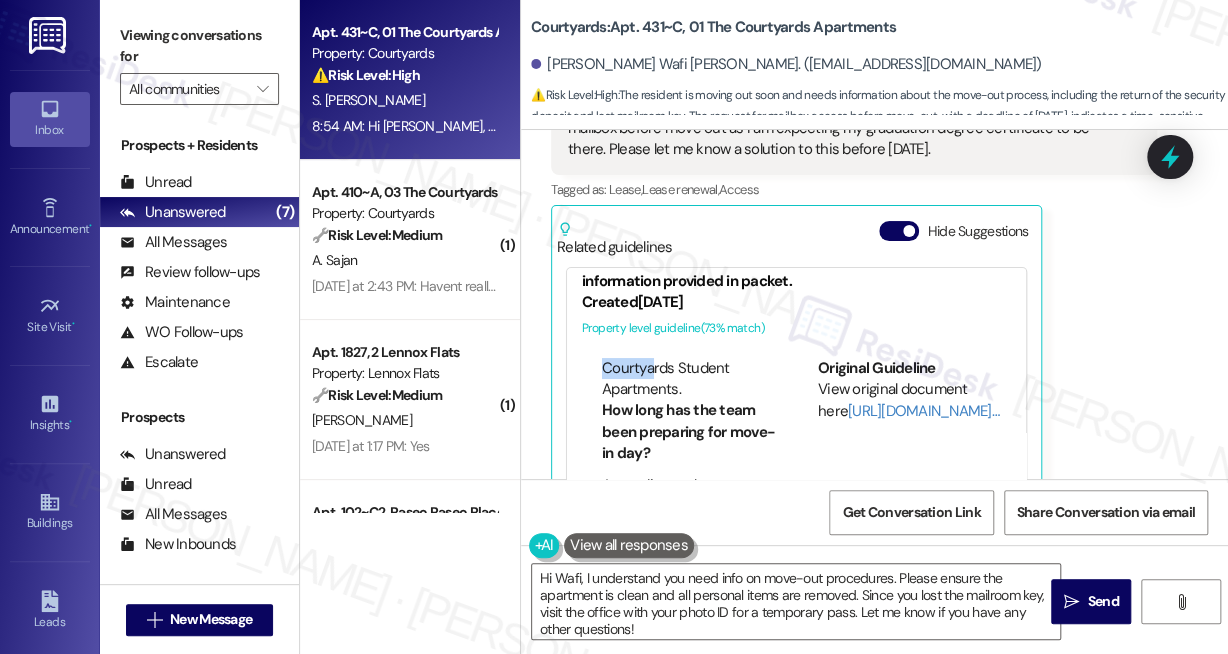 drag, startPoint x: 636, startPoint y: 336, endPoint x: 676, endPoint y: 376, distance: 56.568542 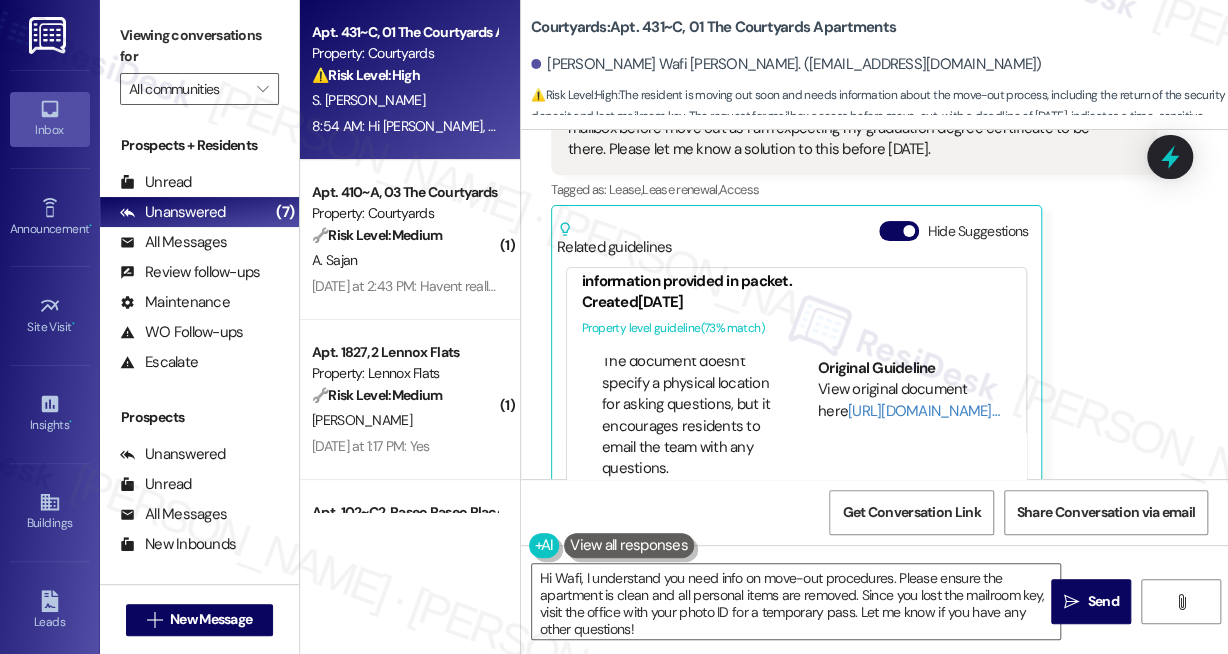 scroll, scrollTop: 1565, scrollLeft: 0, axis: vertical 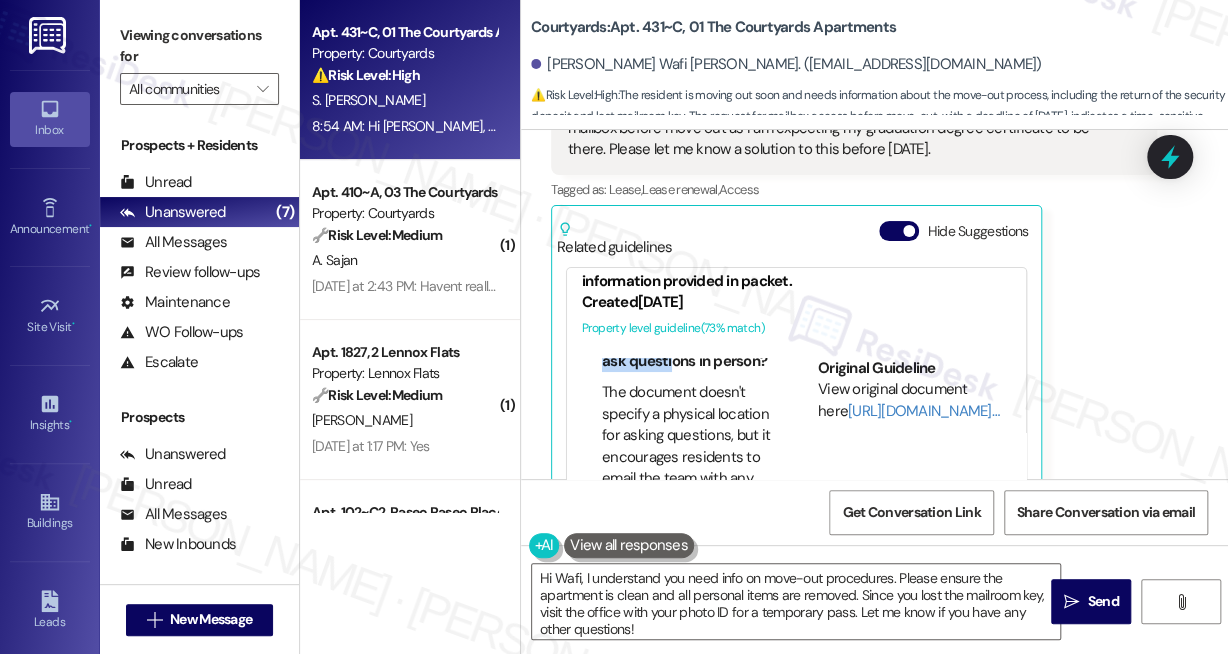 drag, startPoint x: 632, startPoint y: 349, endPoint x: 669, endPoint y: 381, distance: 48.9183 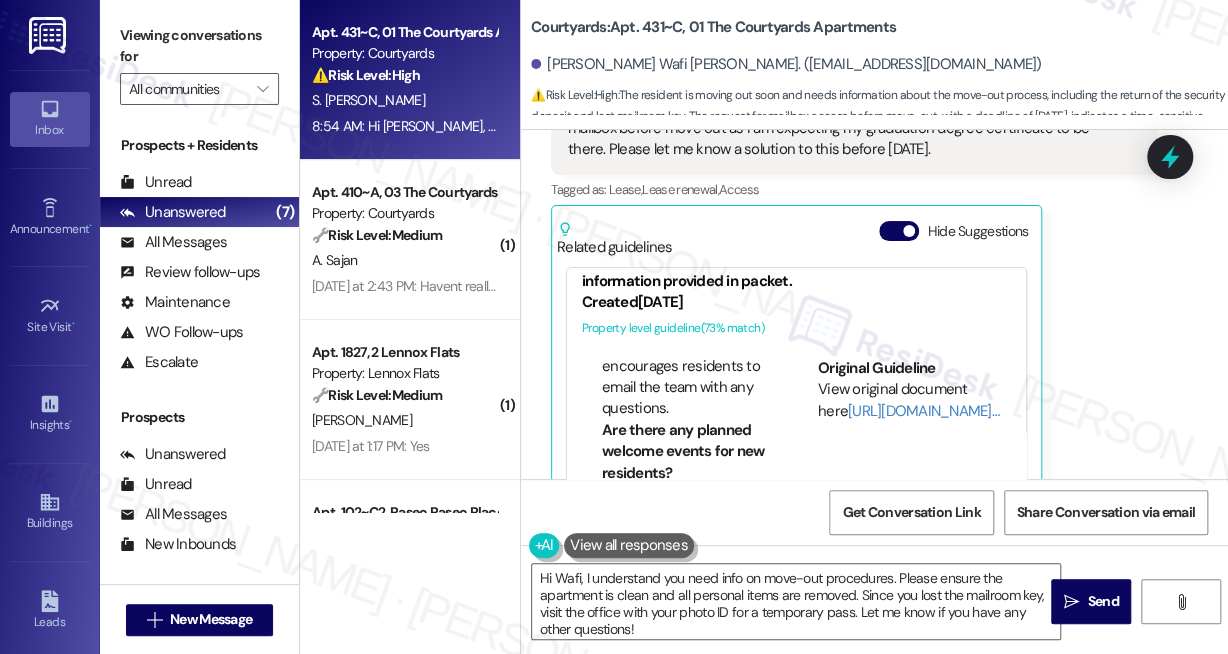 drag, startPoint x: 637, startPoint y: 347, endPoint x: 674, endPoint y: 376, distance: 47.010635 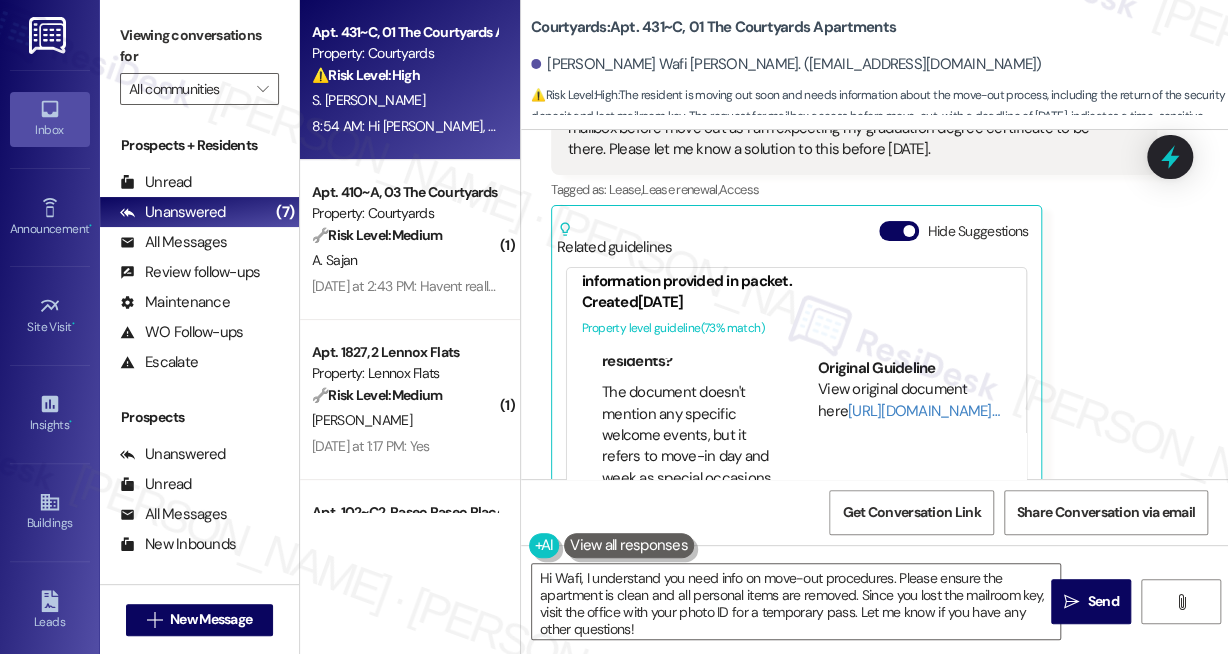 scroll, scrollTop: 1928, scrollLeft: 0, axis: vertical 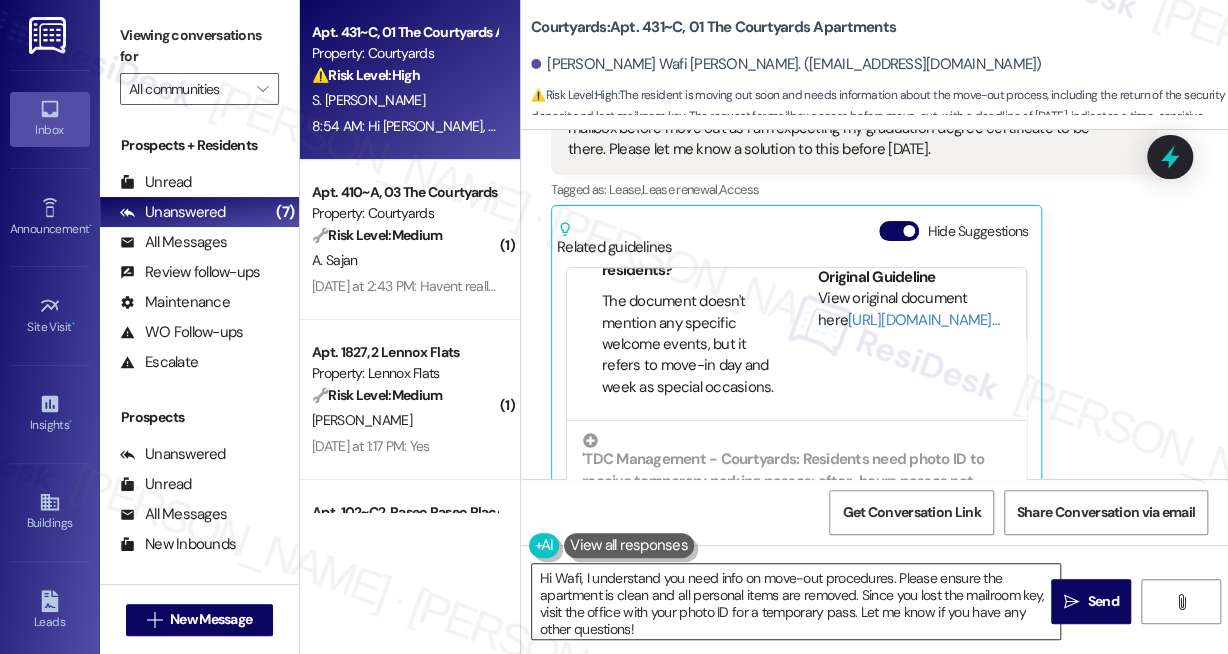 click on "Hi Wafi, I understand you need info on move-out procedures. Please ensure the apartment is clean and all personal items are removed. Since you lost the mailroom key, visit the office with your photo ID for a temporary pass. Let me know if you have any other questions!" at bounding box center [796, 601] 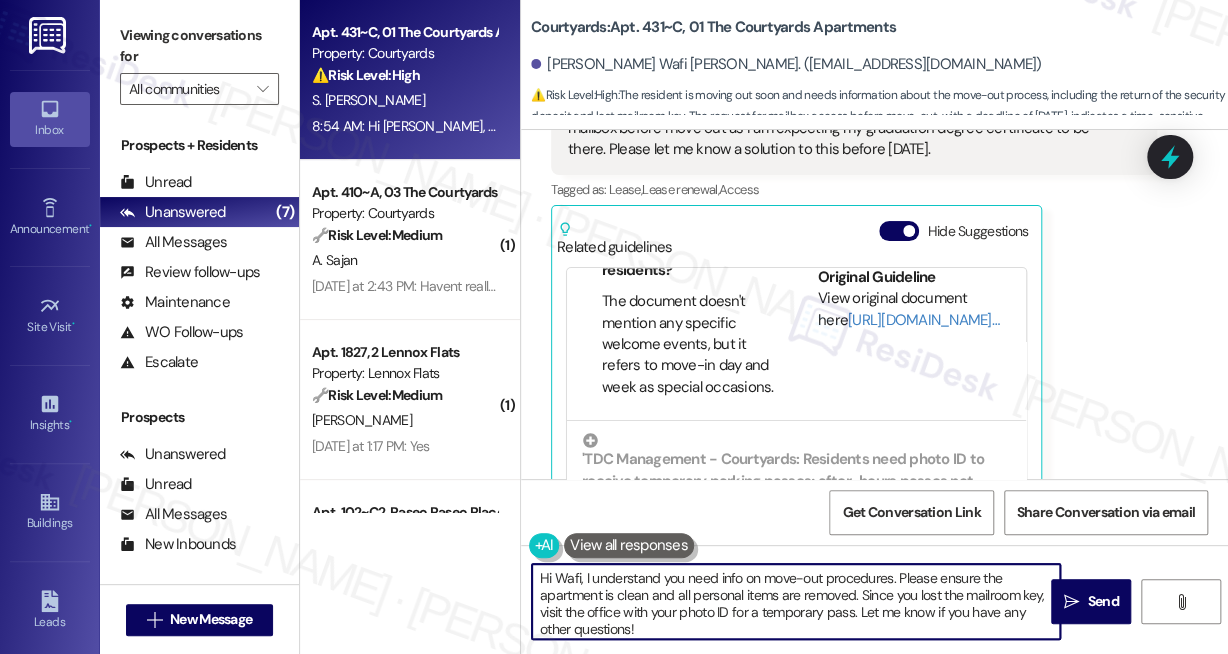 drag, startPoint x: 733, startPoint y: 584, endPoint x: 839, endPoint y: 608, distance: 108.68302 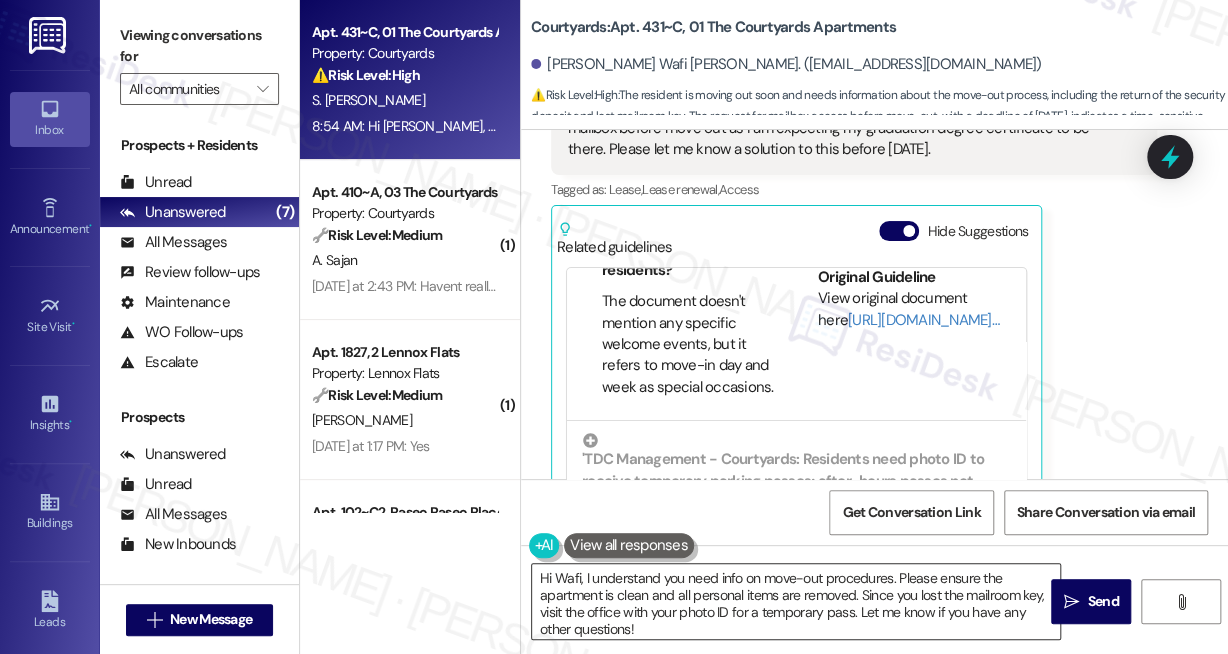 click on "Hi Wafi, I understand you need info on move-out procedures. Please ensure the apartment is clean and all personal items are removed. Since you lost the mailroom key, visit the office with your photo ID for a temporary pass. Let me know if you have any other questions!" at bounding box center [796, 601] 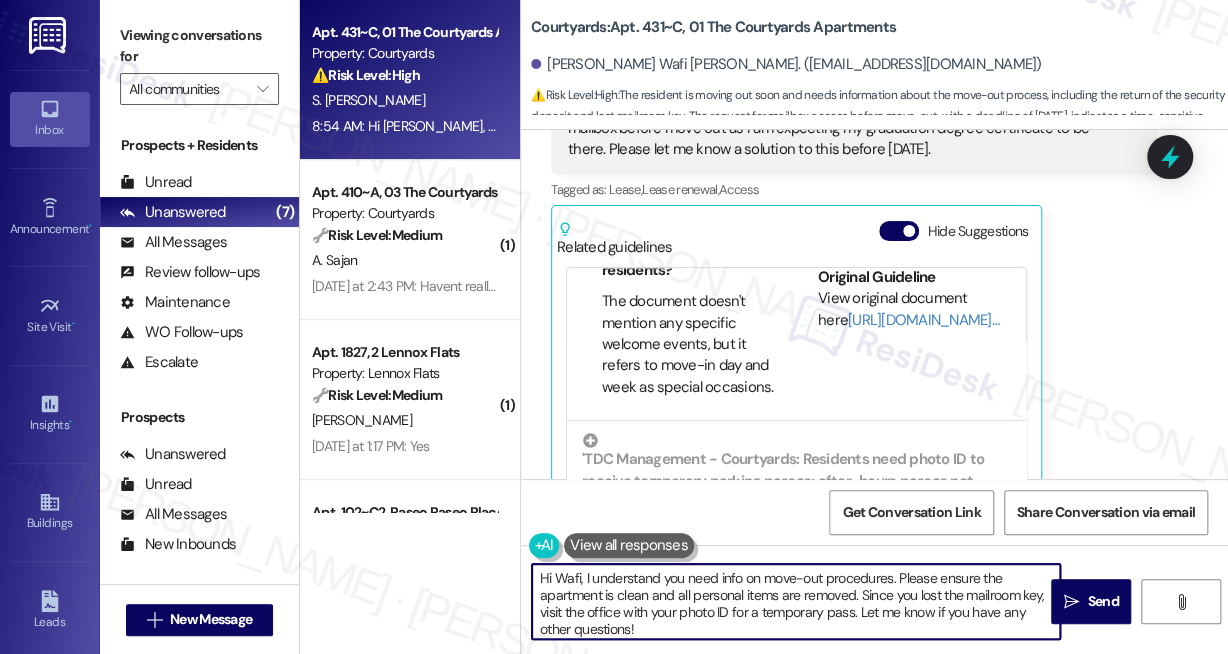 click on "Hi Wafi, I understand you need info on move-out procedures. Please ensure the apartment is clean and all personal items are removed. Since you lost the mailroom key, visit the office with your photo ID for a temporary pass. Let me know if you have any other questions!" at bounding box center [796, 601] 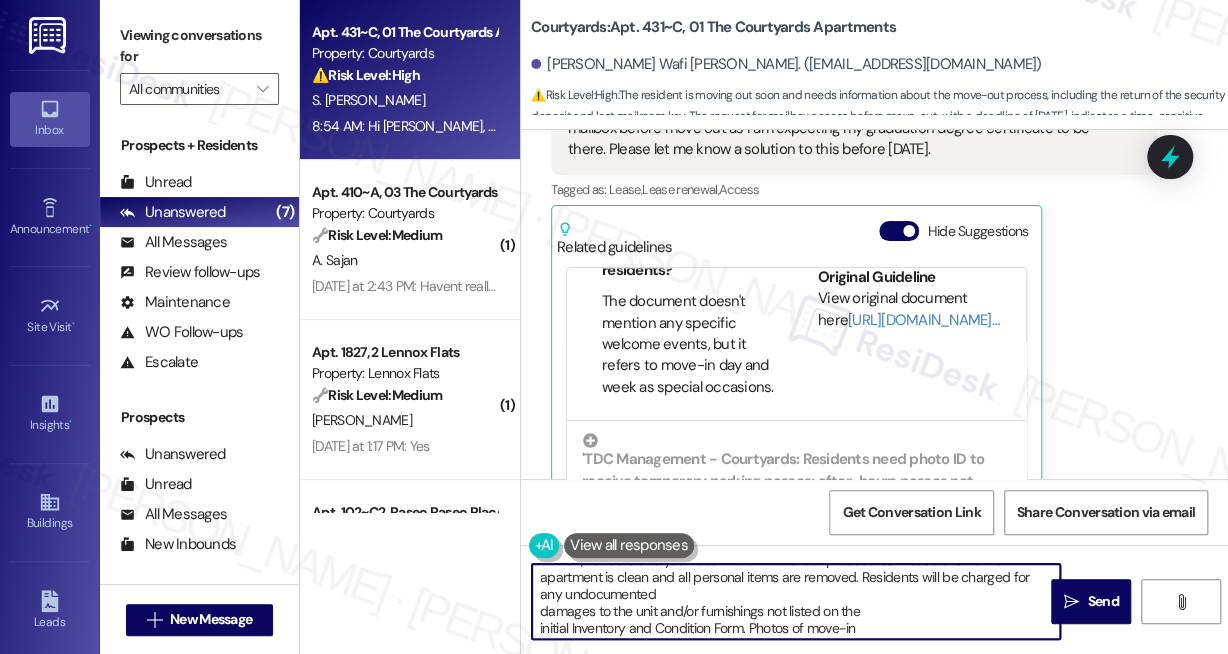 scroll, scrollTop: 0, scrollLeft: 0, axis: both 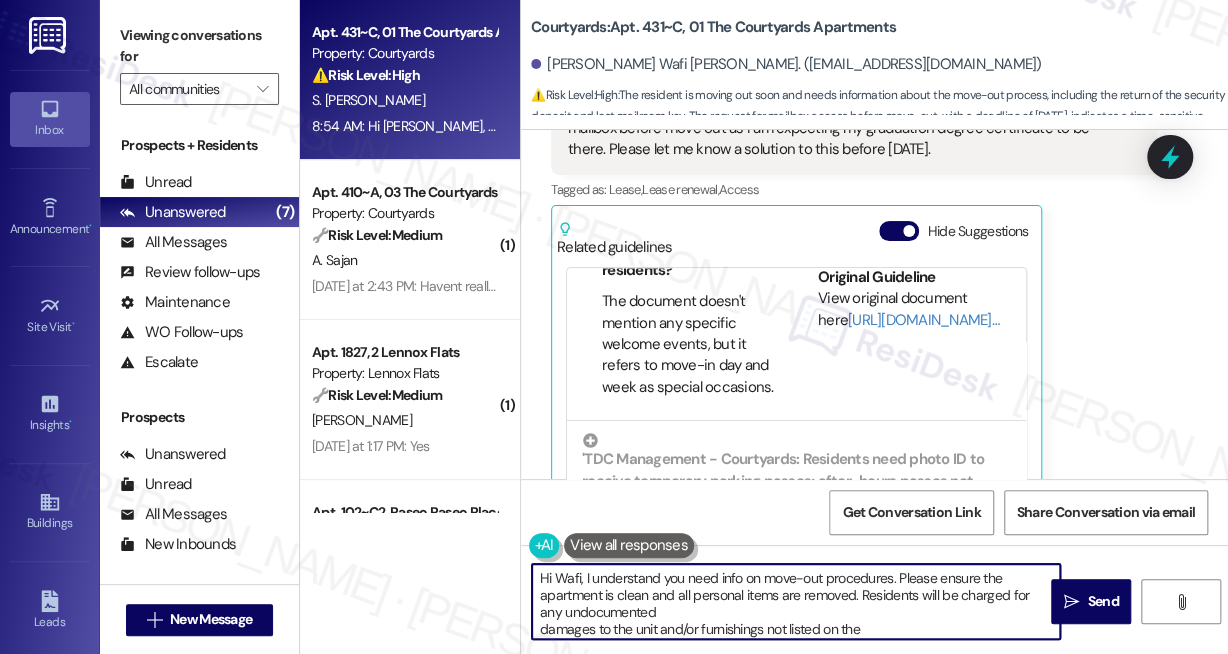 click on "Hi Wafi, I understand you need info on move-out procedures. Please ensure the apartment is clean and all personal items are removed. Residents will be charged for any undocumented
damages to the unit and/or furnishings not listed on the
initial Inventory and Condition Form. Photos of move-in
damages will not be accepted in lieu of the Inventory &
Conditions FormSince you lost the mailroom key, visit the office with your photo ID for a temporary pass. Let me know if you have any other questions!" at bounding box center [796, 601] 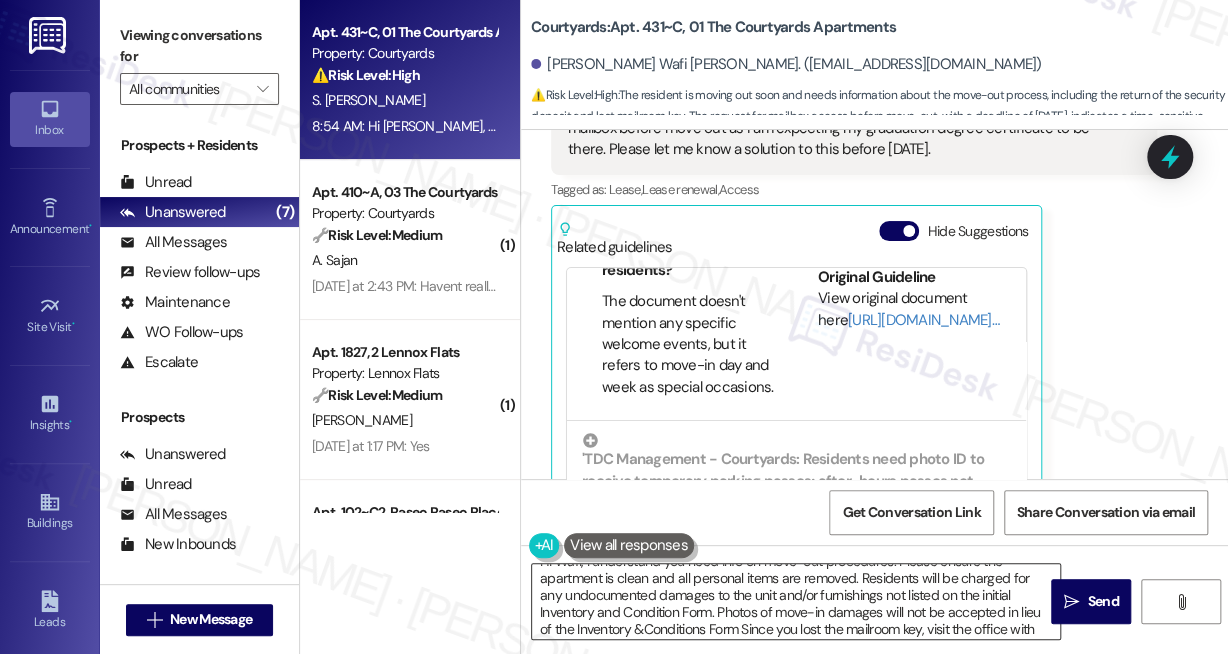 scroll, scrollTop: 39, scrollLeft: 0, axis: vertical 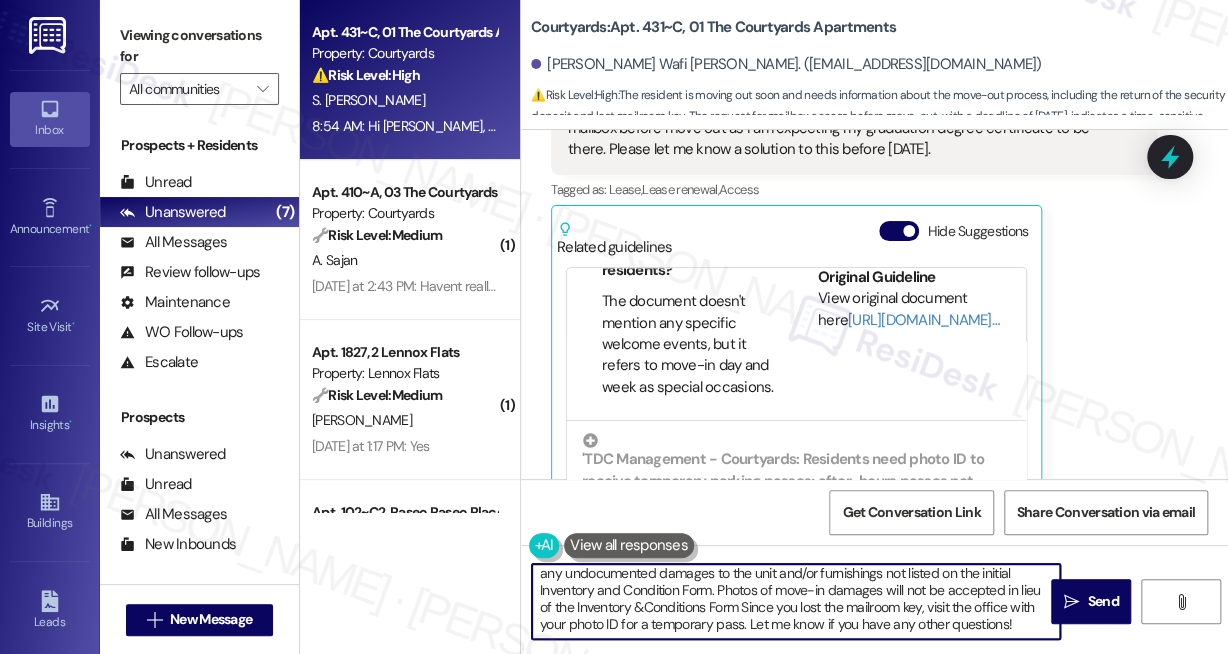 drag, startPoint x: 718, startPoint y: 589, endPoint x: 744, endPoint y: 603, distance: 29.529646 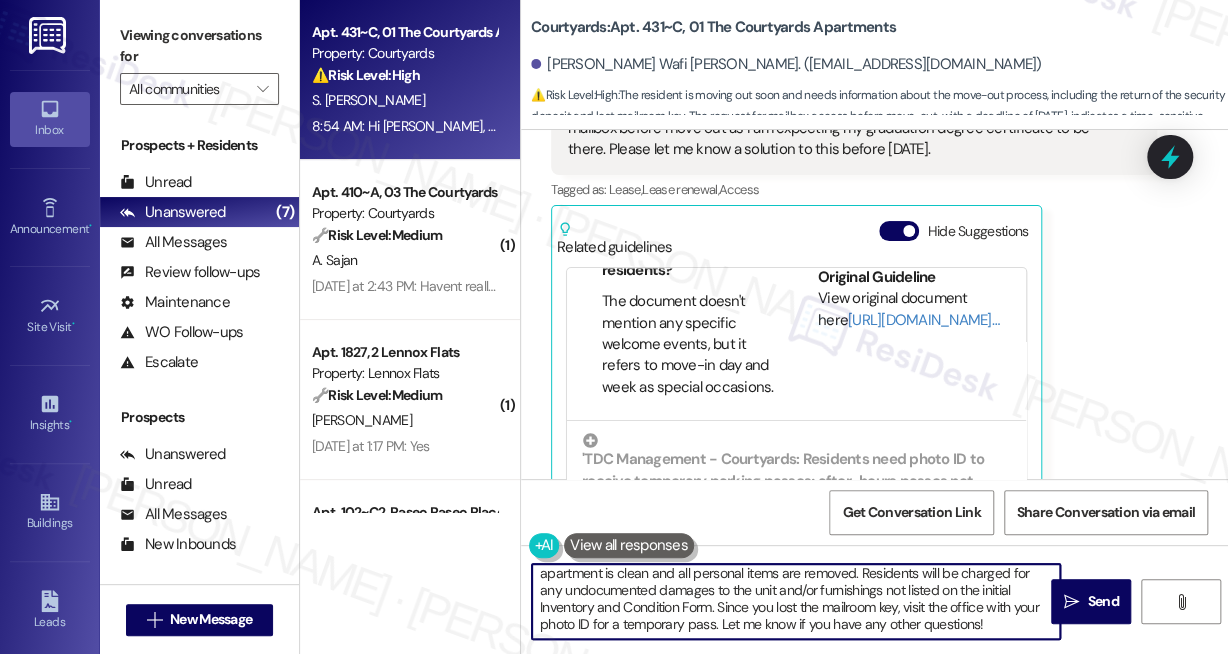 scroll, scrollTop: 21, scrollLeft: 0, axis: vertical 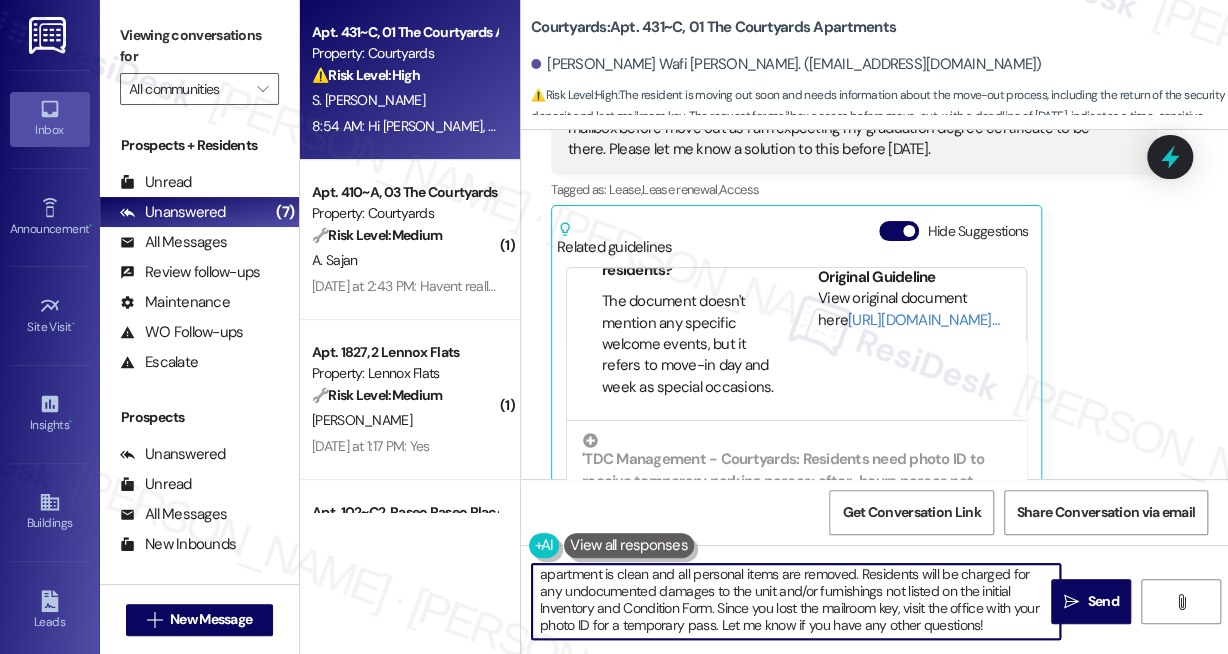 click on "Hi Wafi, I understand you need info on move-out procedures. Please ensure the apartment is clean and all personal items are removed. Residents will be charged for any undocumented damages to the unit and/or furnishings not listed on the initial Inventory and Condition Form. Since you lost the mailroom key, visit the office with your photo ID for a temporary pass. Let me know if you have any other questions!" at bounding box center [796, 601] 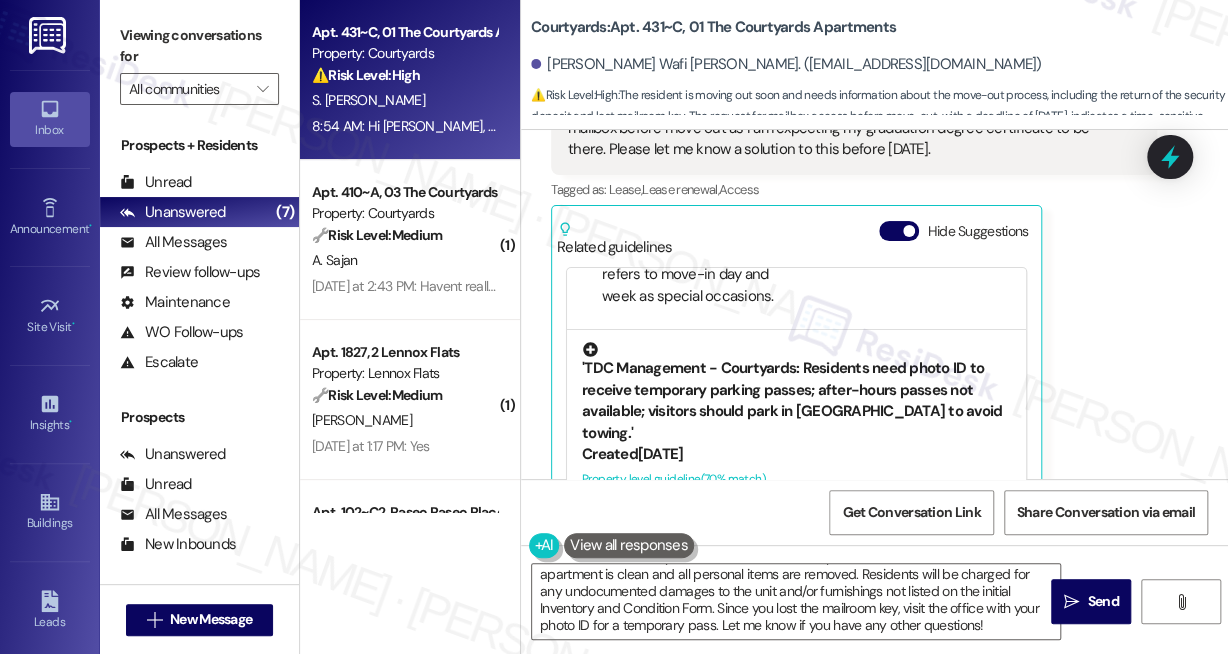 scroll, scrollTop: 272, scrollLeft: 0, axis: vertical 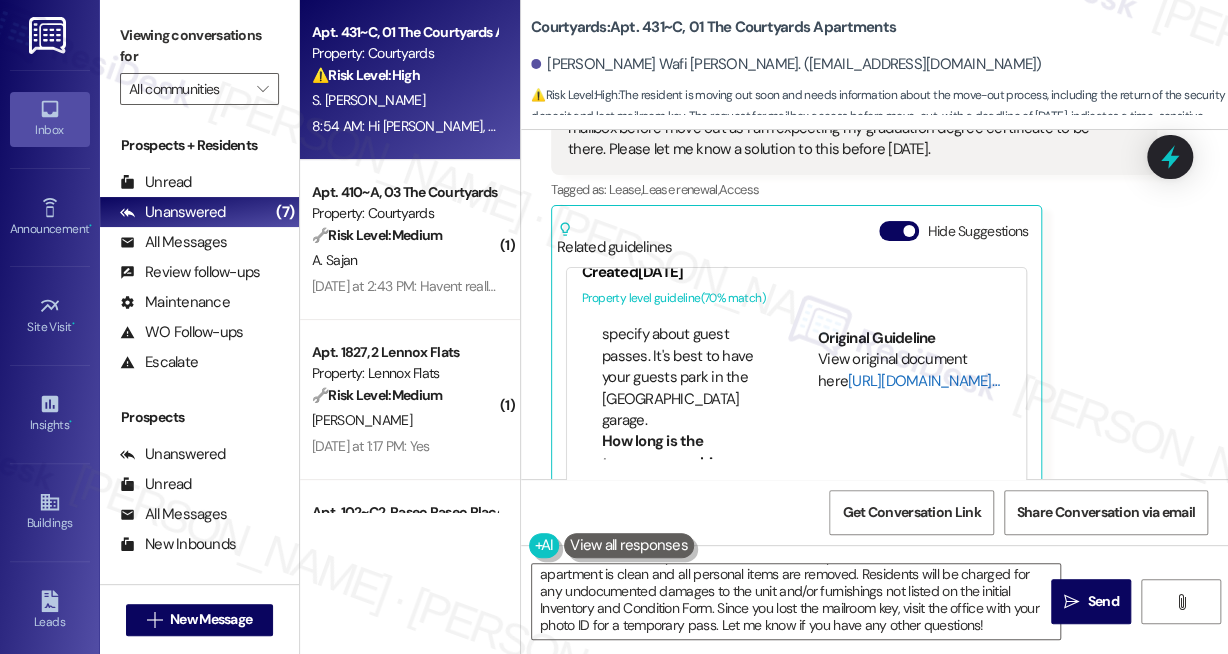 click on "[URL][DOMAIN_NAME]…" at bounding box center (923, 381) 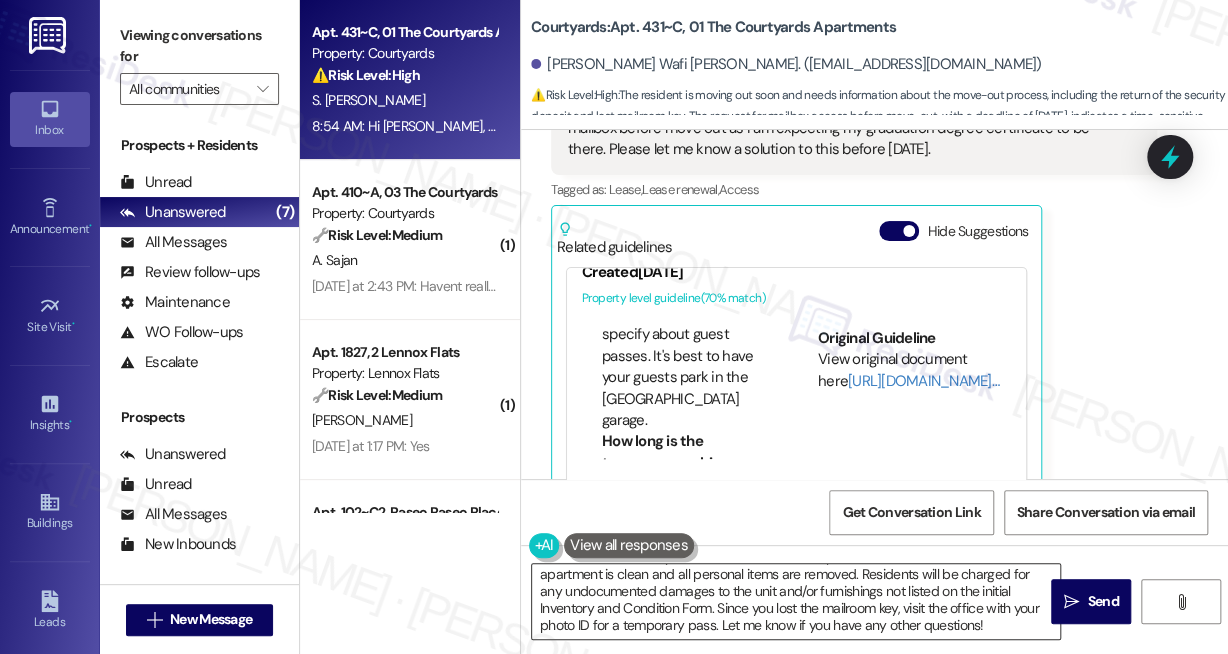 click on "Hi Wafi, I understand you need info on move-out procedures. Please ensure the apartment is clean and all personal items are removed. Residents will be charged for any undocumented damages to the unit and/or furnishings not listed on the initial Inventory and Condition Form. Since you lost the mailroom key, visit the office with your photo ID for a temporary pass. Let me know if you have any other questions!" at bounding box center (796, 601) 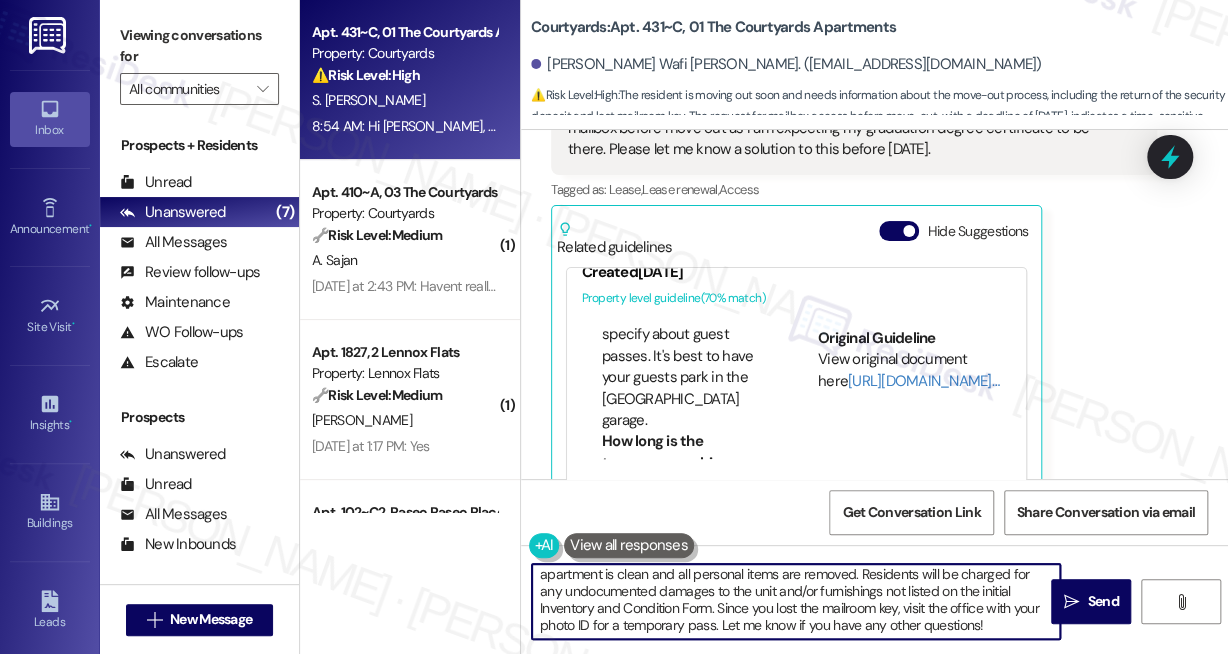 click on "Hi Wafi, I understand you need info on move-out procedures. Please ensure the apartment is clean and all personal items are removed. Residents will be charged for any undocumented damages to the unit and/or furnishings not listed on the initial Inventory and Condition Form. Since you lost the mailroom key, visit the office with your photo ID for a temporary pass. Let me know if you have any other questions!" at bounding box center [796, 601] 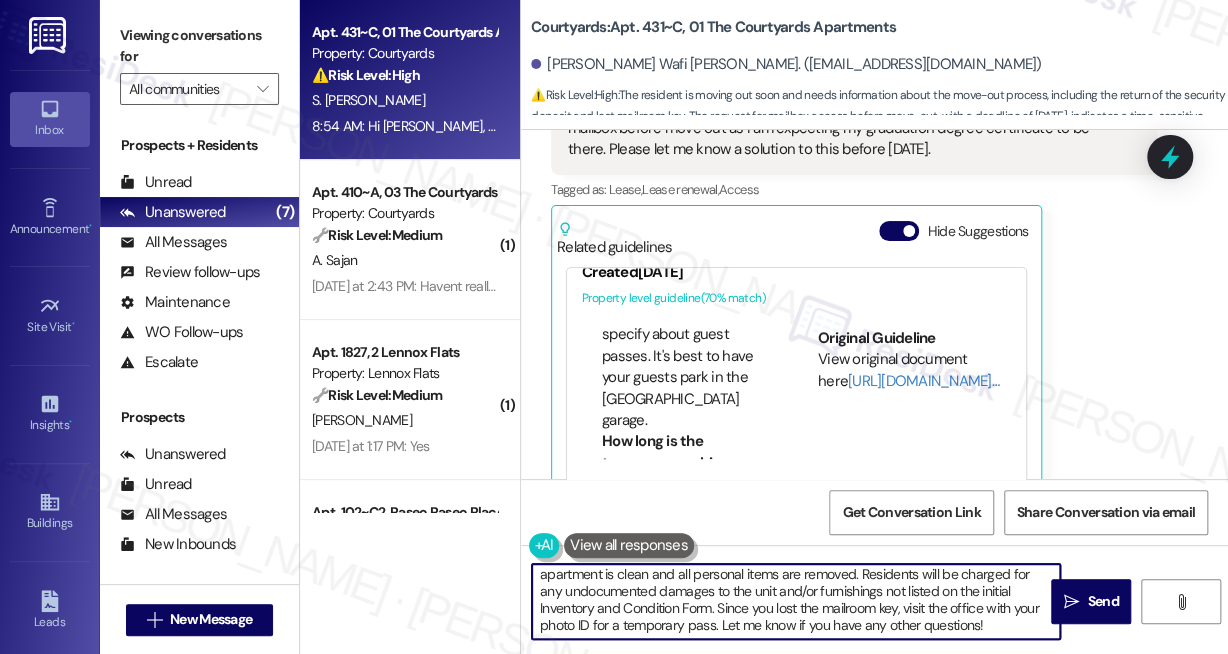 drag, startPoint x: 905, startPoint y: 603, endPoint x: 912, endPoint y: 614, distance: 13.038404 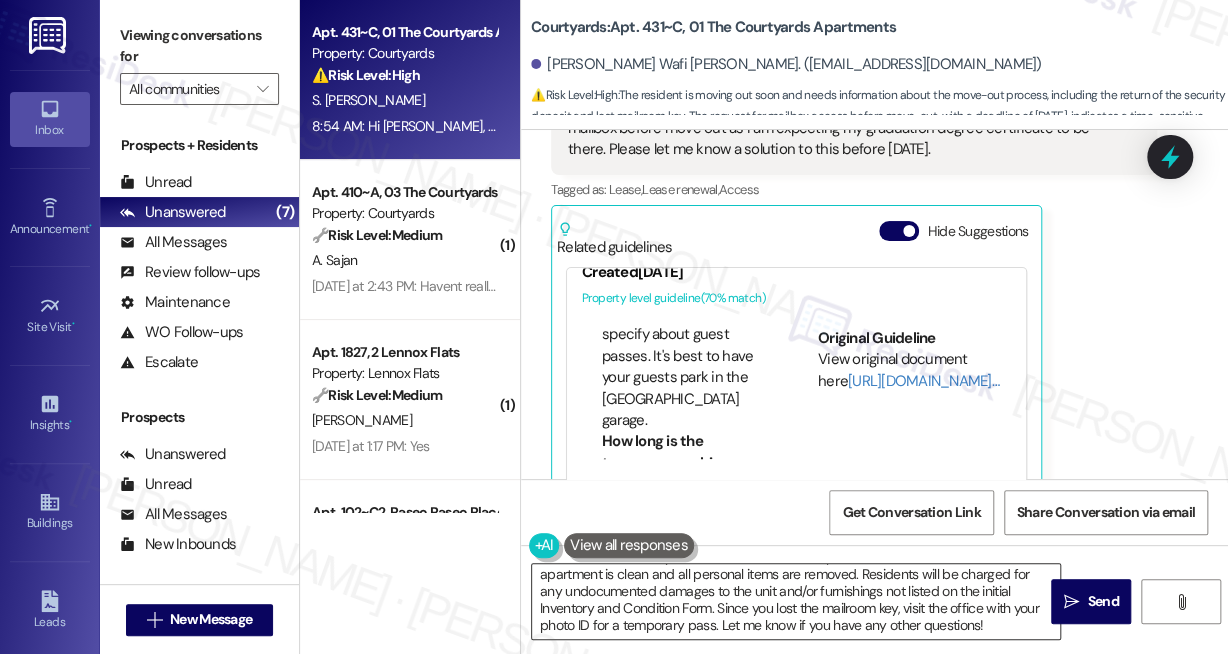 click on "Hi Wafi, I understand you need info on move-out procedures. Please ensure the apartment is clean and all personal items are removed. Residents will be charged for any undocumented damages to the unit and/or furnishings not listed on the initial Inventory and Condition Form. Since you lost the mailroom key, visit the office with your photo ID for a temporary pass. Let me know if you have any other questions!" at bounding box center [796, 601] 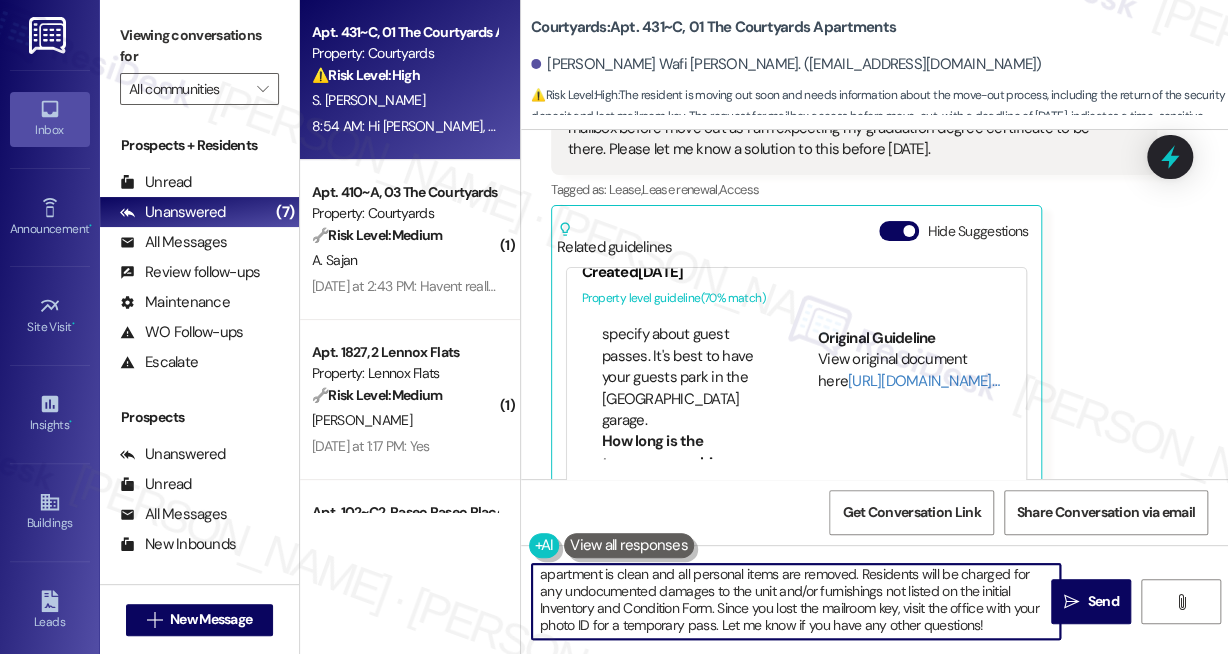 drag, startPoint x: 984, startPoint y: 624, endPoint x: 904, endPoint y: 608, distance: 81.58431 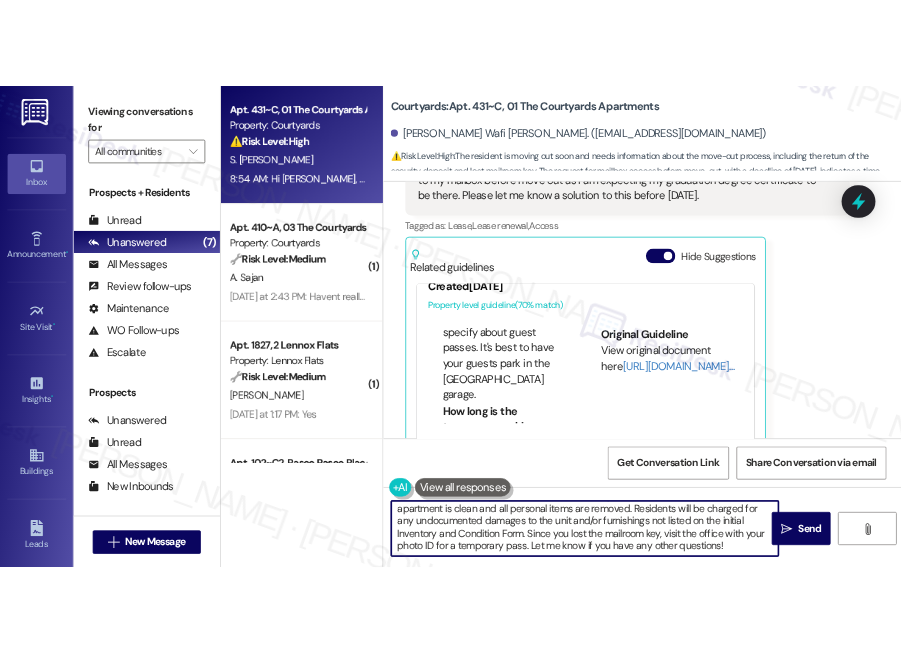 scroll, scrollTop: 43268, scrollLeft: 0, axis: vertical 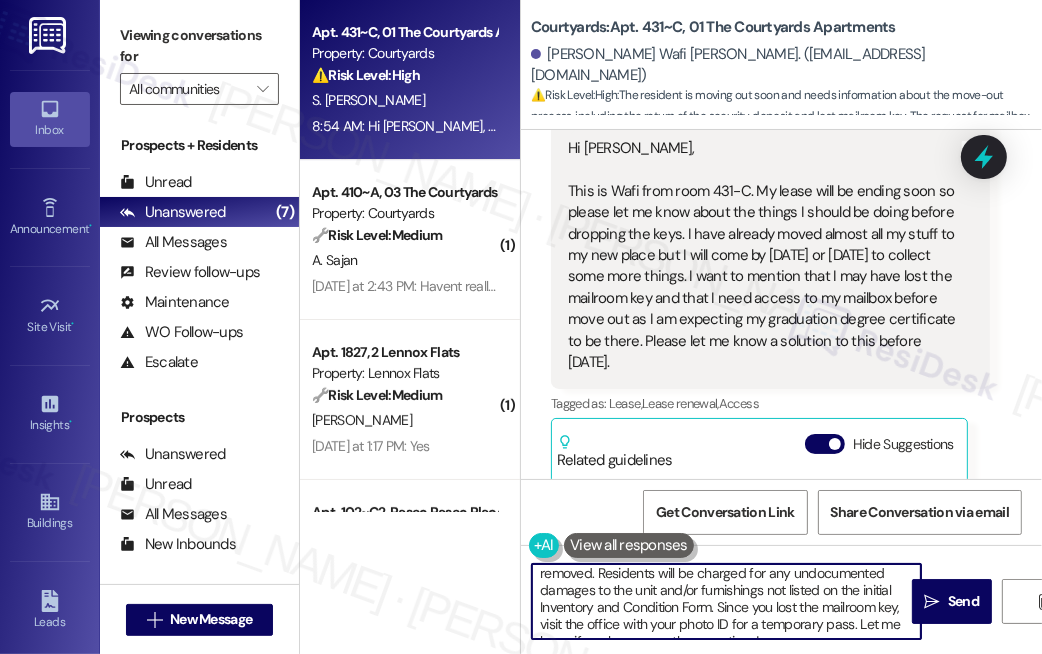 click on "Hi Wafi, I understand you need info on move-out procedures. Please ensure the apartment is clean and all personal items are removed. Residents will be charged for any undocumented damages to the unit and/or furnishings not listed on the initial Inventory and Condition Form. Since you lost the mailroom key, visit the office with your photo ID for a temporary pass. Let me know if you have any other questions!" at bounding box center [726, 601] 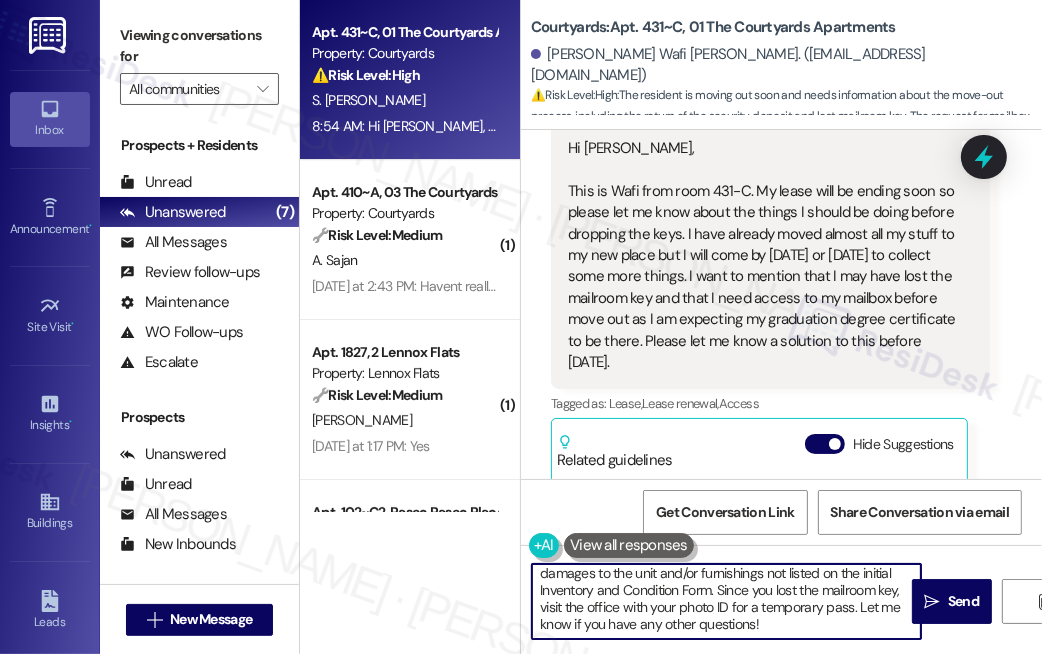 drag, startPoint x: 542, startPoint y: 623, endPoint x: 769, endPoint y: 640, distance: 227.63568 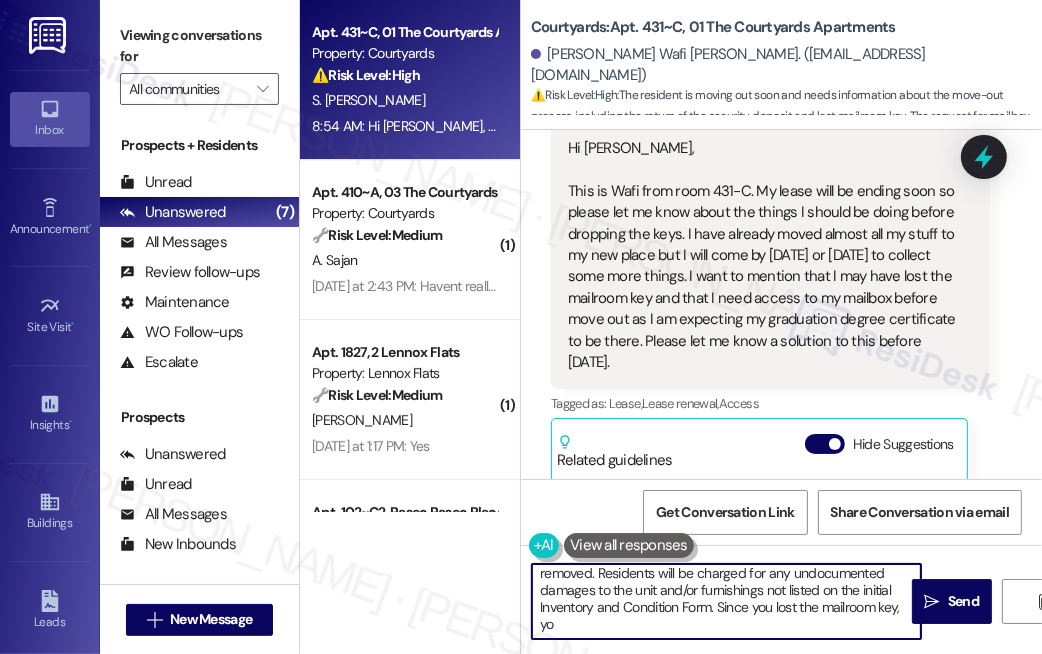 scroll, scrollTop: 39, scrollLeft: 0, axis: vertical 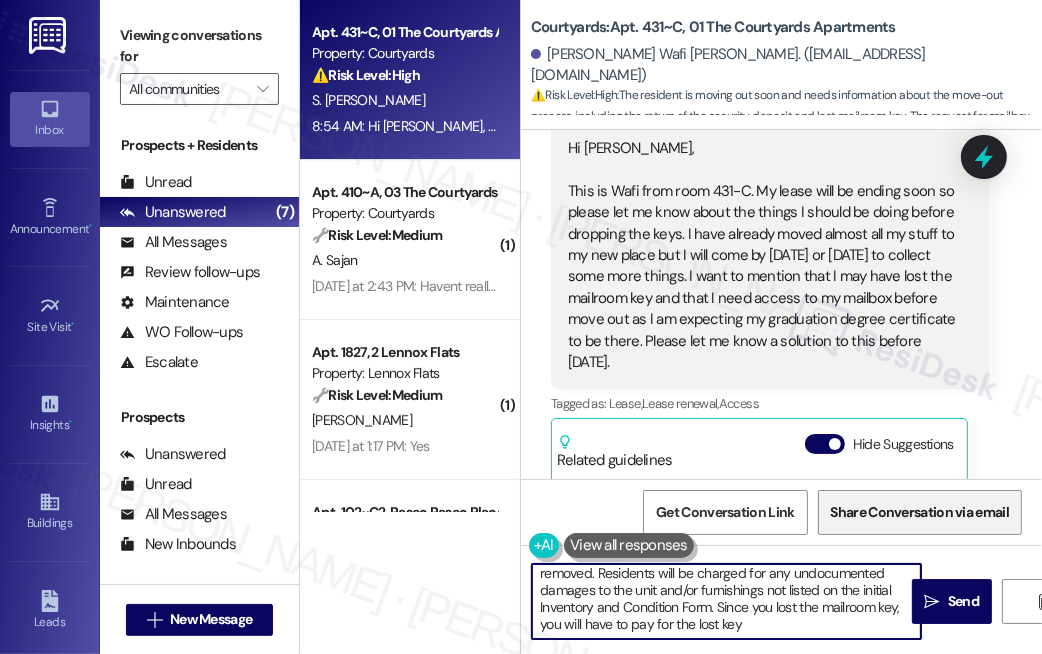 type on "Hi Wafi, I understand you need info on move-out procedures. Please ensure the apartment is clean and all personal items are removed. Residents will be charged for any undocumented damages to the unit and/or furnishings not listed on the initial Inventory and Condition Form. Since you lost the mailroom key, you will have to pay for the lost key" 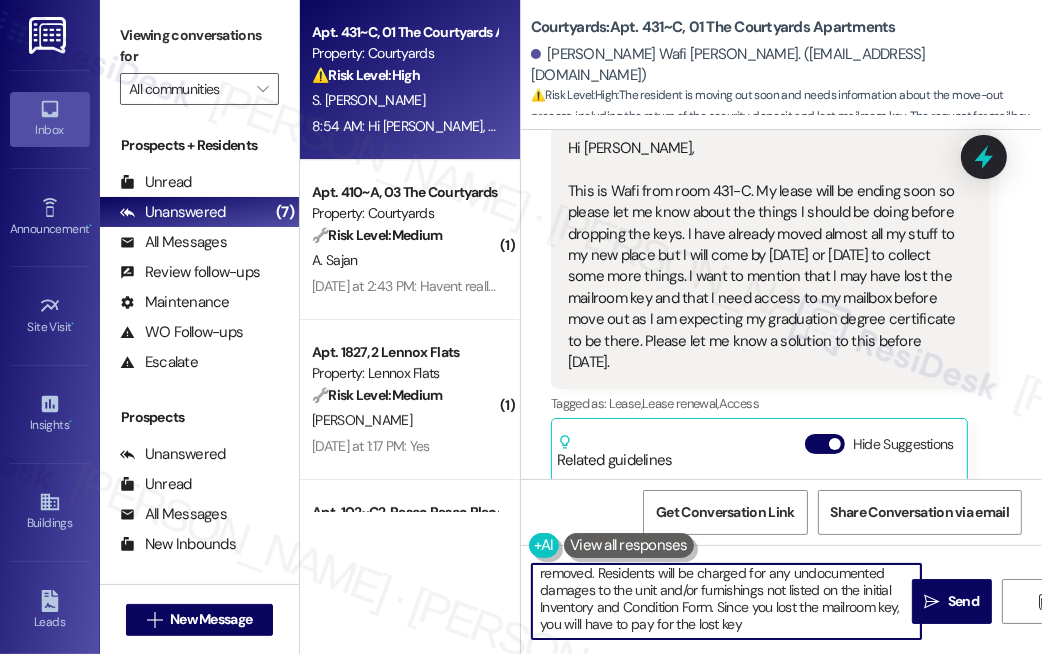 click on "Hi Wafi, I understand you need info on move-out procedures. Please ensure the apartment is clean and all personal items are removed. Residents will be charged for any undocumented damages to the unit and/or furnishings not listed on the initial Inventory and Condition Form. Since you lost the mailroom key, you will have to pay for the lost key" at bounding box center [726, 601] 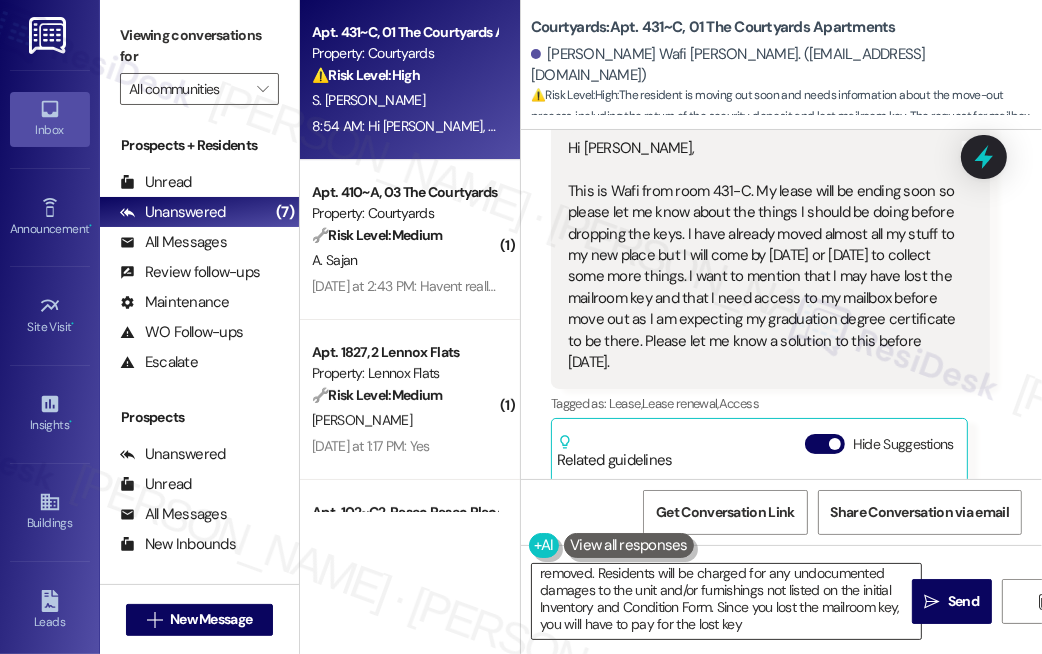 click on "Hi Wafi, I understand you need info on move-out procedures. Please ensure the apartment is clean and all personal items are removed. Residents will be charged for any undocumented damages to the unit and/or furnishings not listed on the initial Inventory and Condition Form. Since you lost the mailroom key, you will have to pay for the lost key" at bounding box center [726, 601] 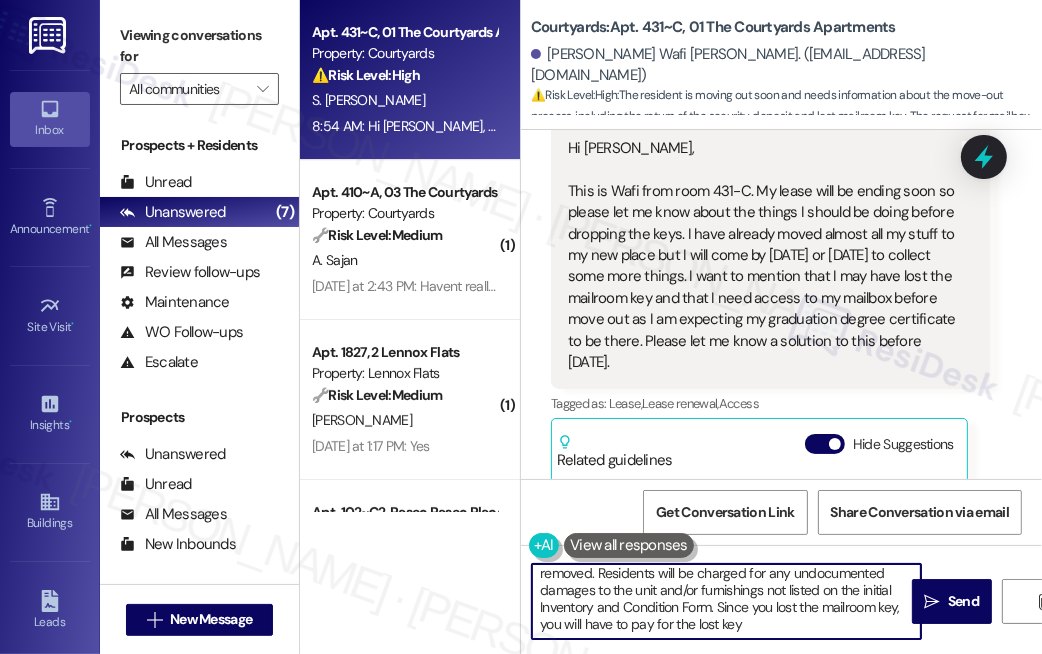 click on "Hi Wafi, I understand you need info on move-out procedures. Please ensure the apartment is clean and all personal items are removed. Residents will be charged for any undocumented damages to the unit and/or furnishings not listed on the initial Inventory and Condition Form. Since you lost the mailroom key, you will have to pay for the lost key" at bounding box center (726, 601) 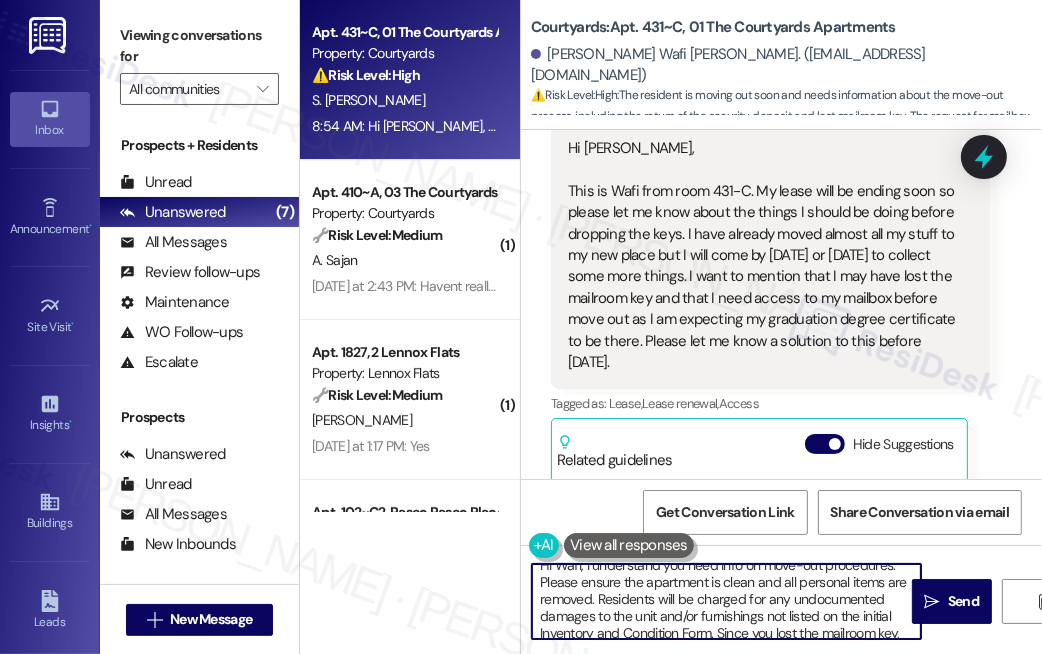 scroll, scrollTop: 0, scrollLeft: 0, axis: both 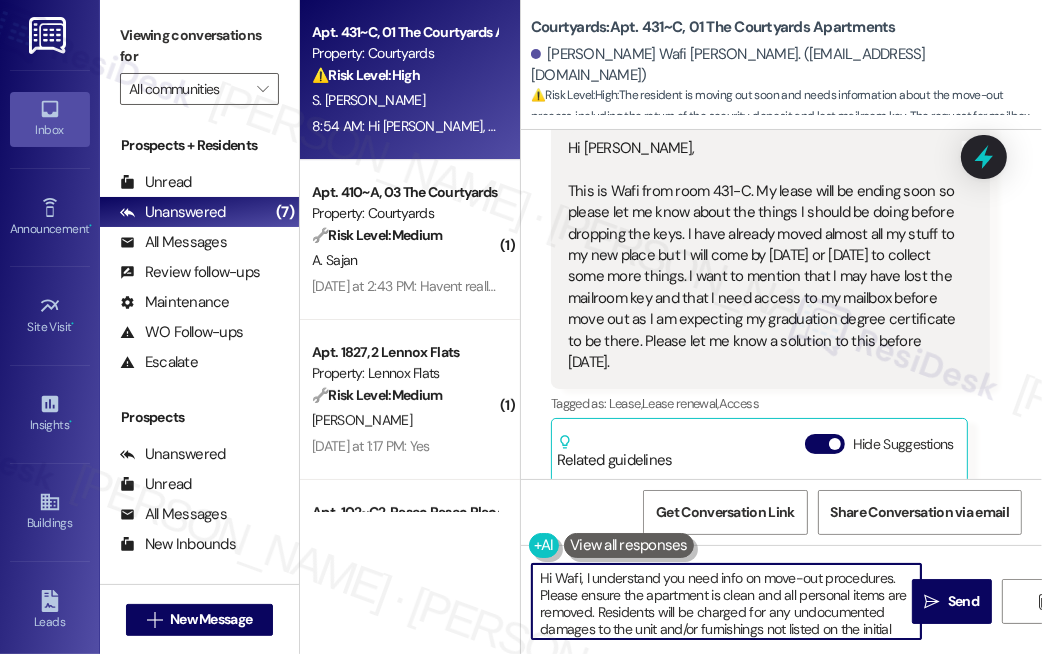 click on "Hi Wafi, I understand you need info on move-out procedures. Please ensure the apartment is clean and all personal items are removed. Residents will be charged for any undocumented damages to the unit and/or furnishings not listed on the initial Inventory and Condition Form. Since you lost the mailroom key, you will have to pay for the lost key" at bounding box center [726, 601] 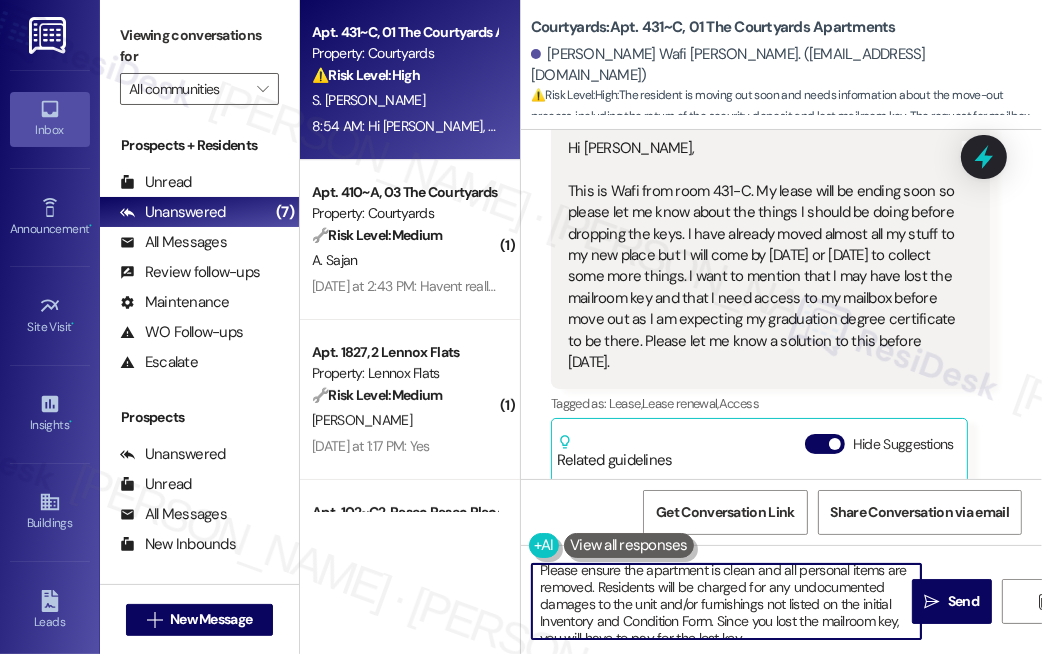 scroll, scrollTop: 39, scrollLeft: 0, axis: vertical 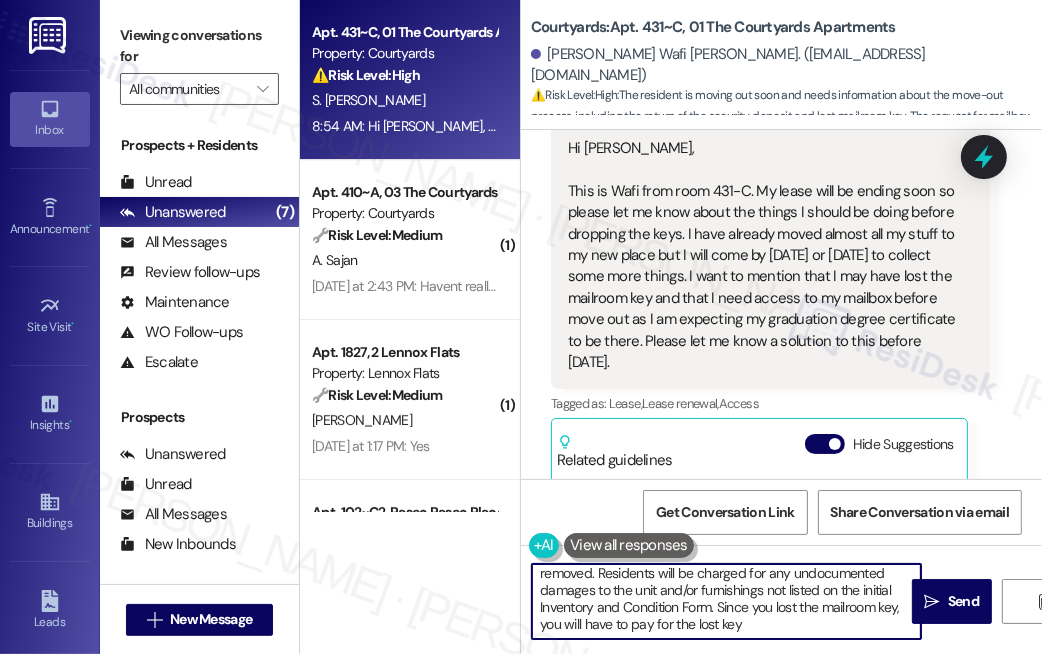 drag, startPoint x: 749, startPoint y: 592, endPoint x: 791, endPoint y: 618, distance: 49.396355 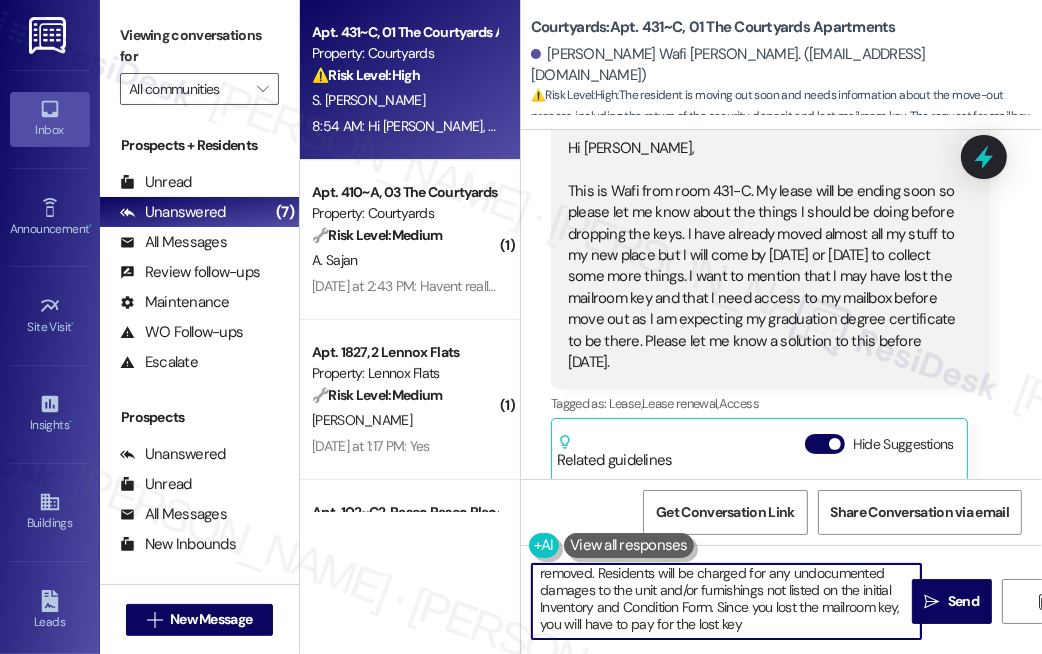 drag, startPoint x: 755, startPoint y: 624, endPoint x: 717, endPoint y: 606, distance: 42.047592 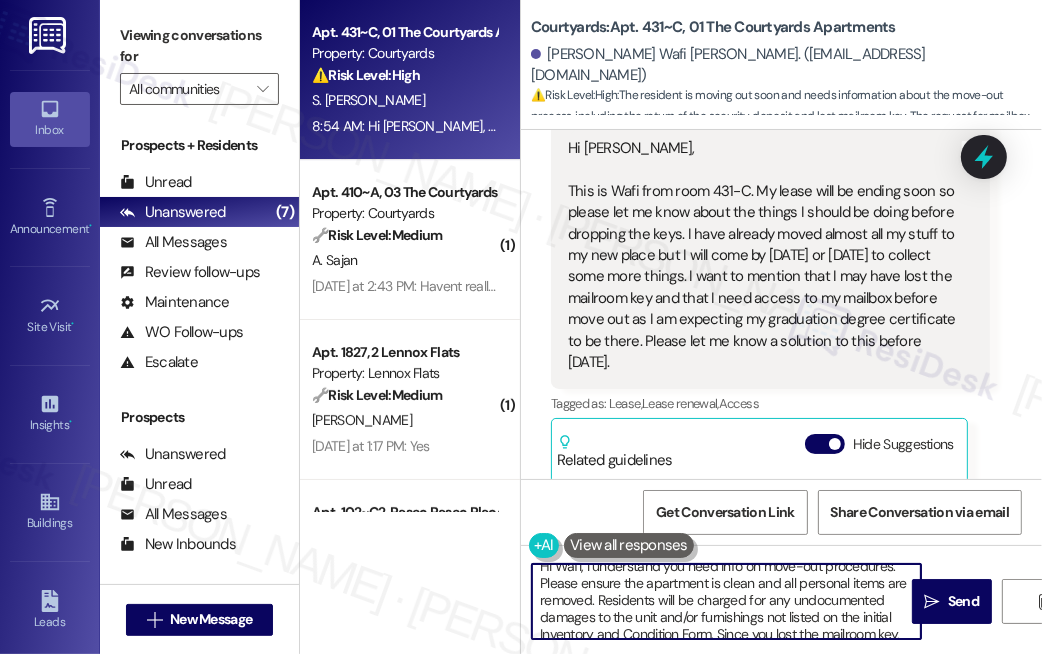 scroll, scrollTop: 0, scrollLeft: 0, axis: both 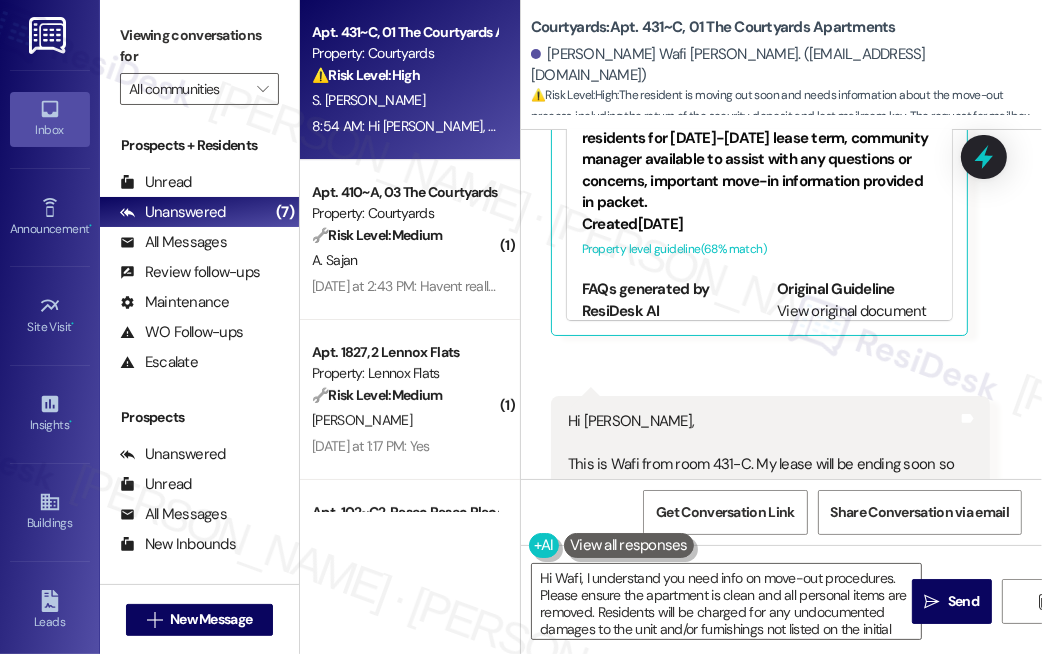 drag, startPoint x: 705, startPoint y: 230, endPoint x: 850, endPoint y: 307, distance: 164.17673 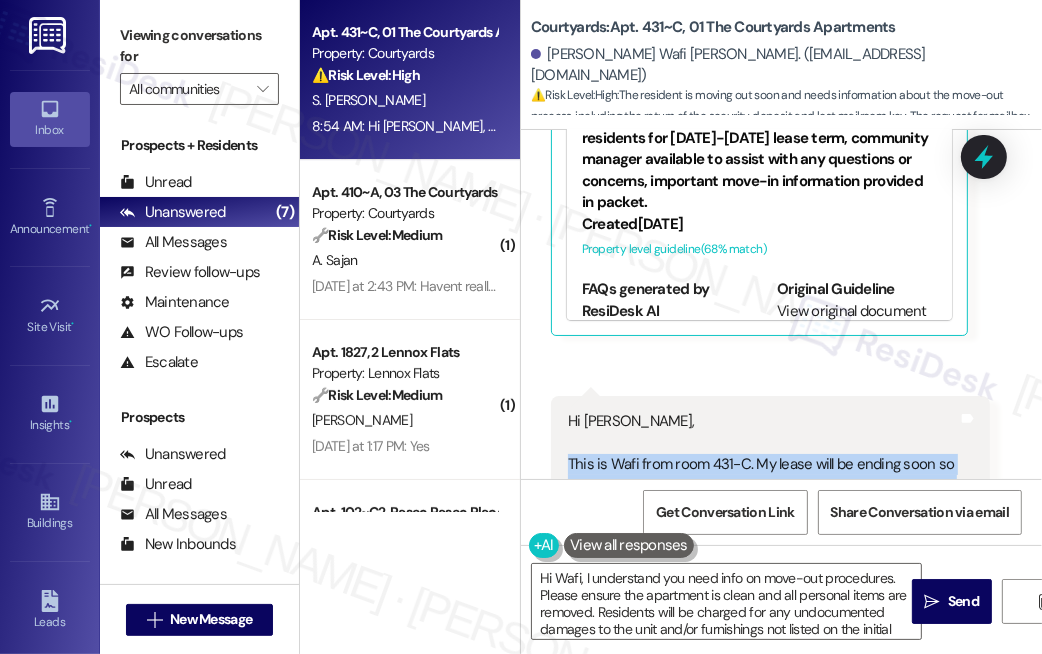 click on "Hi [PERSON_NAME],
This is Wafi from room 431-C. My lease will be ending soon so please let me know about the things I should be doing before dropping the keys. I have already moved almost all my stuff to my new place but I will come by [DATE] or [DATE] to collect some more things. I want to mention that I may have lost the mailroom key and that I need access to my mailbox before move out as I am expecting my graduation degree certificate to be there. Please let me know a solution to this before [DATE]." at bounding box center [763, 529] 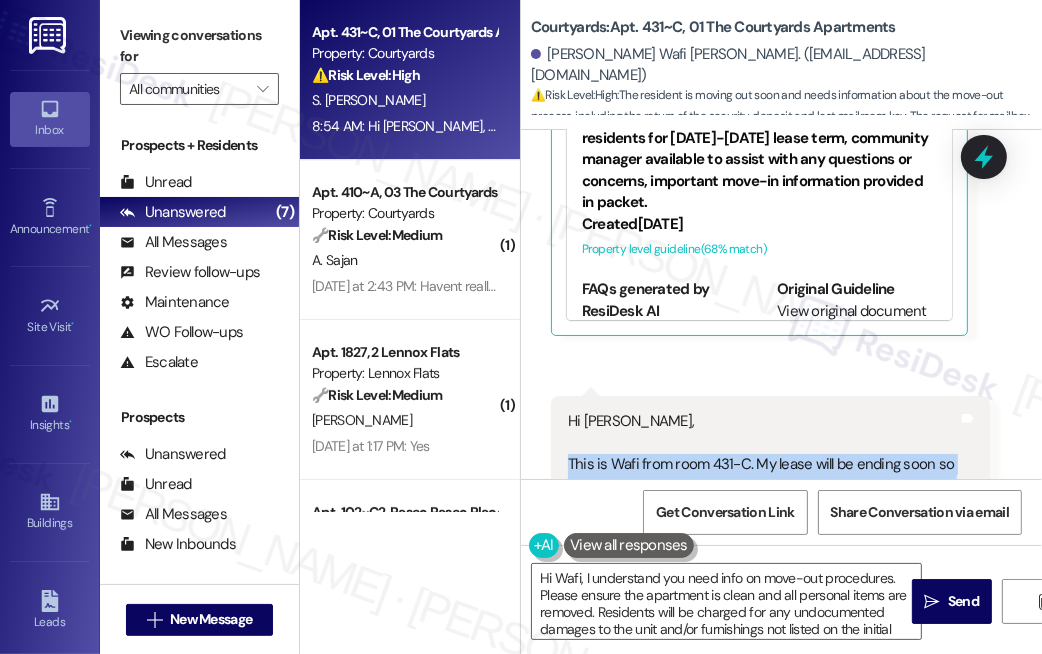 click at bounding box center (629, 545) 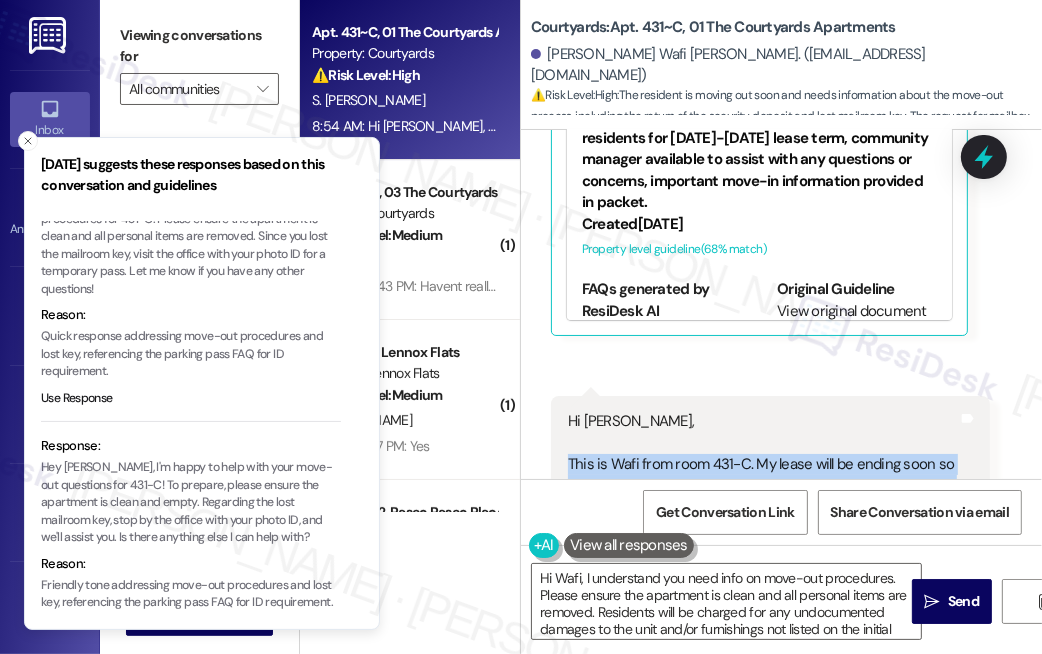 scroll, scrollTop: 181, scrollLeft: 0, axis: vertical 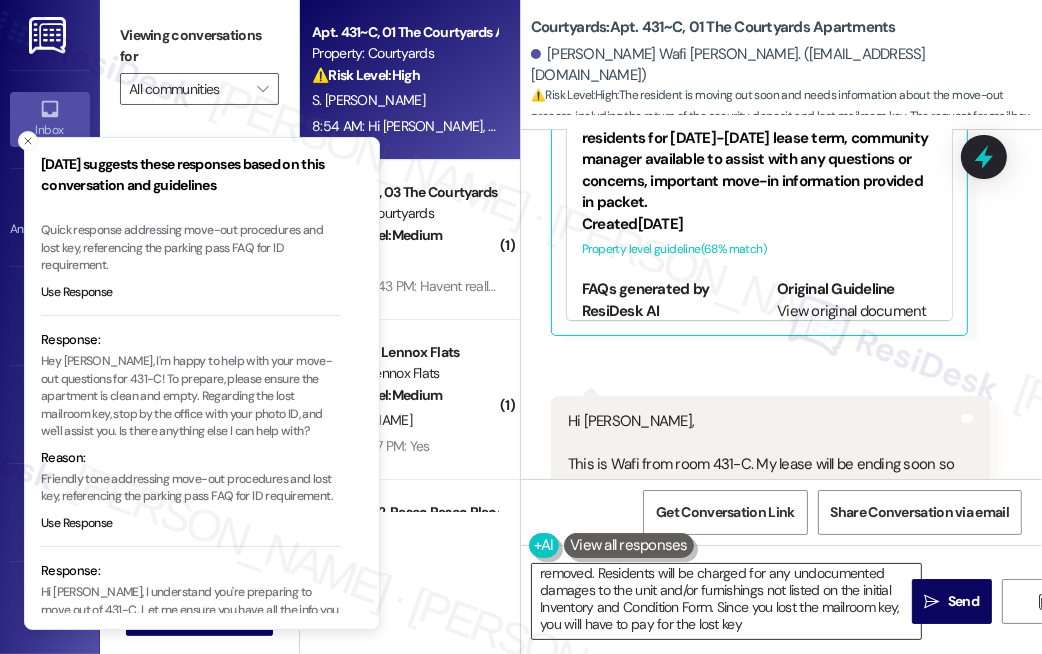 click on "Hi Wafi, I understand you need info on move-out procedures. Please ensure the apartment is clean and all personal items are removed. Residents will be charged for any undocumented damages to the unit and/or furnishings not listed on the initial Inventory and Condition Form. Since you lost the mailroom key, you will have to pay for the lost key" at bounding box center [726, 601] 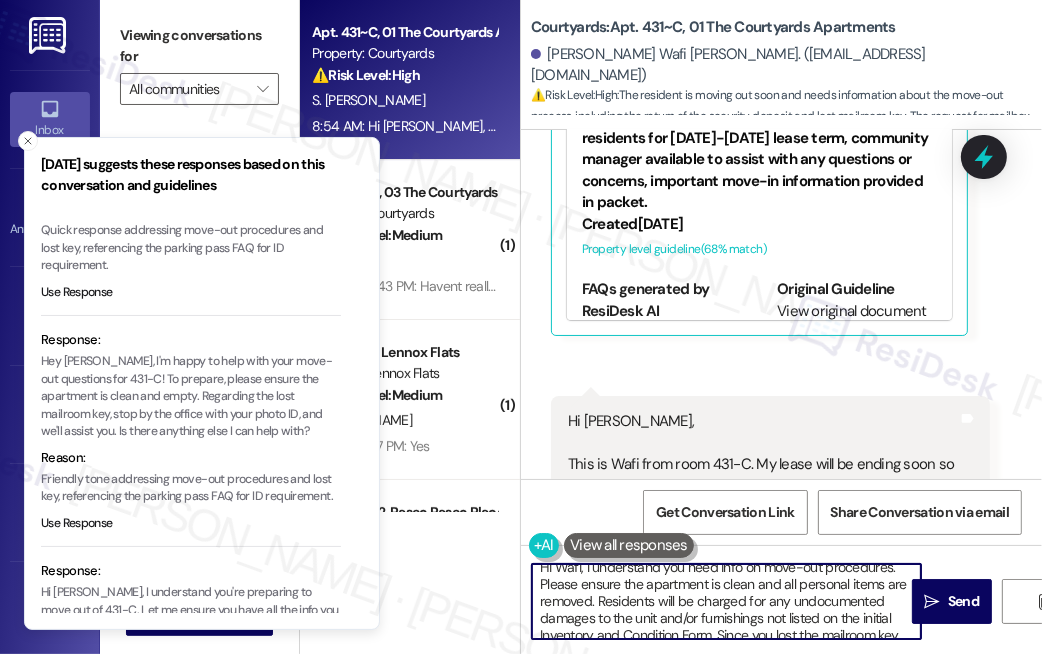 scroll, scrollTop: 0, scrollLeft: 0, axis: both 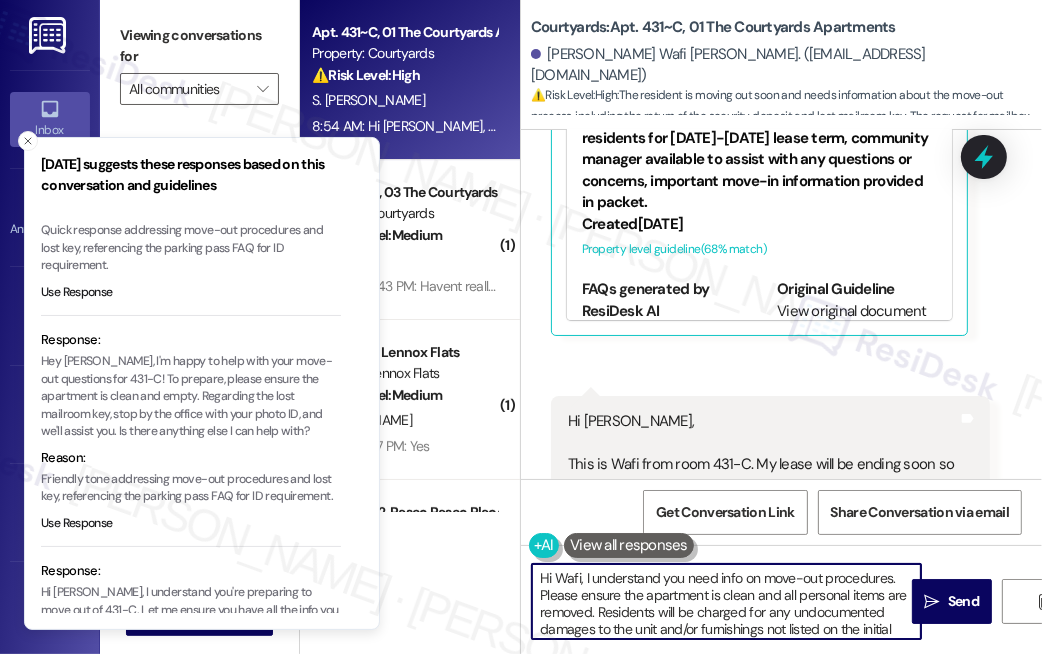 drag, startPoint x: 768, startPoint y: 624, endPoint x: 605, endPoint y: 606, distance: 163.99086 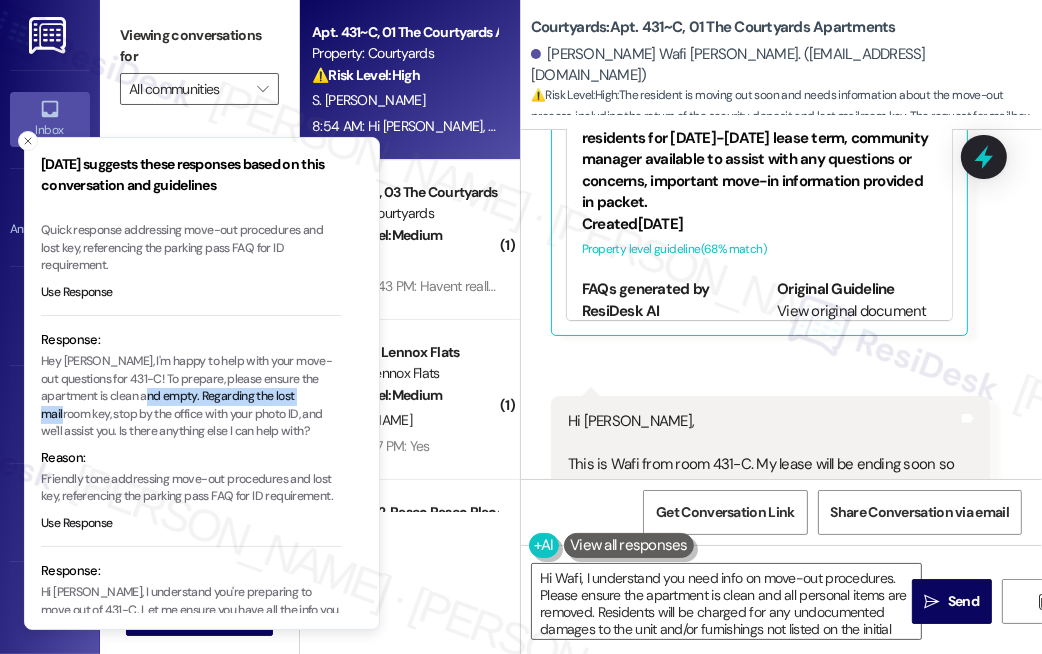 type 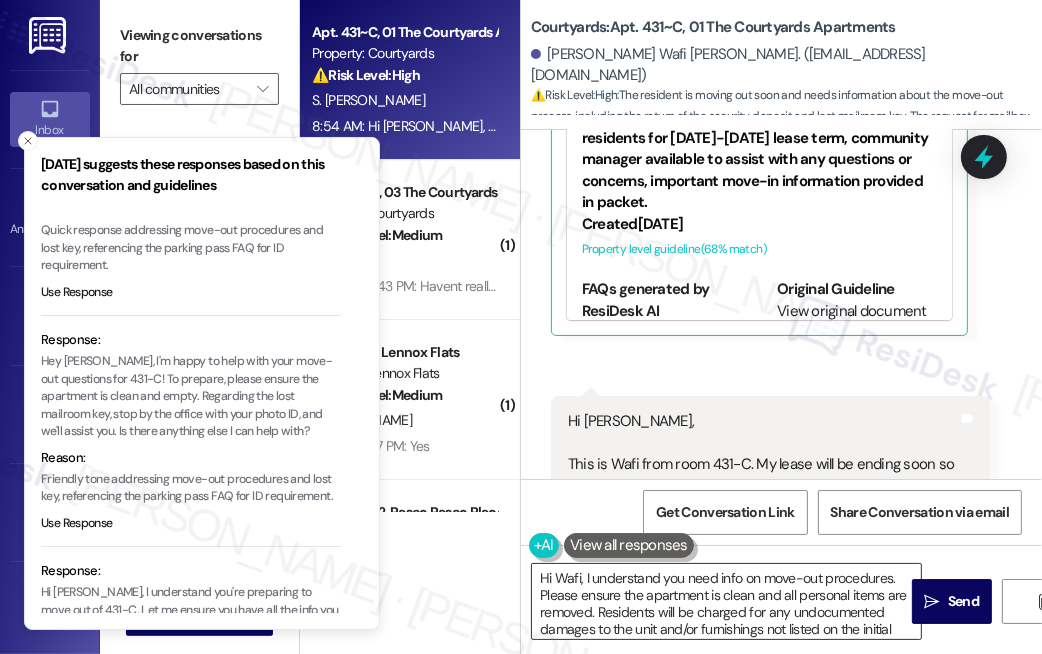 click on "Hi Wafi, I understand you need info on move-out procedures. Please ensure the apartment is clean and all personal items are removed. Residents will be charged for any undocumented damages to the unit and/or furnishings not listed on the initial Inventory and Condition Form. Since you lost the mailroom key, you will have to pay for the lost key" at bounding box center [726, 601] 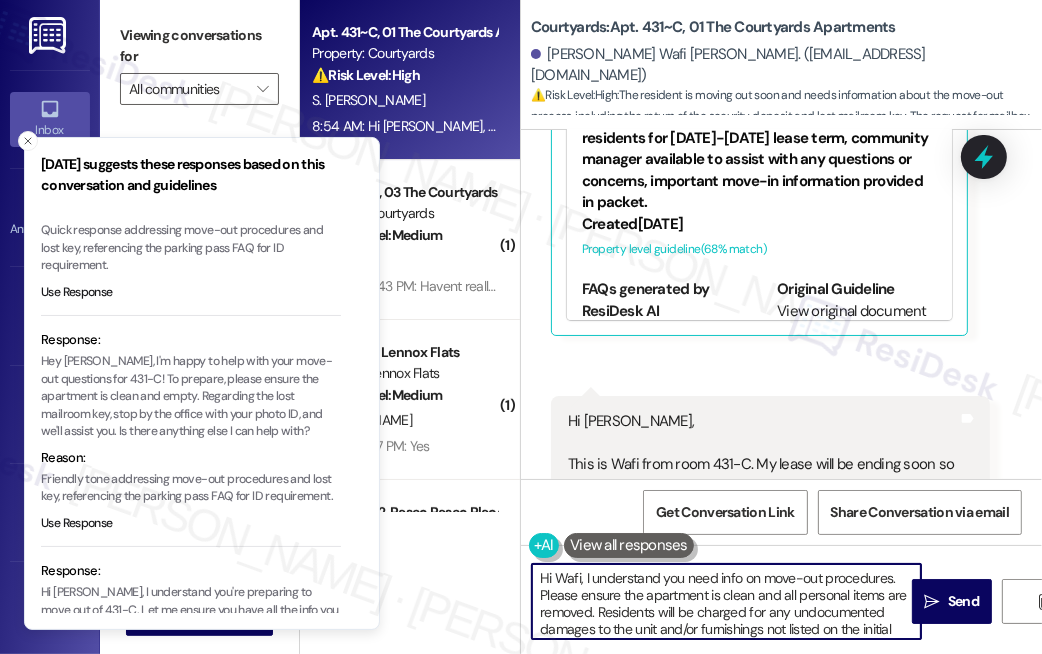 click on "Hi Wafi, I understand you need info on move-out procedures. Please ensure the apartment is clean and all personal items are removed. Residents will be charged for any undocumented damages to the unit and/or furnishings not listed on the initial Inventory and Condition Form. Since you lost the mailroom key, you will have to pay for the lost key" at bounding box center [726, 601] 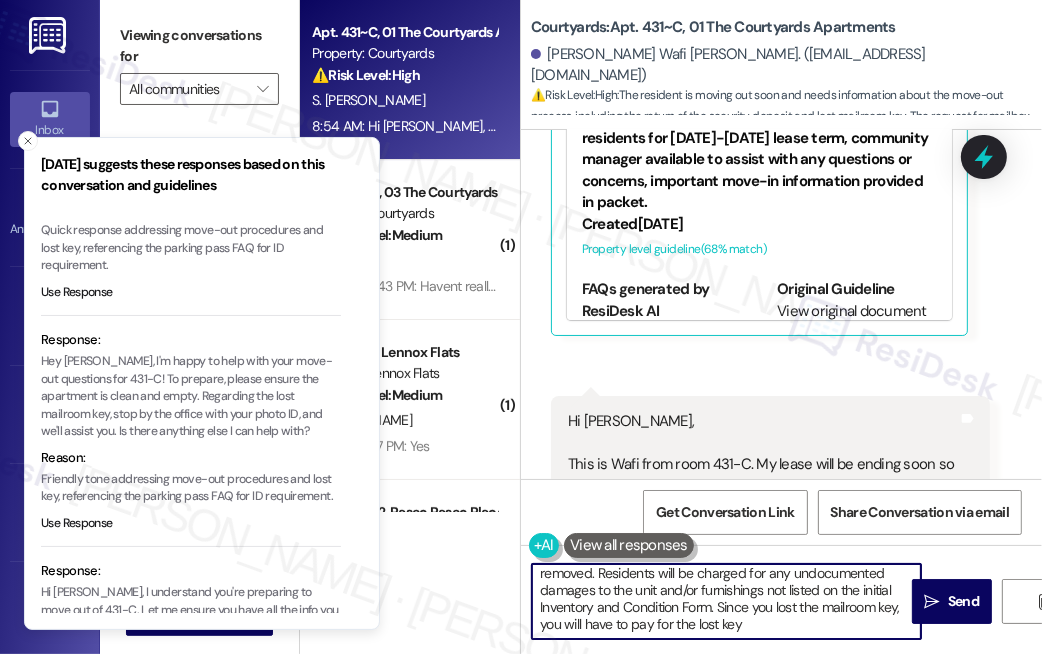drag, startPoint x: 597, startPoint y: 610, endPoint x: 781, endPoint y: 635, distance: 185.6906 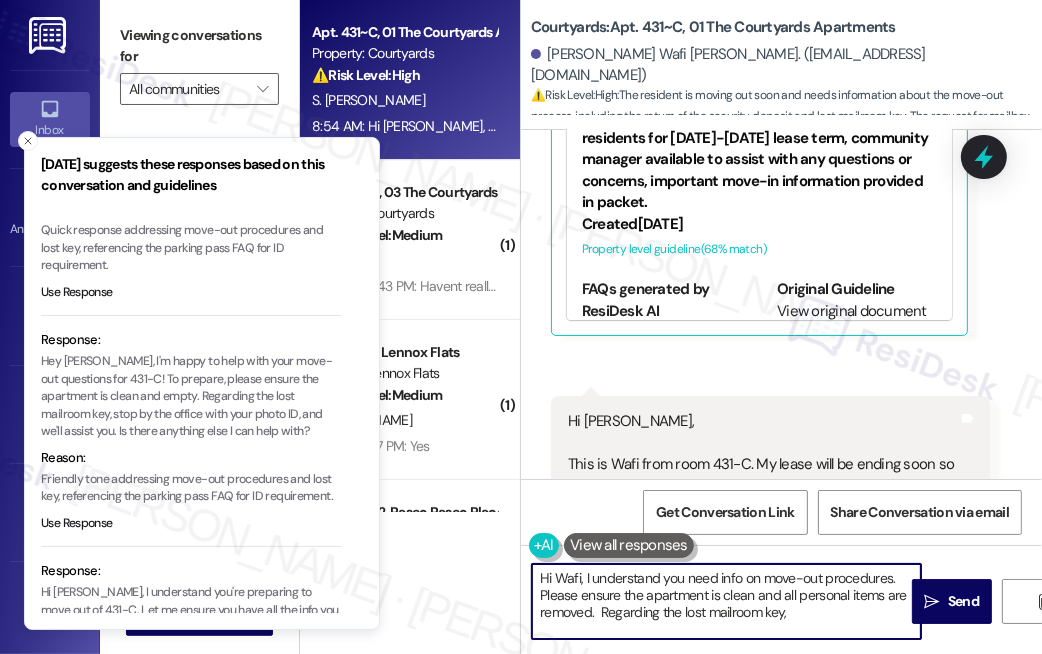 scroll, scrollTop: 0, scrollLeft: 0, axis: both 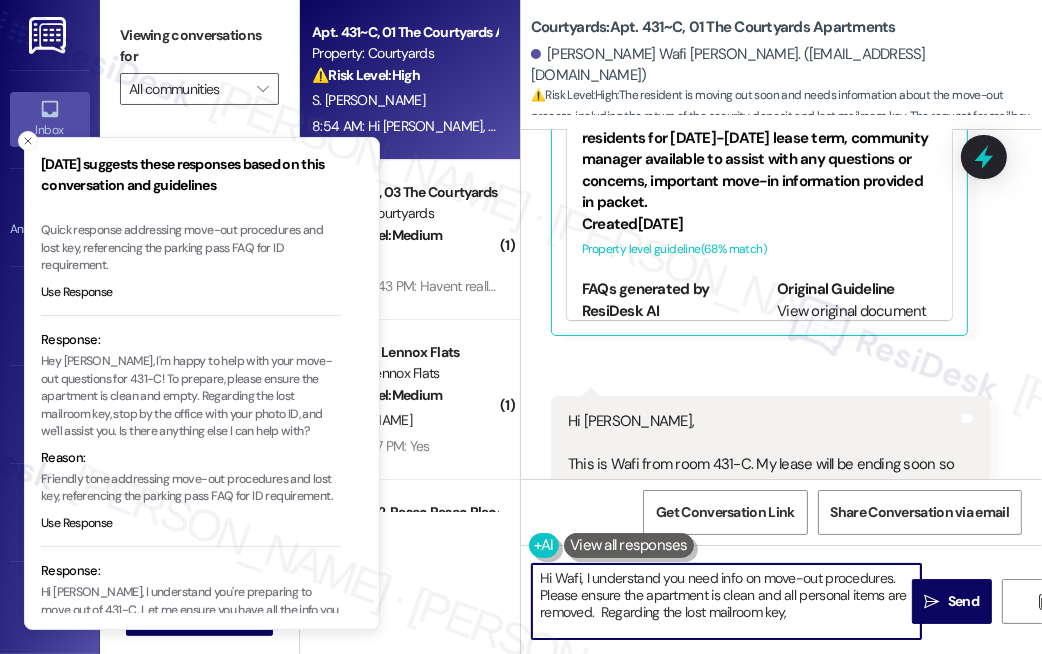 click on "Hi Wafi, I understand you need info on move-out procedures. Please ensure the apartment is clean and all personal items are removed.  Regarding the lost mailroom key," at bounding box center [726, 601] 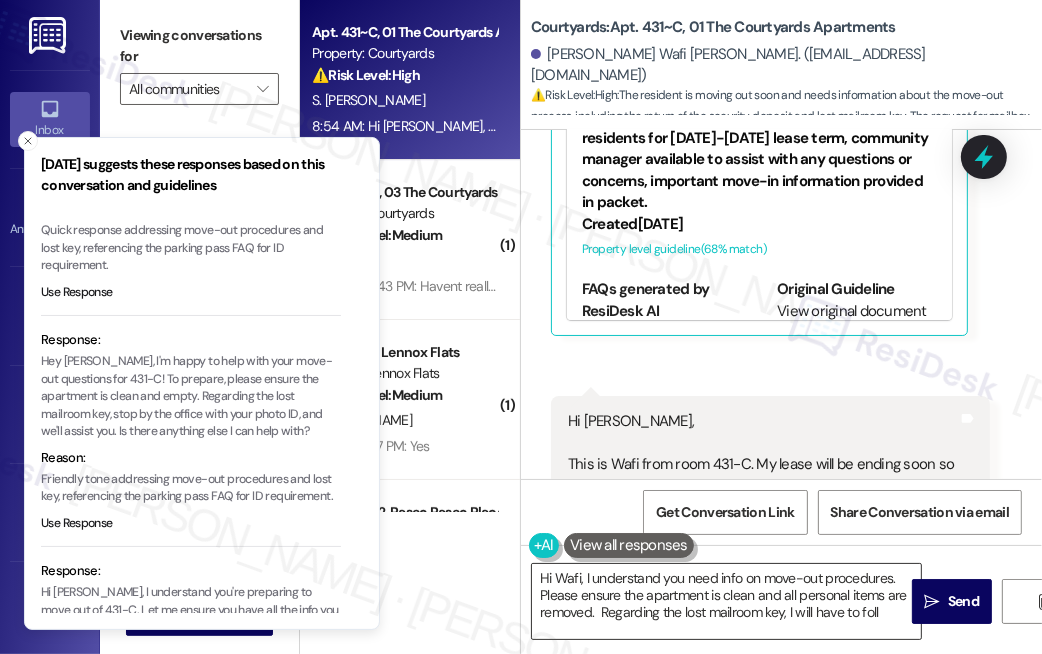 click on "Hi Wafi, I understand you need info on move-out procedures. Please ensure the apartment is clean and all personal items are removed.  Regarding the lost mailroom key, I will have to foll" at bounding box center [726, 601] 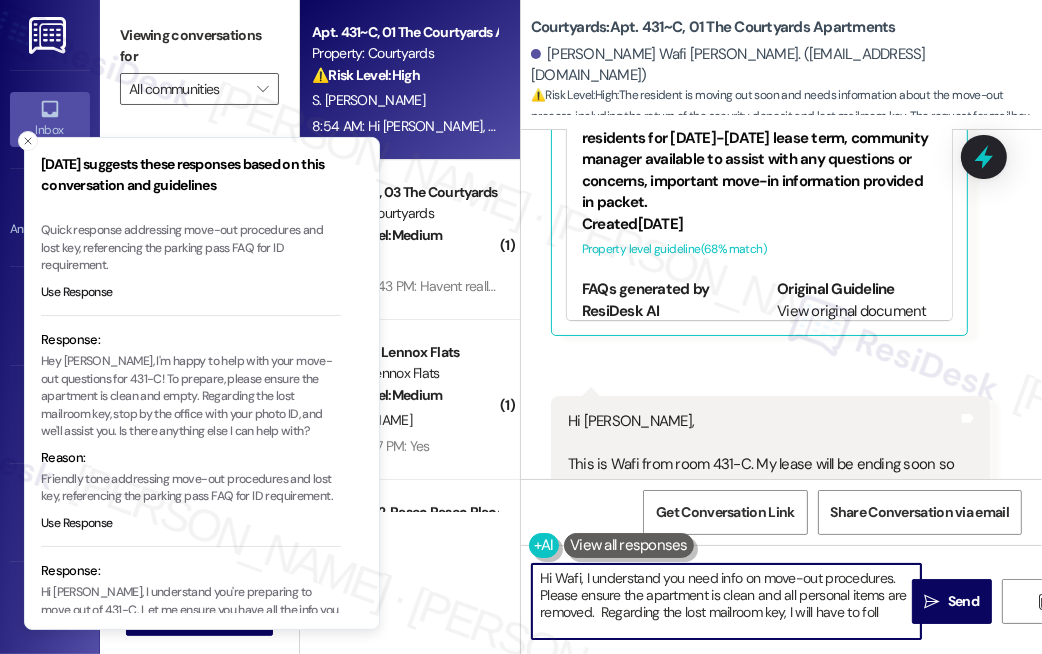 click on "Hi Wafi, I understand you need info on move-out procedures. Please ensure the apartment is clean and all personal items are removed.  Regarding the lost mailroom key, I will have to foll" at bounding box center (726, 601) 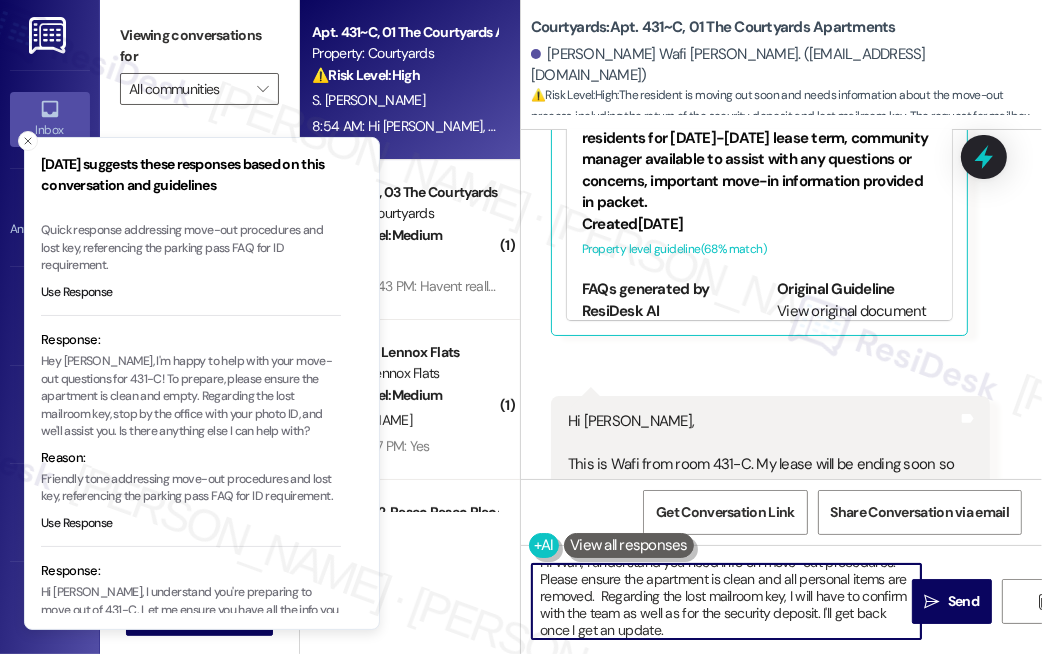 scroll, scrollTop: 0, scrollLeft: 0, axis: both 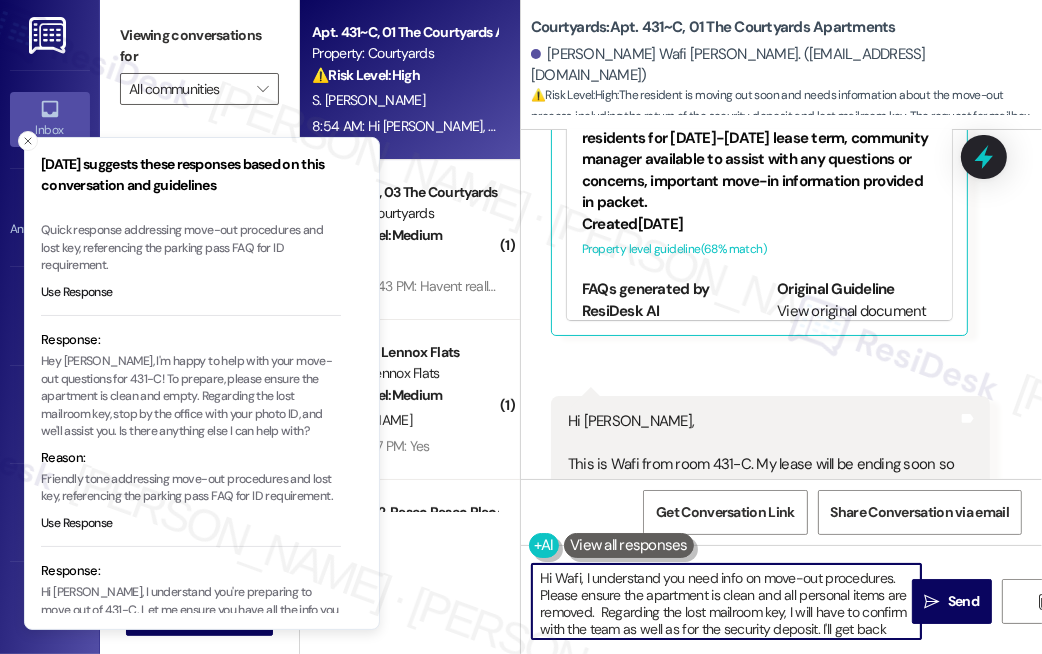 type on "Hi Wafi, I understand you need info on move-out procedures. Please ensure the apartment is clean and all personal items are removed.  Regarding the lost mailroom key, I will have to confirm with the team as well as for the security deposit. I'll get back once I get an update." 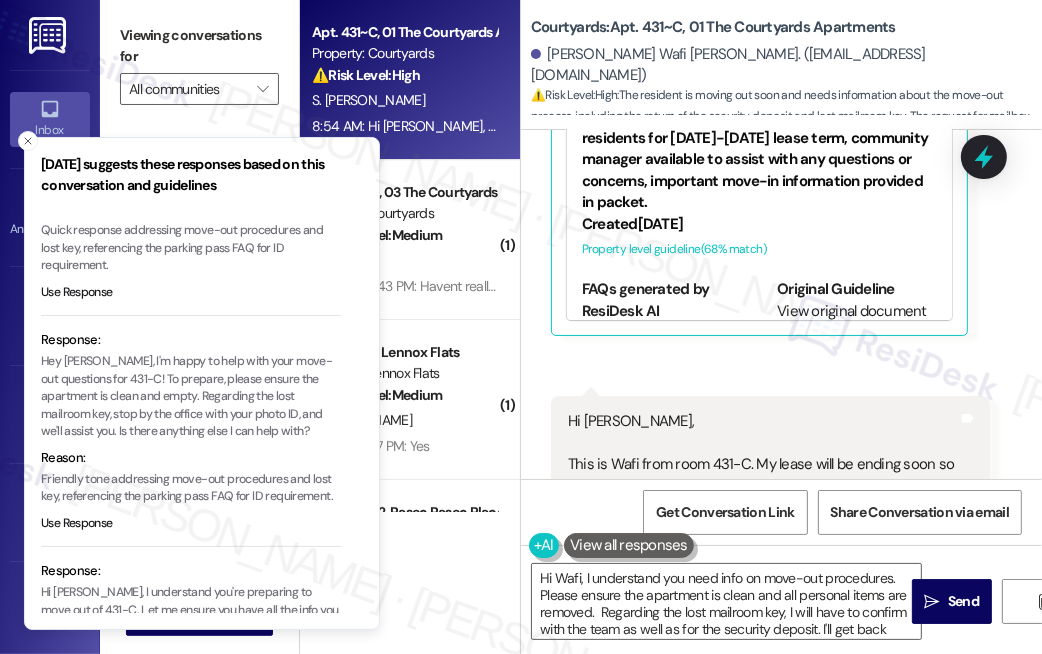 drag, startPoint x: 904, startPoint y: 247, endPoint x: 872, endPoint y: 252, distance: 32.38827 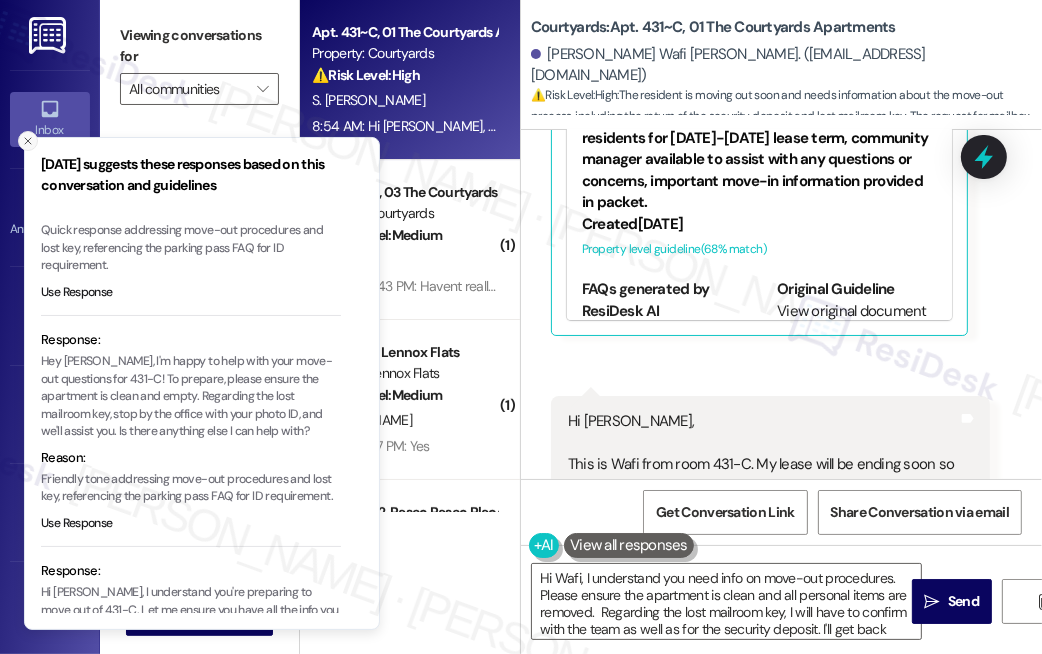 click at bounding box center (28, 141) 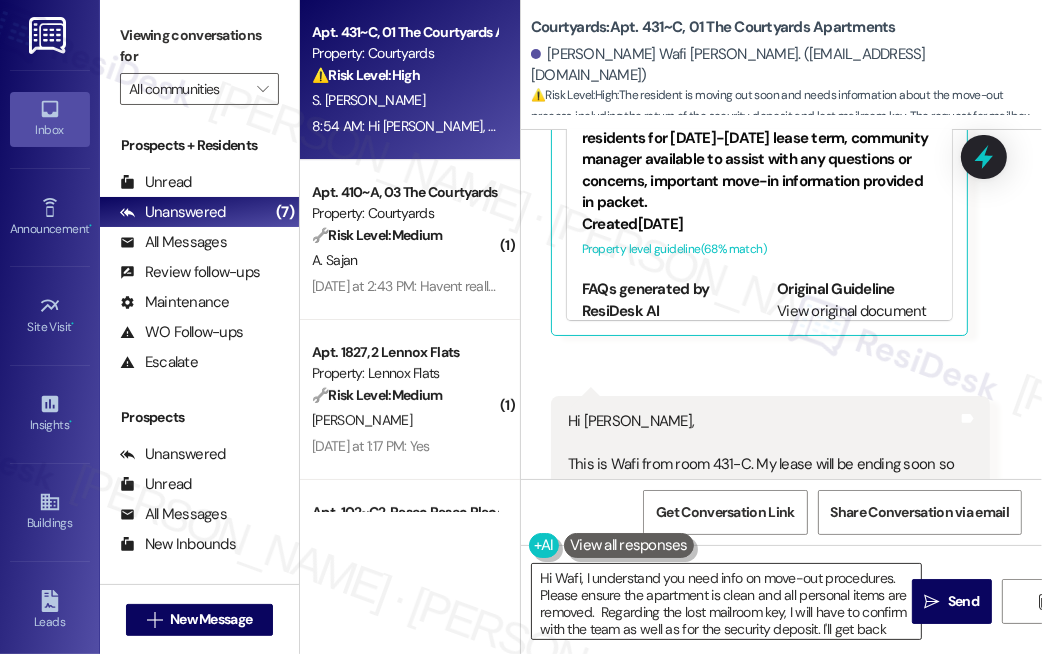 click on "Hi Wafi, I understand you need info on move-out procedures. Please ensure the apartment is clean and all personal items are removed.  Regarding the lost mailroom key, I will have to confirm with the team as well as for the security deposit. I'll get back once I get an update." at bounding box center [726, 601] 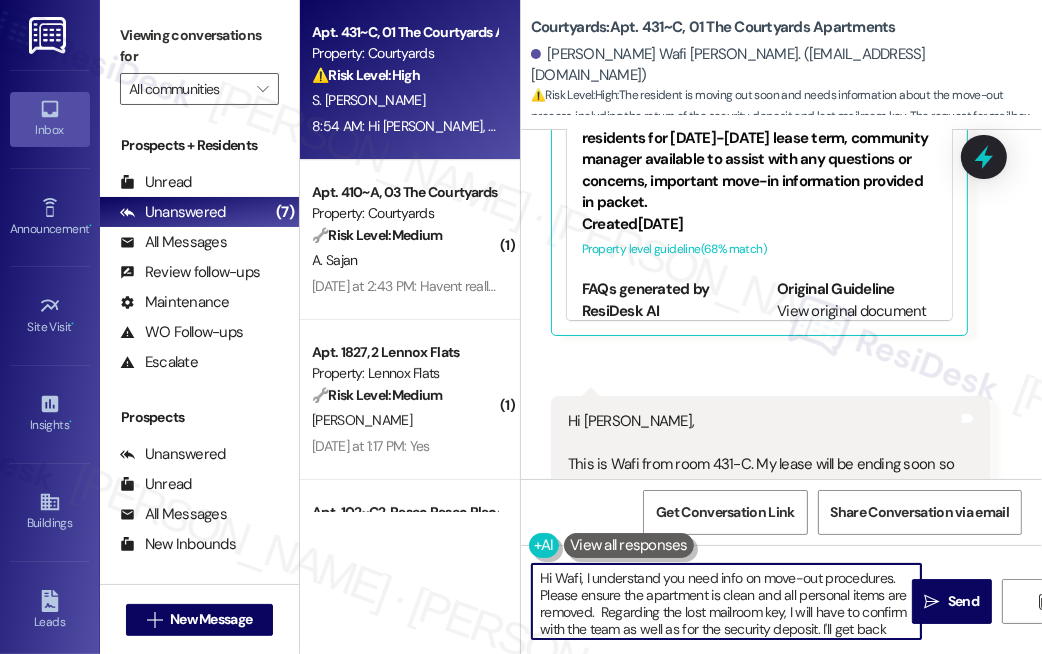 click on "Hi Wafi, I understand you need info on move-out procedures. Please ensure the apartment is clean and all personal items are removed.  Regarding the lost mailroom key, I will have to confirm with the team as well as for the security deposit. I'll get back once I get an update." at bounding box center [726, 601] 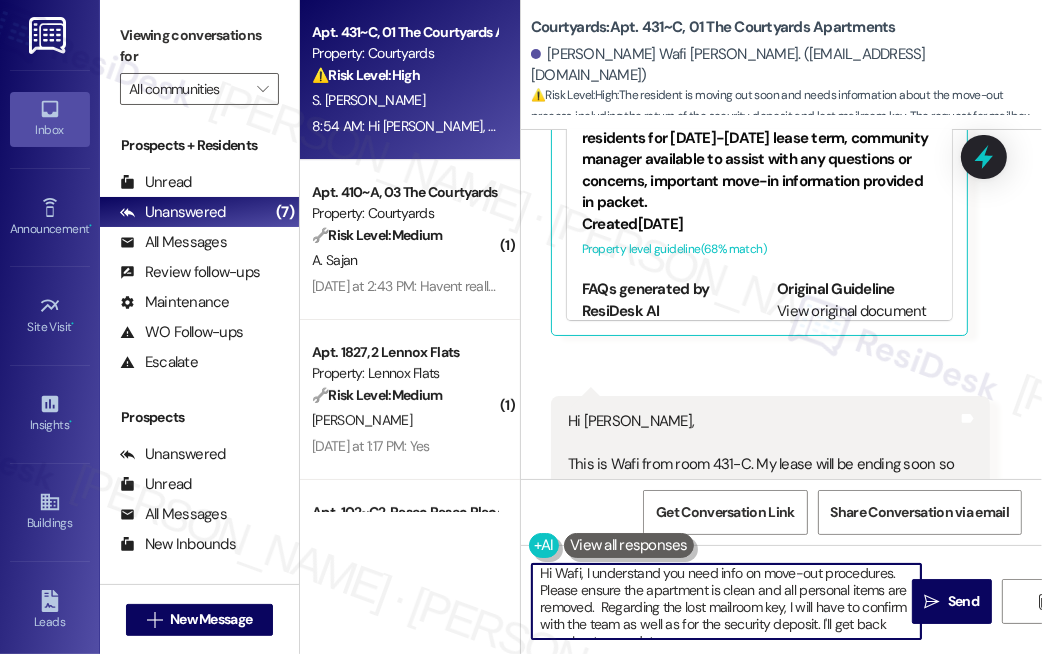scroll, scrollTop: 0, scrollLeft: 0, axis: both 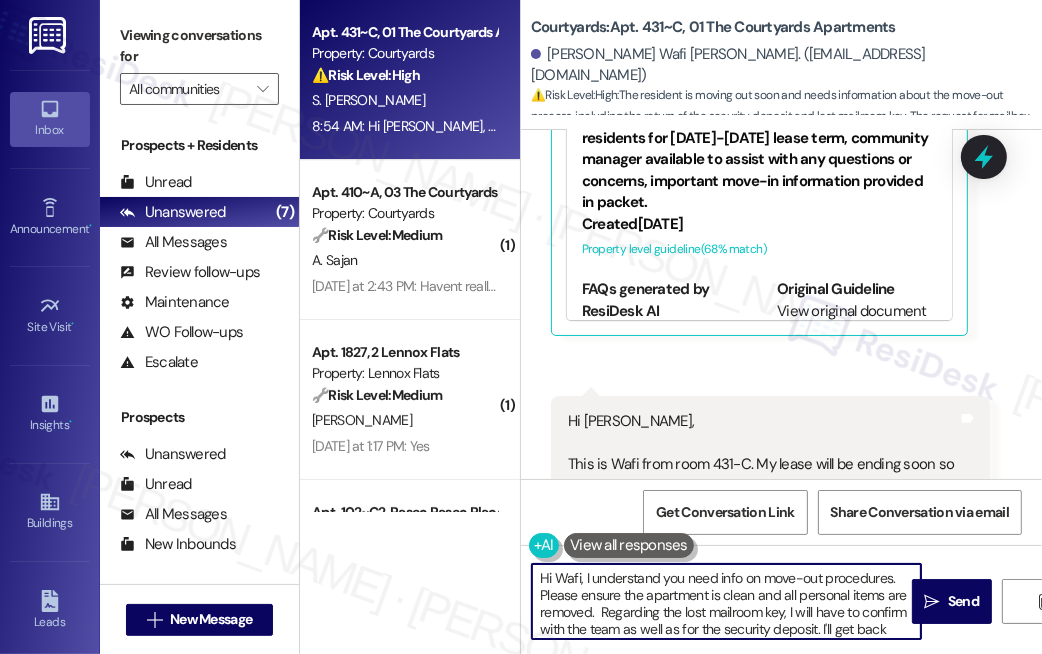 click on "Hi Wafi, I understand you need info on move-out procedures. Please ensure the apartment is clean and all personal items are removed.  Regarding the lost mailroom key, I will have to confirm with the team as well as for the security deposit. I'll get back once I get an update." at bounding box center [726, 601] 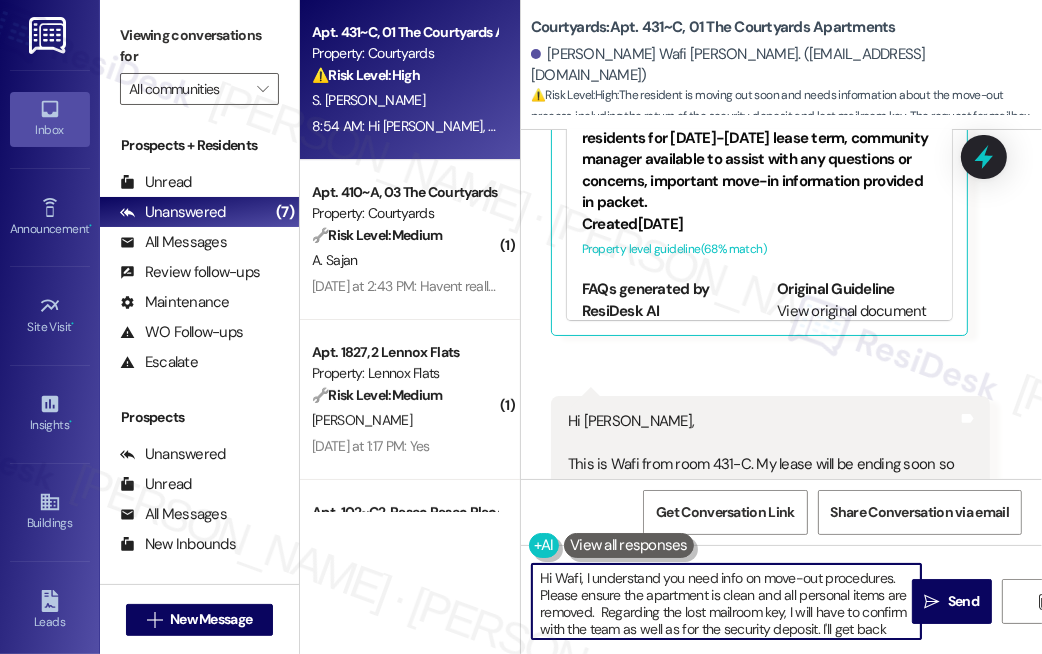 click on "Hi Wafi, I understand you need info on move-out procedures. Please ensure the apartment is clean and all personal items are removed.  Regarding the lost mailroom key, I will have to confirm with the team as well as for the security deposit. I'll get back once I get an update." at bounding box center [726, 601] 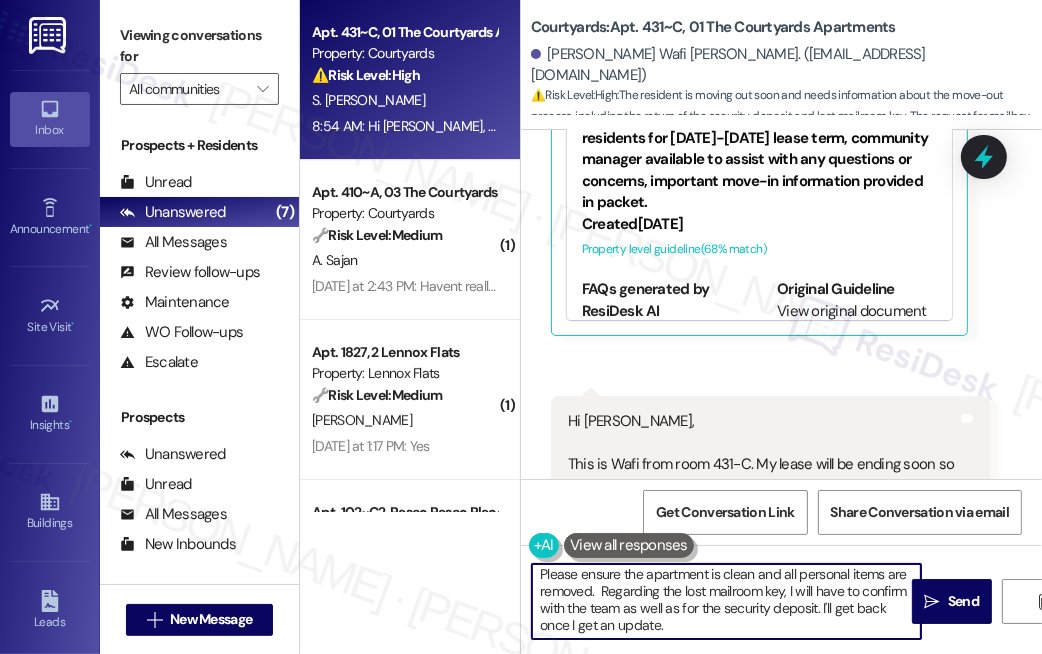 click on "Hi Wafi, I understand you need info on move-out procedures. Please ensure the apartment is clean and all personal items are removed.  Regarding the lost mailroom key, I will have to confirm with the team as well as for the security deposit. I'll get back once I get an update." at bounding box center (726, 601) 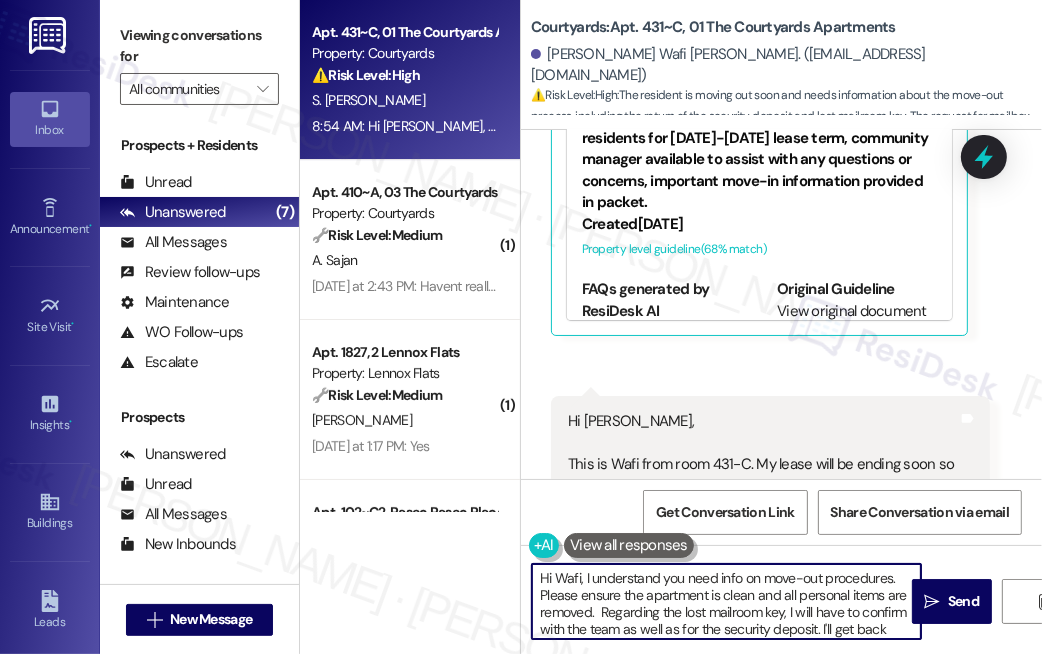click on "Hi Wafi, I understand you need info on move-out procedures. Please ensure the apartment is clean and all personal items are removed.  Regarding the lost mailroom key, I will have to confirm with the team as well as for the security deposit. I'll get back once I get an update." at bounding box center [726, 601] 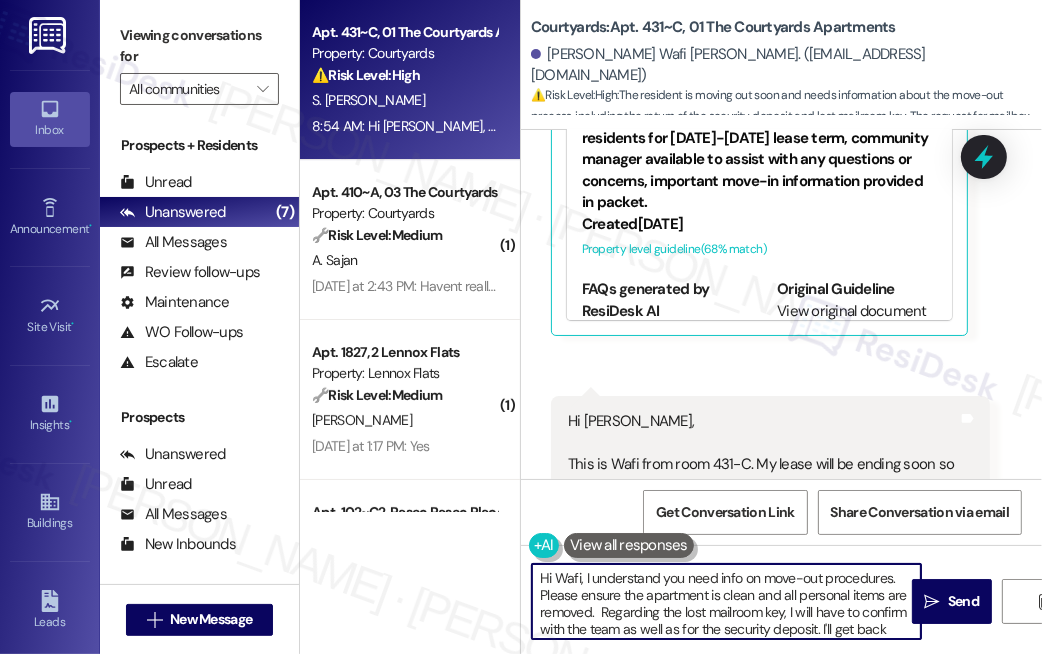 click on "Hi Wafi, I understand you need info on move-out procedures. Please ensure the apartment is clean and all personal items are removed.  Regarding the lost mailroom key, I will have to confirm with the team as well as for the security deposit. I'll get back once I get an update." at bounding box center (726, 601) 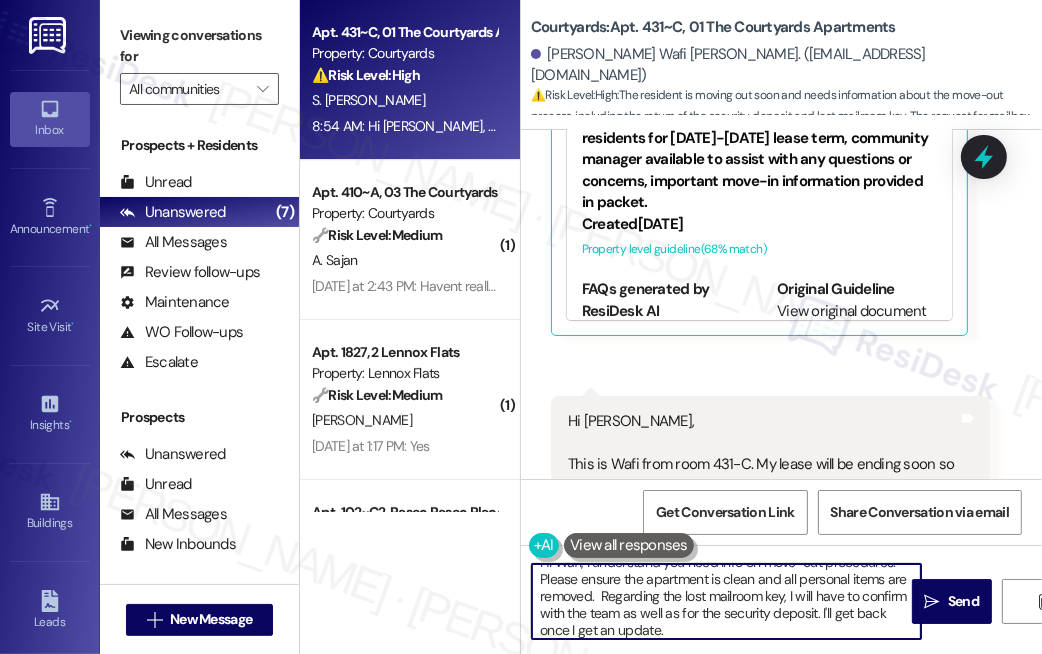 scroll, scrollTop: 21, scrollLeft: 0, axis: vertical 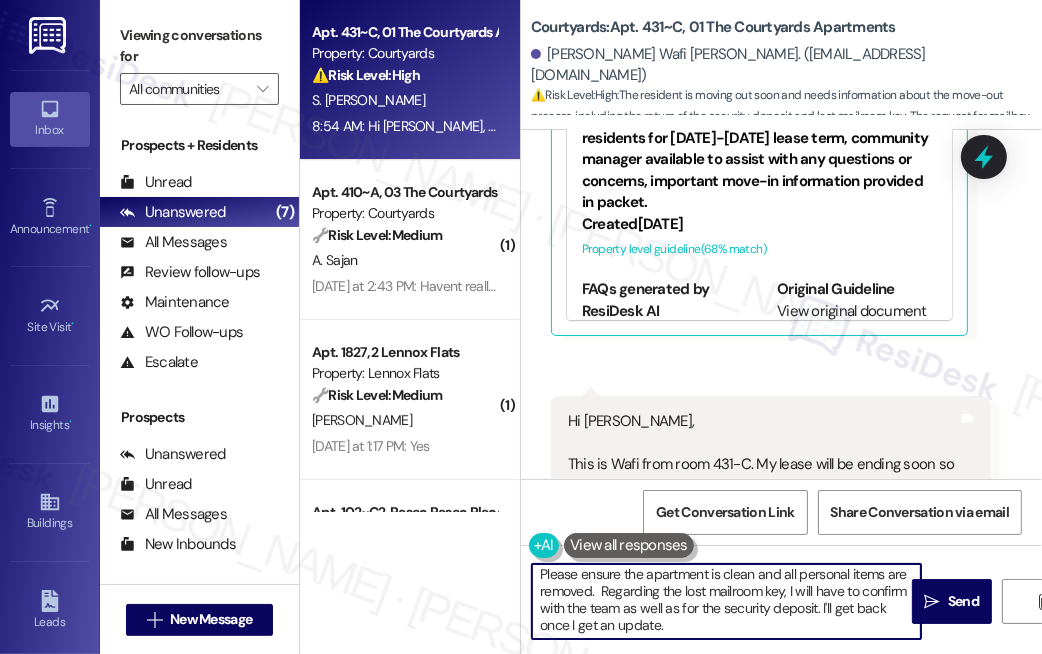 click on "Hi Wafi, I understand you need info on move-out procedures. Please ensure the apartment is clean and all personal items are removed.  Regarding the lost mailroom key, I will have to confirm with the team as well as for the security deposit. I'll get back once I get an update." at bounding box center [726, 601] 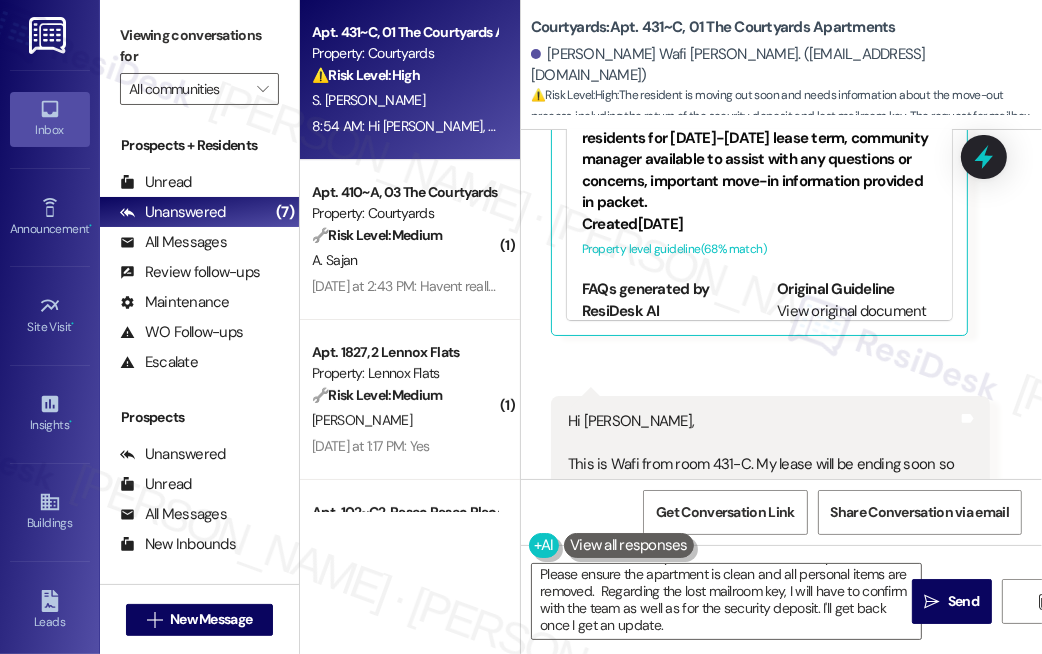click on "Hi [PERSON_NAME],
This is Wafi from room 431-C. My lease will be ending soon so please let me know about the things I should be doing before dropping the keys. I have already moved almost all my stuff to my new place but I will come by [DATE] or [DATE] to collect some more things. I want to mention that I may have lost the mailroom key and that I need access to my mailbox before move out as I am expecting my graduation degree certificate to be there. Please let me know a solution to this before [DATE]." at bounding box center [763, 529] 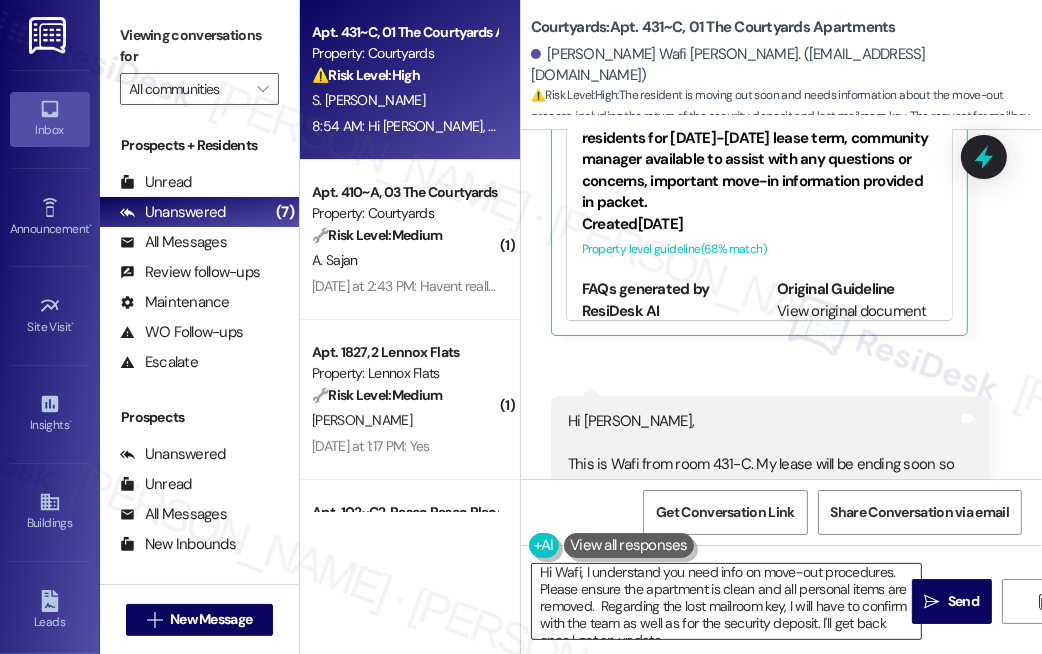 scroll, scrollTop: 0, scrollLeft: 0, axis: both 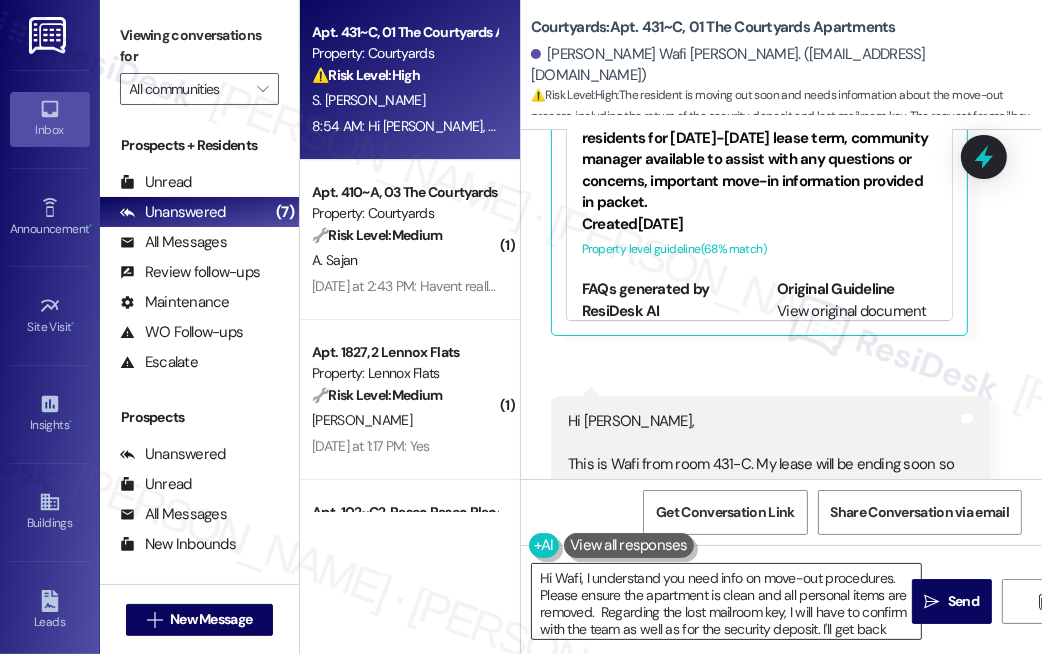 click on "Hi Wafi, I understand you need info on move-out procedures. Please ensure the apartment is clean and all personal items are removed.  Regarding the lost mailroom key, I will have to confirm with the team as well as for the security deposit. I'll get back once I get an update." at bounding box center [726, 601] 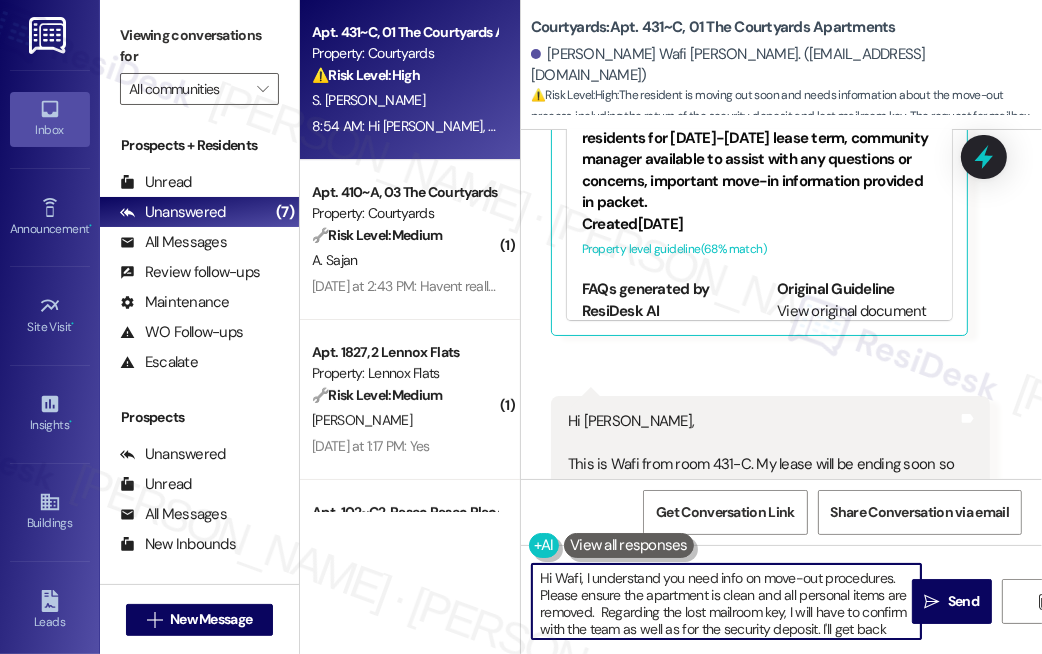 click on "Hi Wafi, I understand you need info on move-out procedures. Please ensure the apartment is clean and all personal items are removed.  Regarding the lost mailroom key, I will have to confirm with the team as well as for the security deposit. I'll get back once I get an update." at bounding box center (726, 601) 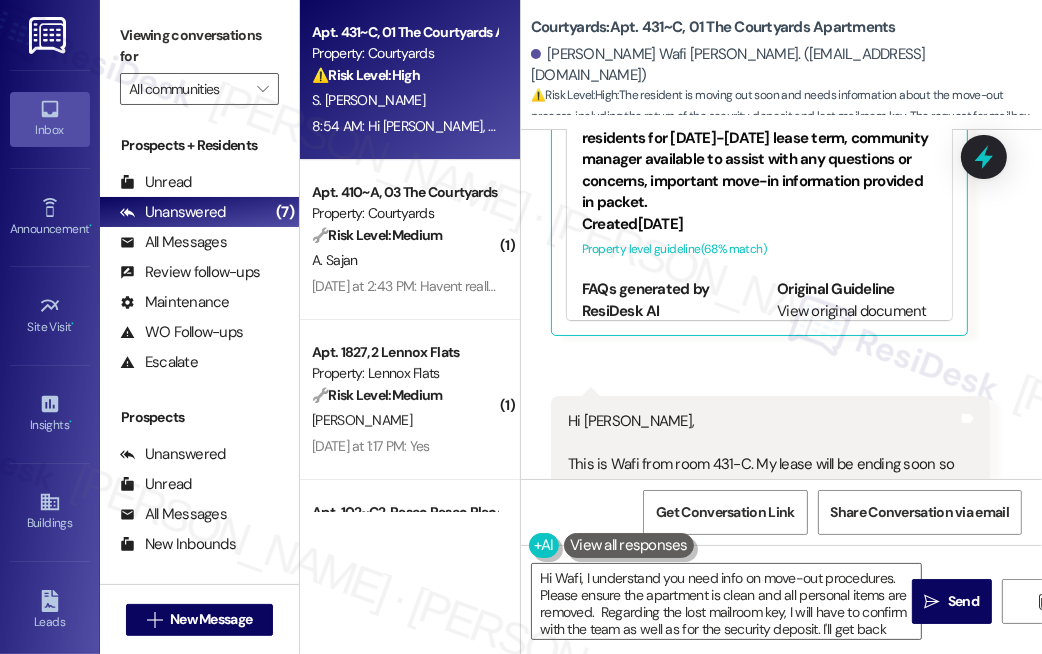 click on "Hi [PERSON_NAME],
This is Wafi from room 431-C. My lease will be ending soon so please let me know about the things I should be doing before dropping the keys. I have already moved almost all my stuff to my new place but I will come by [DATE] or [DATE] to collect some more things. I want to mention that I may have lost the mailroom key and that I need access to my mailbox before move out as I am expecting my graduation degree certificate to be there. Please let me know a solution to this before [DATE]." at bounding box center [763, 529] 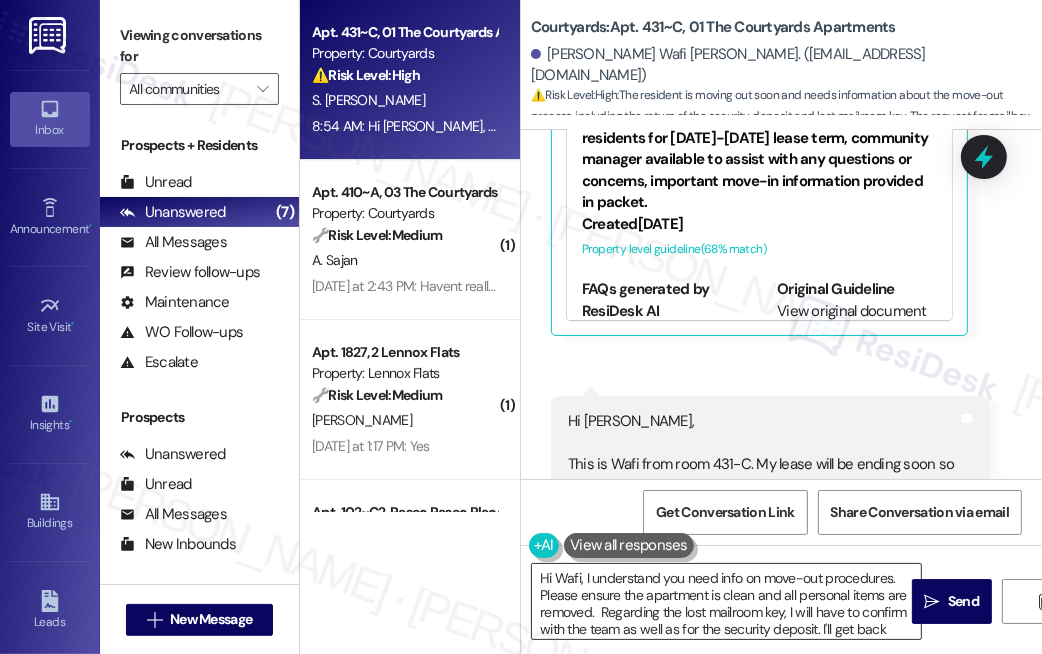 click on "Hi Wafi, I understand you need info on move-out procedures. Please ensure the apartment is clean and all personal items are removed.  Regarding the lost mailroom key, I will have to confirm with the team as well as for the security deposit. I'll get back once I get an update." at bounding box center (726, 601) 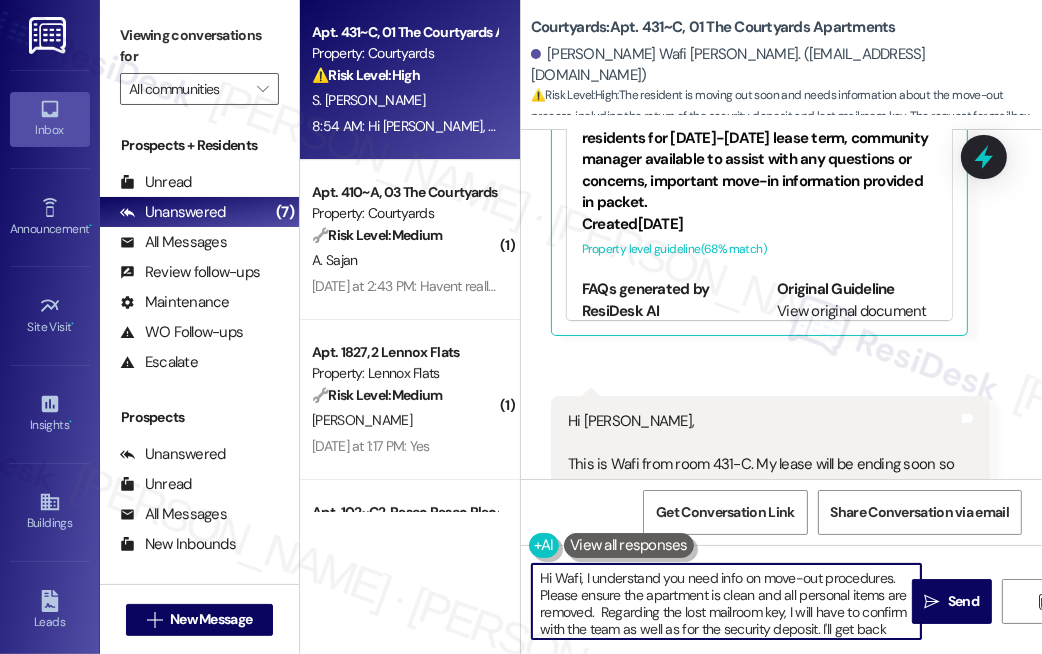 click on "Hi Wafi, I understand you need info on move-out procedures. Please ensure the apartment is clean and all personal items are removed.  Regarding the lost mailroom key, I will have to confirm with the team as well as for the security deposit. I'll get back once I get an update." at bounding box center [726, 601] 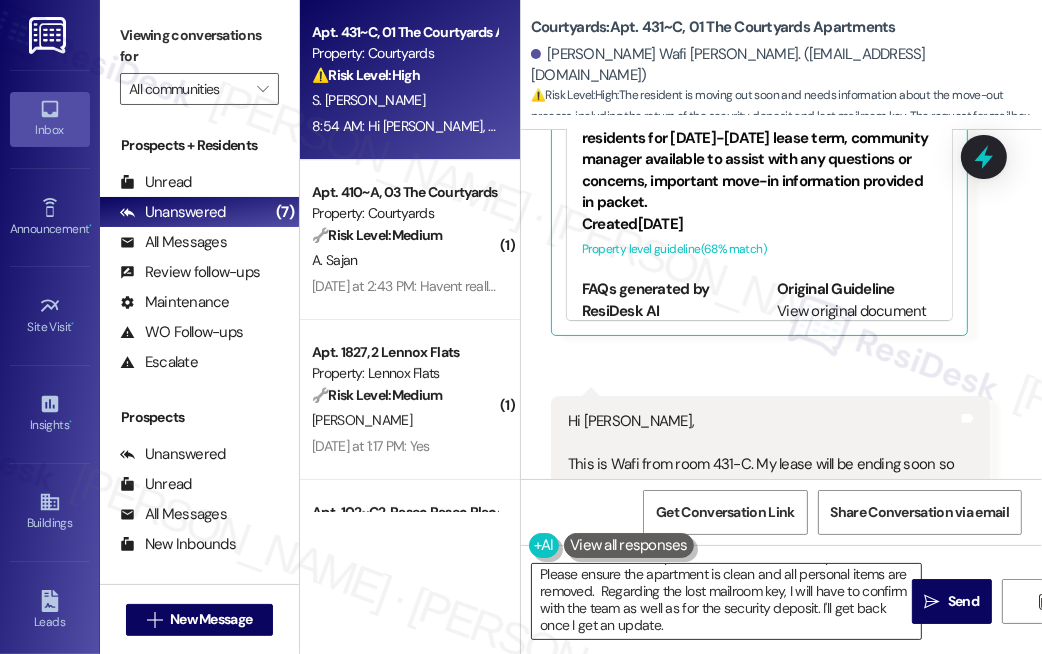 click on "Hi Wafi, I understand you need info on move-out procedures. Please ensure the apartment is clean and all personal items are removed.  Regarding the lost mailroom key, I will have to confirm with the team as well as for the security deposit. I'll get back once I get an update." at bounding box center (726, 601) 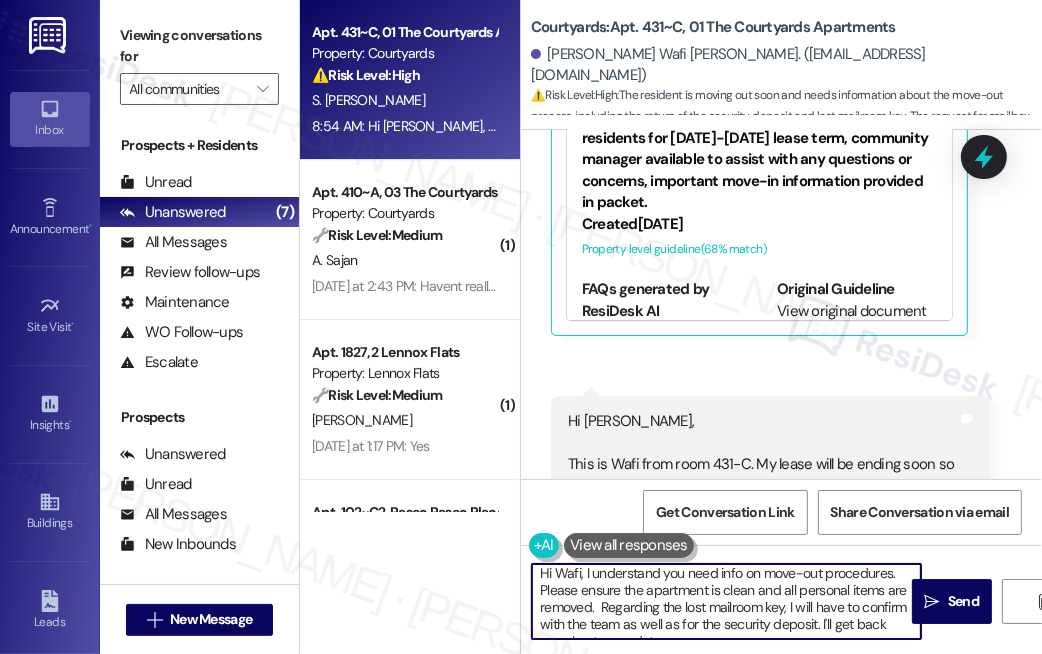 scroll, scrollTop: 0, scrollLeft: 0, axis: both 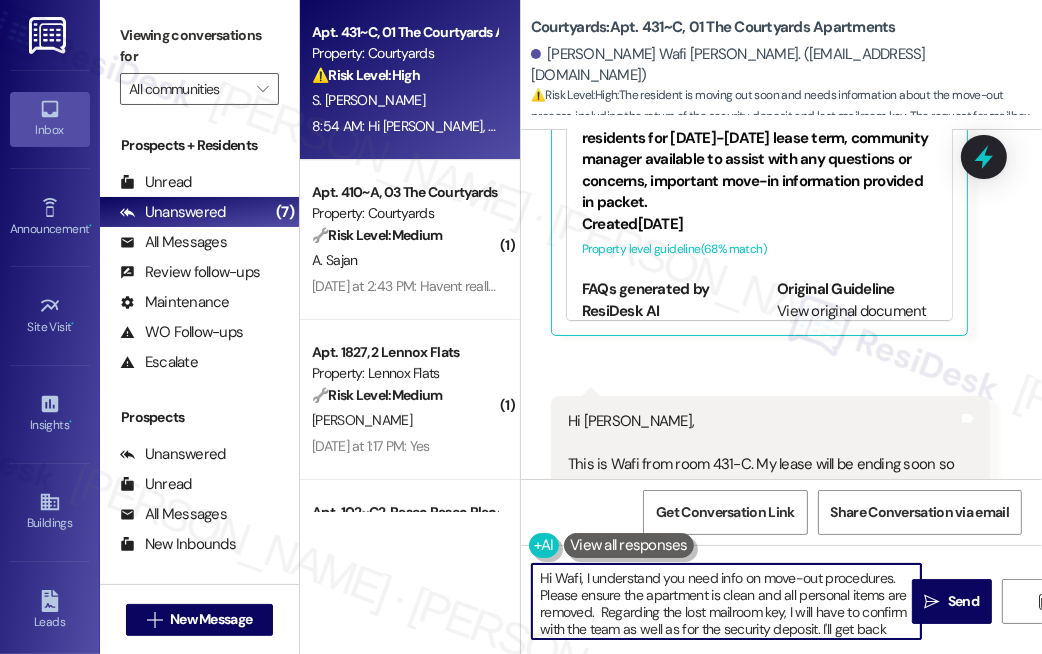 click on "Hi Wafi, I understand you need info on move-out procedures. Please ensure the apartment is clean and all personal items are removed.  Regarding the lost mailroom key, I will have to confirm with the team as well as for the security deposit. I'll get back once I get an update." at bounding box center [726, 601] 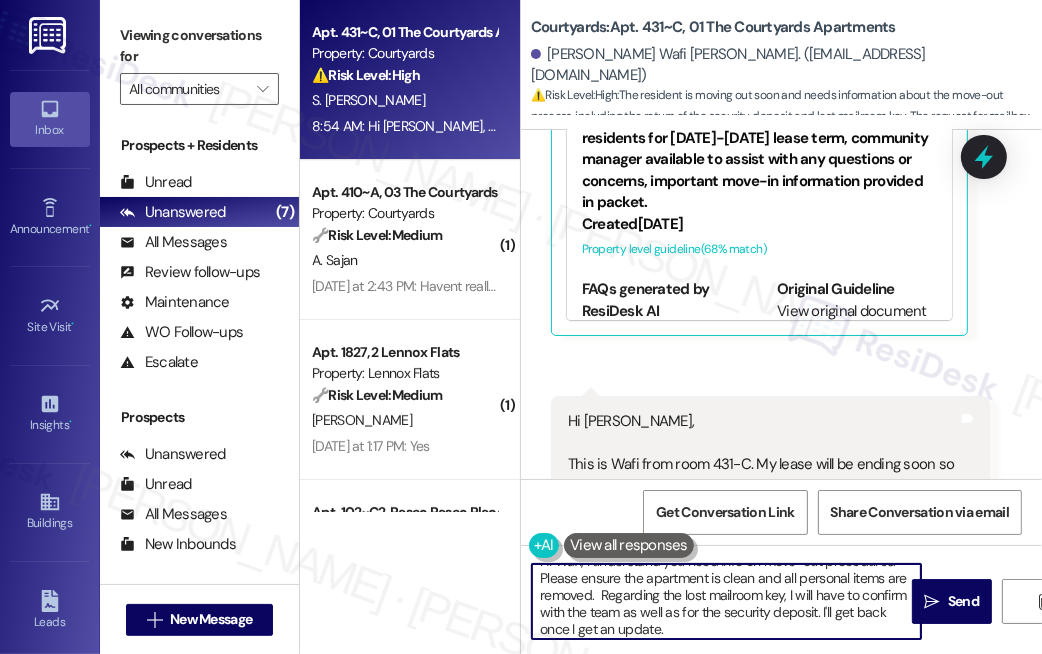 scroll, scrollTop: 21, scrollLeft: 0, axis: vertical 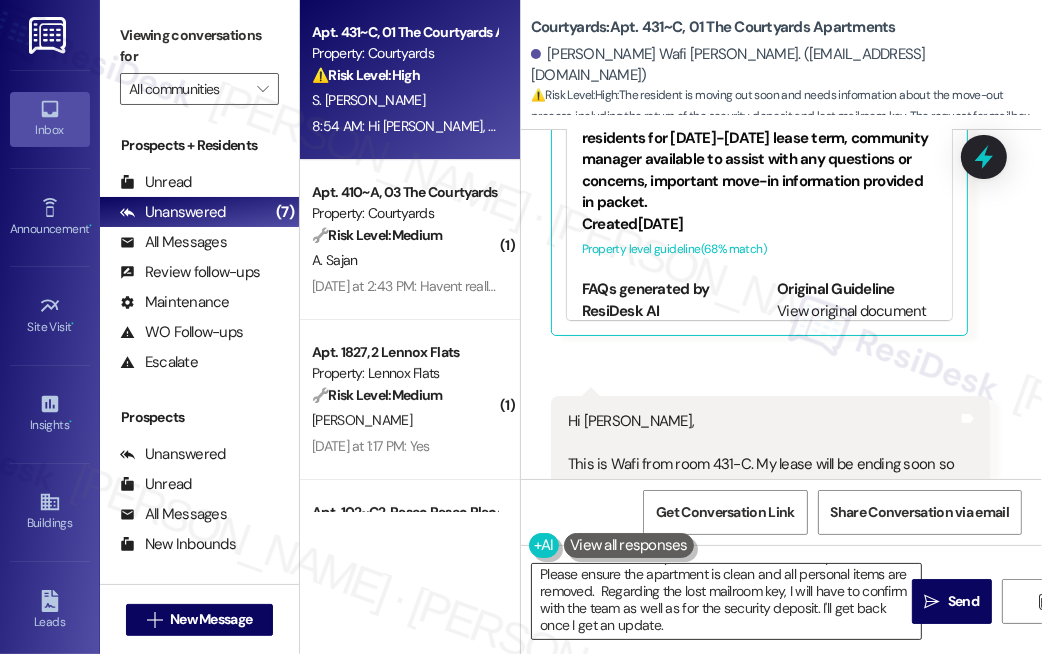 click on "Hi Wafi, I understand you need info on move-out procedures. Please ensure the apartment is clean and all personal items are removed.  Regarding the lost mailroom key, I will have to confirm with the team as well as for the security deposit. I'll get back once I get an update." at bounding box center (726, 601) 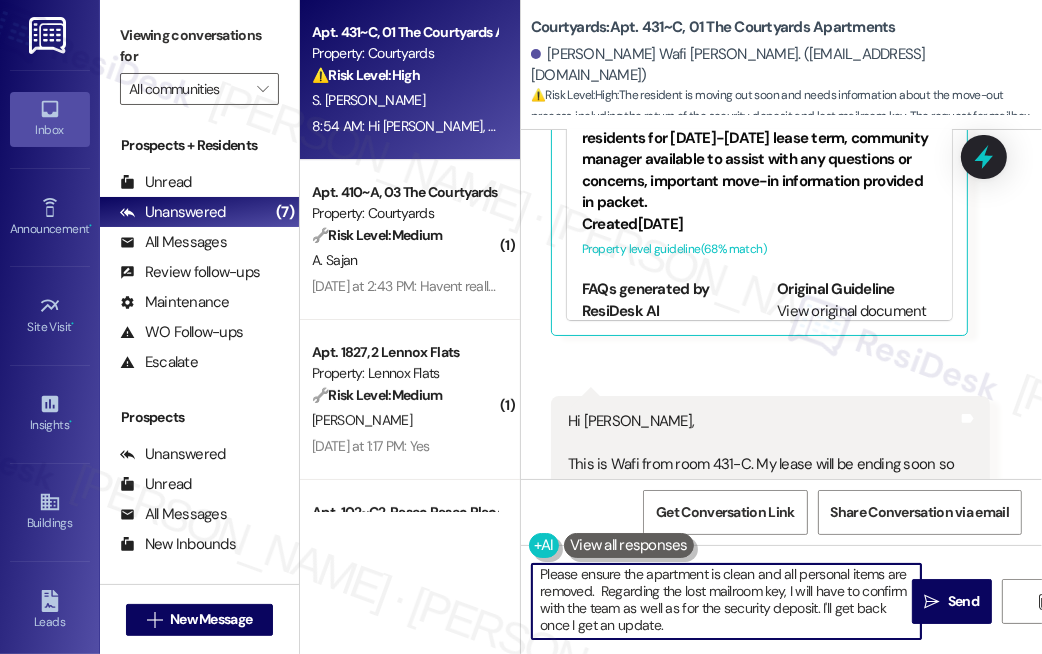 click on "Hi Wafi, I understand you need info on move-out procedures. Please ensure the apartment is clean and all personal items are removed.  Regarding the lost mailroom key, I will have to confirm with the team as well as for the security deposit. I'll get back once I get an update." at bounding box center [726, 601] 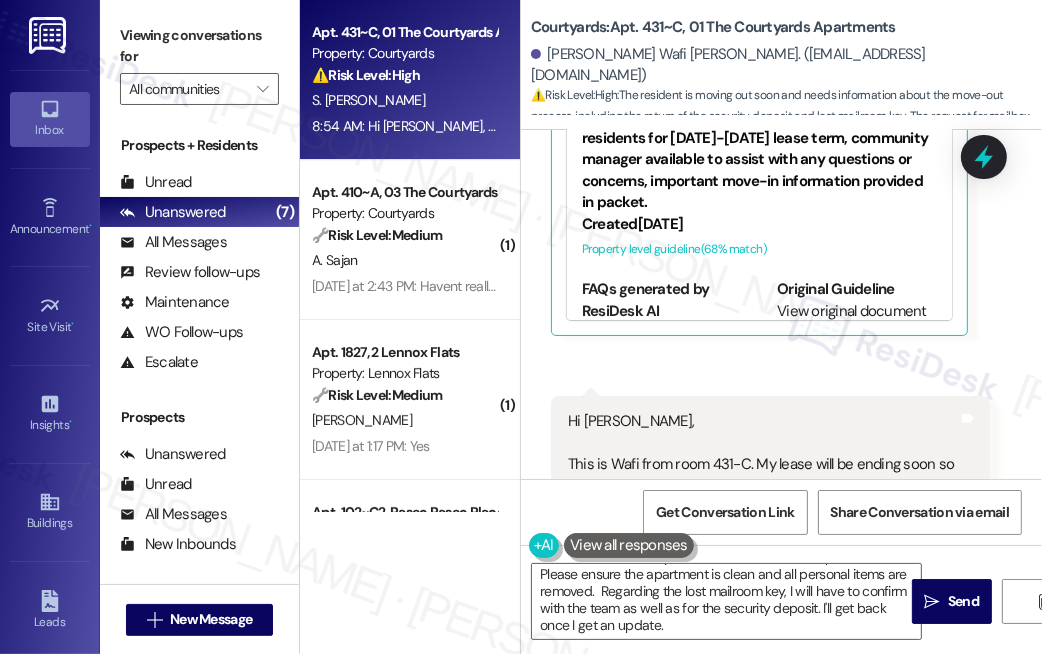 click on "Hi [PERSON_NAME],
This is Wafi from room 431-C. My lease will be ending soon so please let me know about the things I should be doing before dropping the keys. I have already moved almost all my stuff to my new place but I will come by [DATE] or [DATE] to collect some more things. I want to mention that I may have lost the mailroom key and that I need access to my mailbox before move out as I am expecting my graduation degree certificate to be there. Please let me know a solution to this before [DATE]." at bounding box center [763, 529] 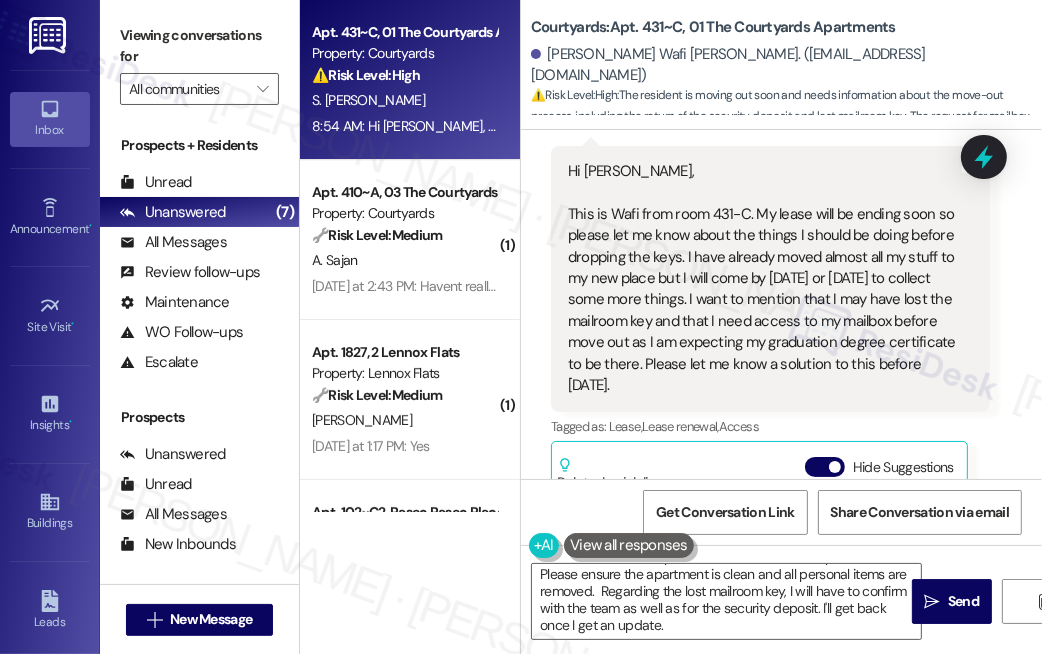 scroll, scrollTop: 34883, scrollLeft: 0, axis: vertical 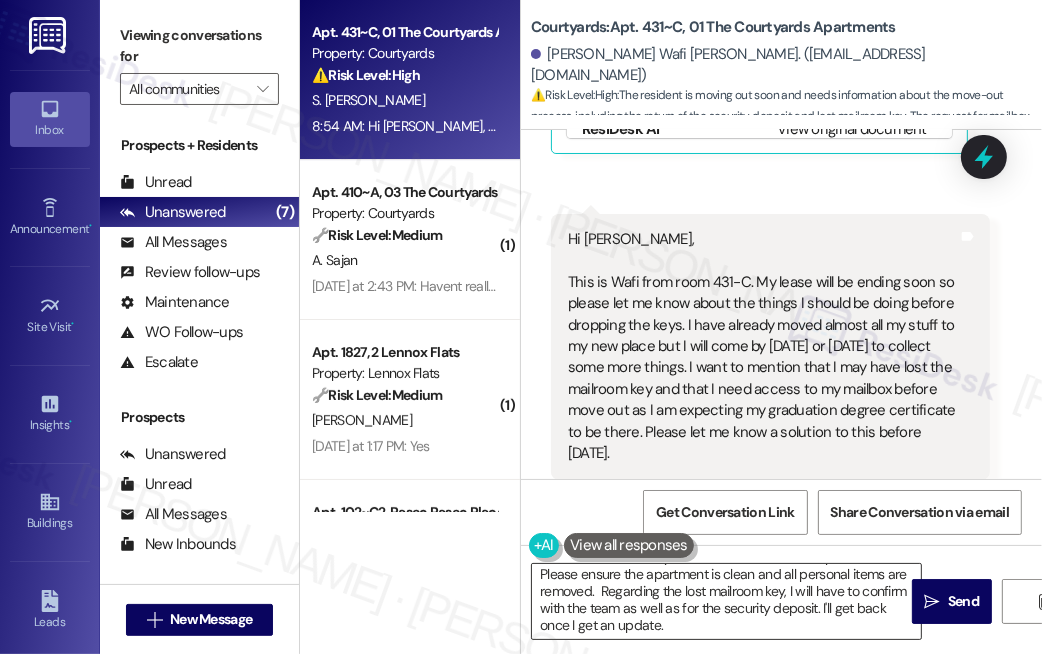 click on "Hi Wafi, I understand you need info on move-out procedures. Please ensure the apartment is clean and all personal items are removed.  Regarding the lost mailroom key, I will have to confirm with the team as well as for the security deposit. I'll get back once I get an update." at bounding box center (726, 601) 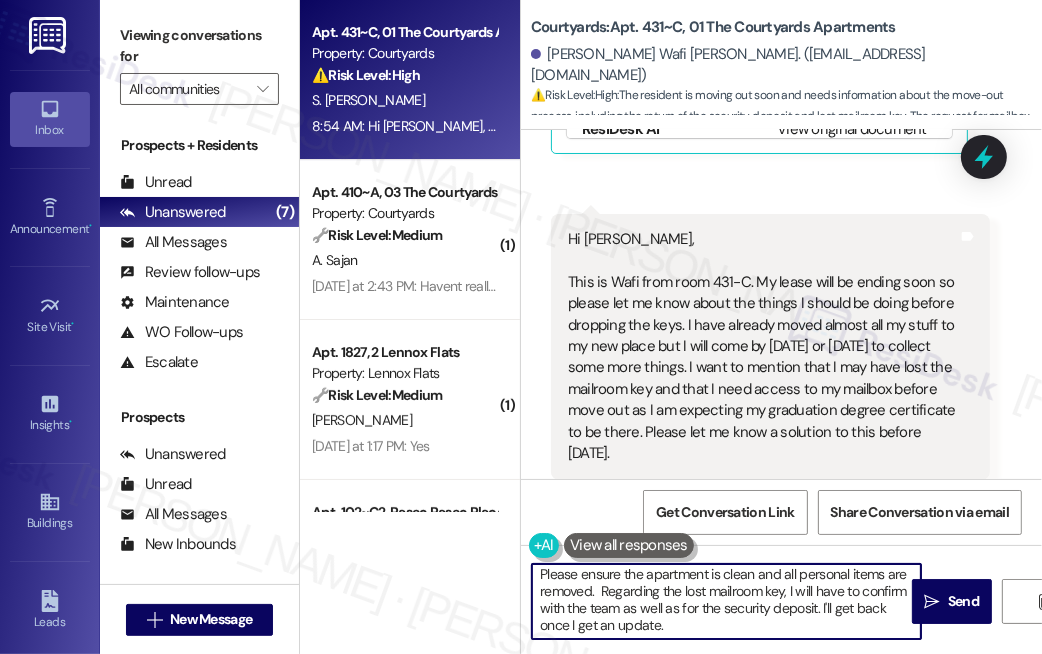 scroll, scrollTop: 0, scrollLeft: 0, axis: both 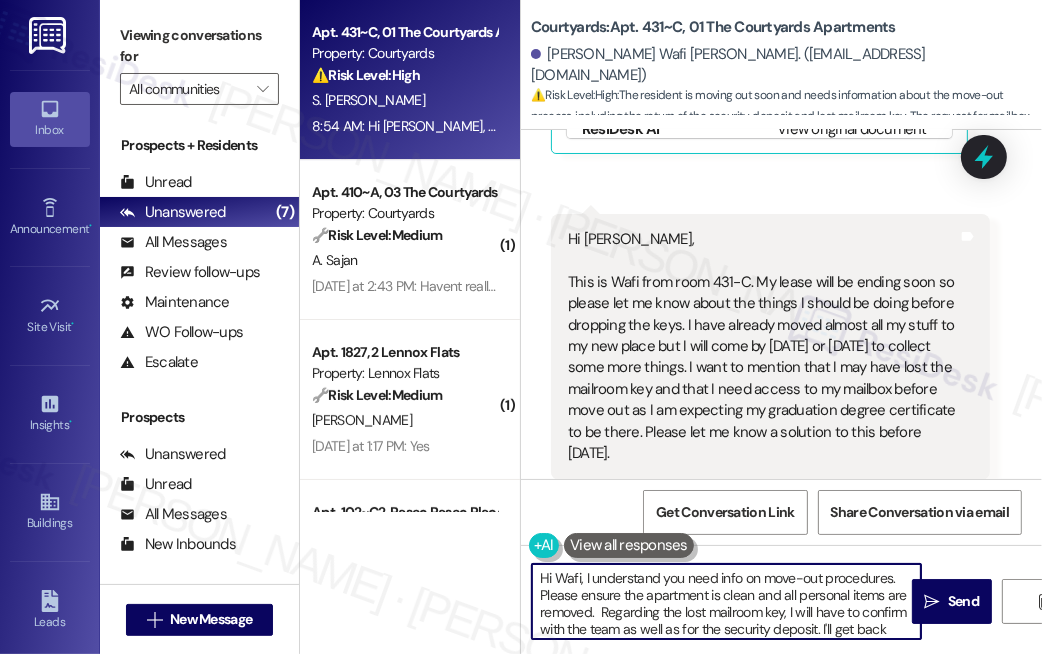 click on "Hi Wafi, I understand you need info on move-out procedures. Please ensure the apartment is clean and all personal items are removed.  Regarding the lost mailroom key, I will have to confirm with the team as well as for the security deposit. I'll get back once I get an update." at bounding box center [726, 601] 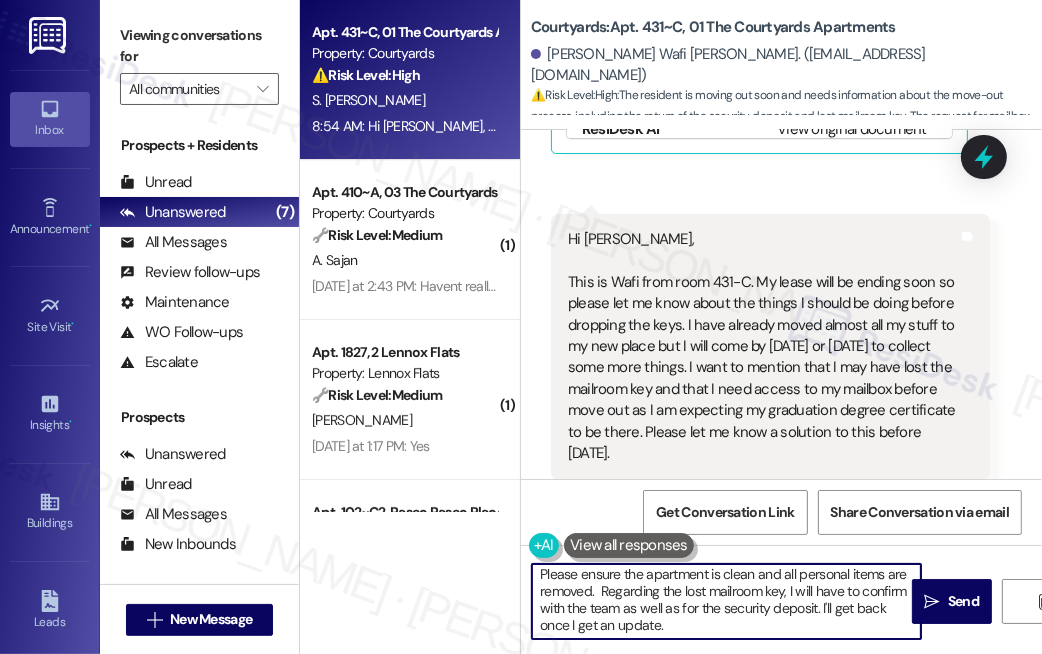 click on "Hi Wafi, I understand you need info on move-out procedures. Please ensure the apartment is clean and all personal items are removed.  Regarding the lost mailroom key, I will have to confirm with the team as well as for the security deposit. I'll get back once I get an update." at bounding box center (726, 601) 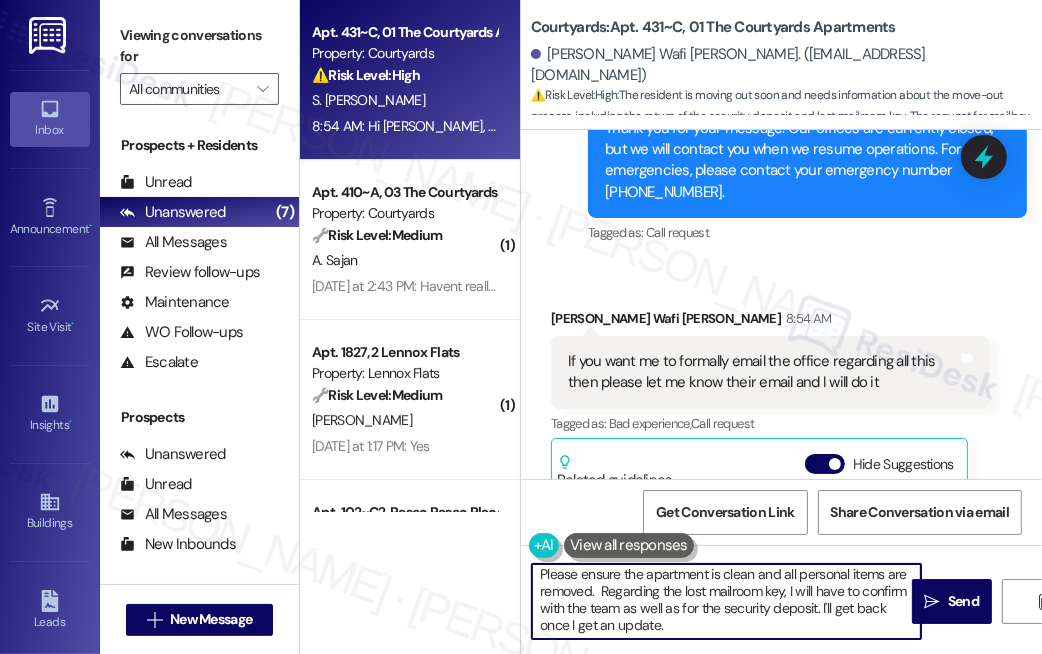 scroll, scrollTop: 34429, scrollLeft: 0, axis: vertical 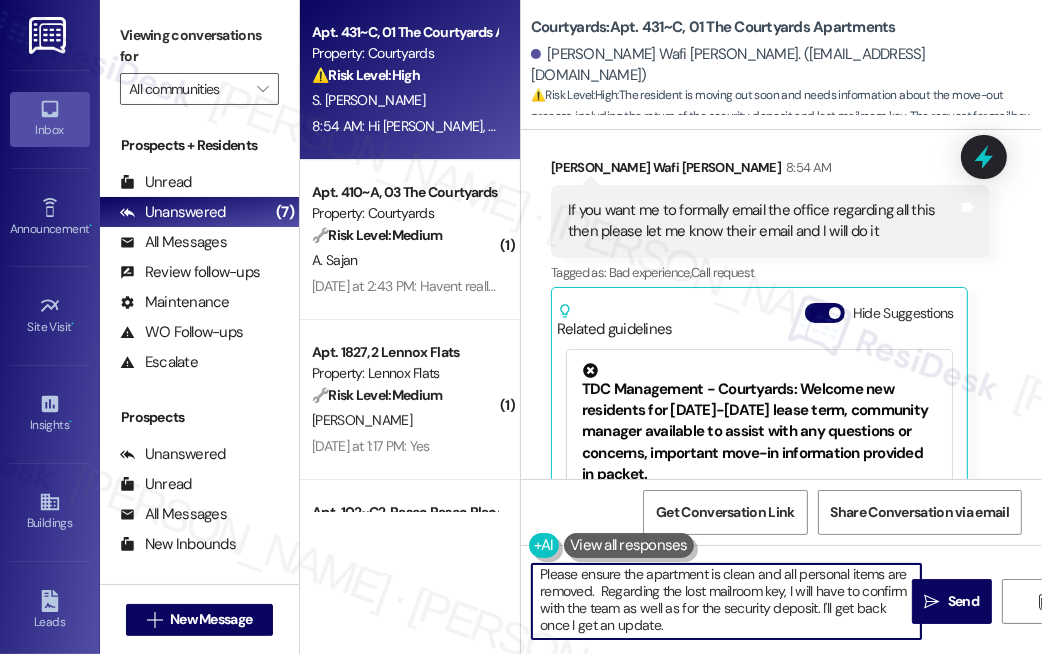 click on "Hi Wafi, I understand you need info on move-out procedures. Please ensure the apartment is clean and all personal items are removed.  Regarding the lost mailroom key, I will have to confirm with the team as well as for the security deposit. I'll get back once I get an update." at bounding box center (726, 601) 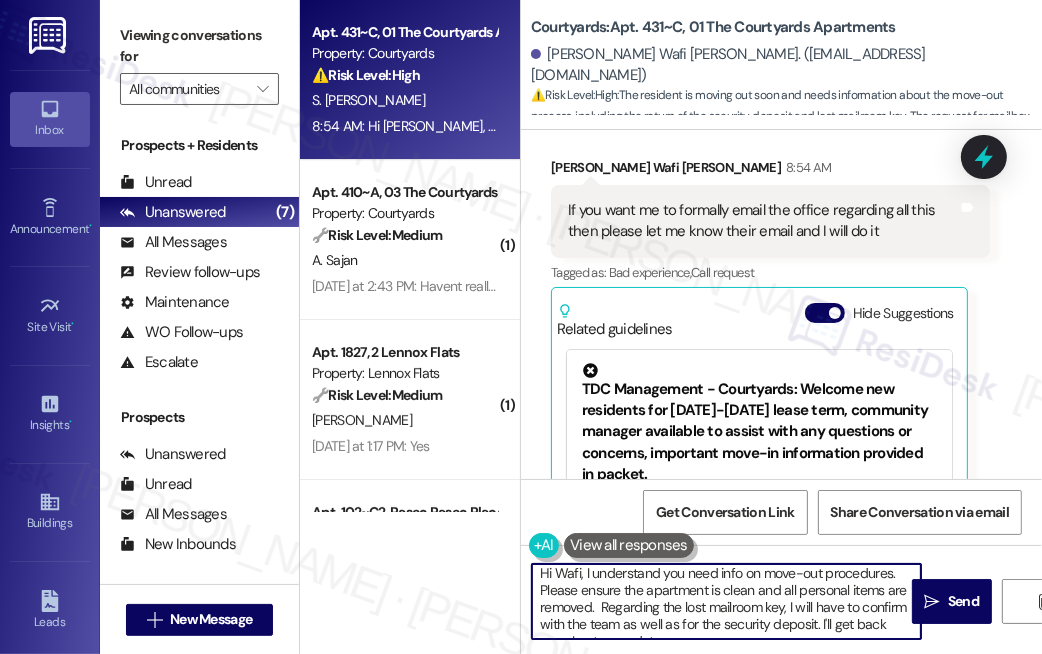 scroll, scrollTop: 0, scrollLeft: 0, axis: both 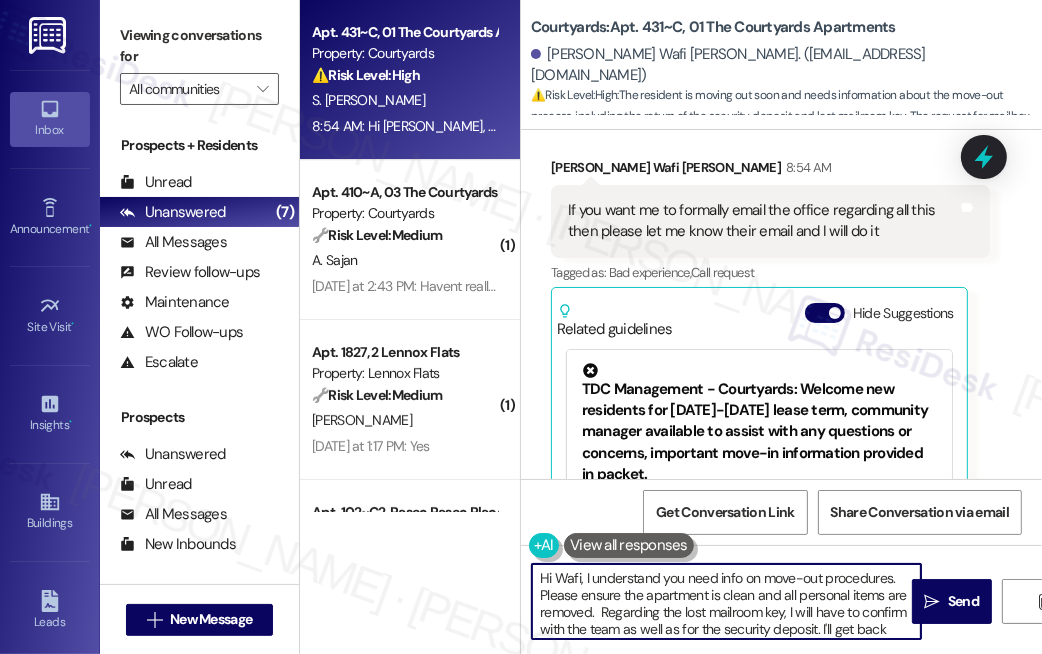 click on "Hi Wafi, I understand you need info on move-out procedures. Please ensure the apartment is clean and all personal items are removed.  Regarding the lost mailroom key, I will have to confirm with the team as well as for the security deposit. I'll get back once I get an update." at bounding box center [726, 601] 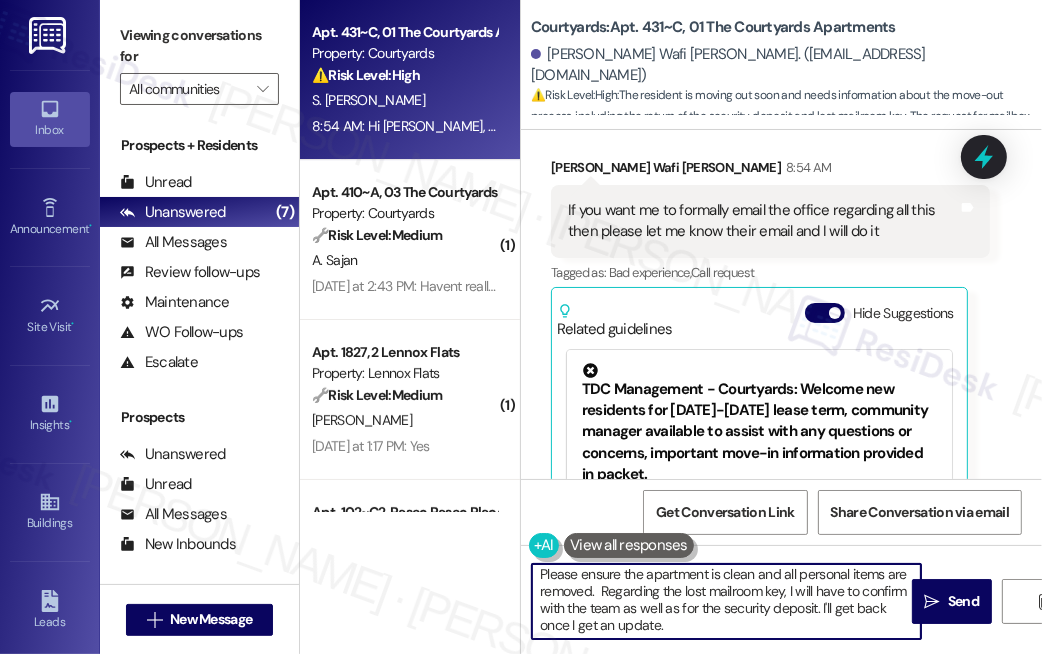 click on "Hi Wafi, I understand you need info on move-out procedures. Please ensure the apartment is clean and all personal items are removed.  Regarding the lost mailroom key, I will have to confirm with the team as well as for the security deposit. I'll get back once I get an update." at bounding box center [726, 601] 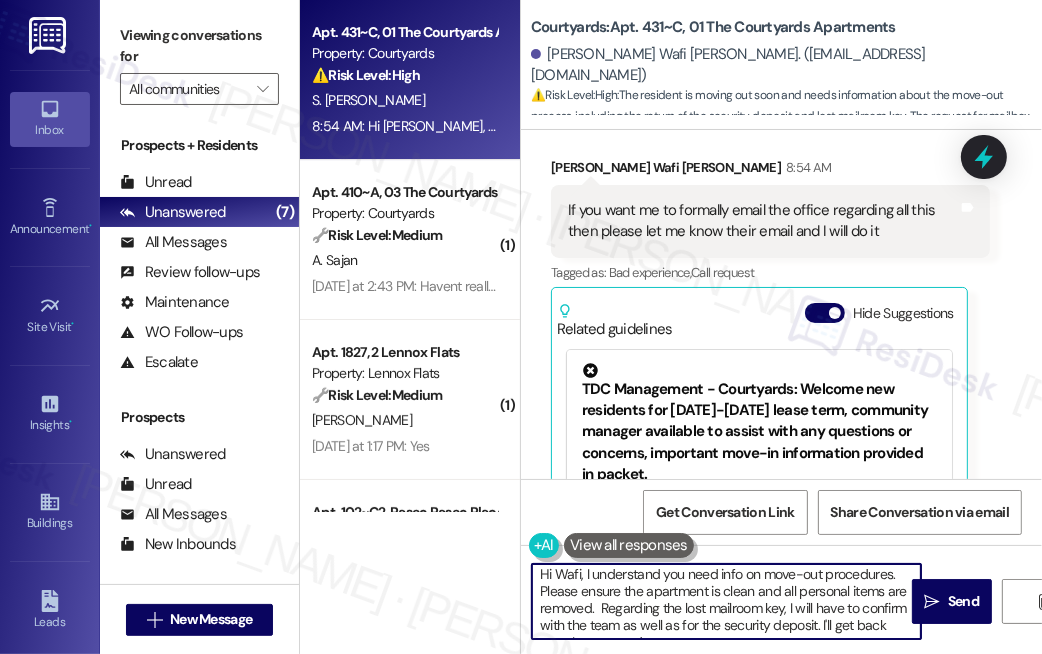 scroll, scrollTop: 0, scrollLeft: 0, axis: both 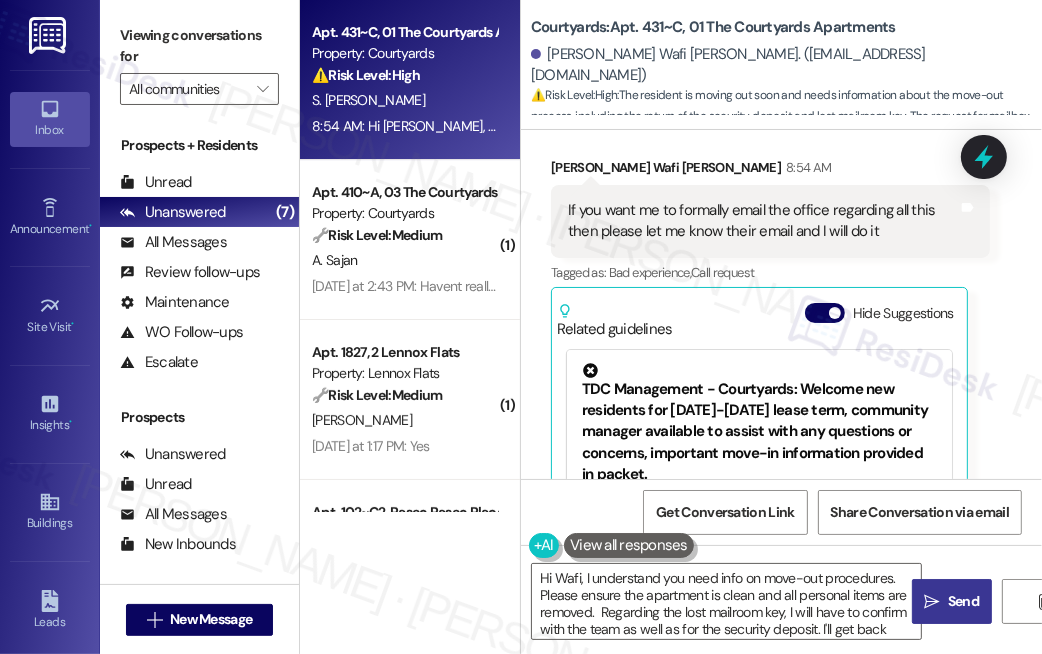 click on " Send" at bounding box center [952, 601] 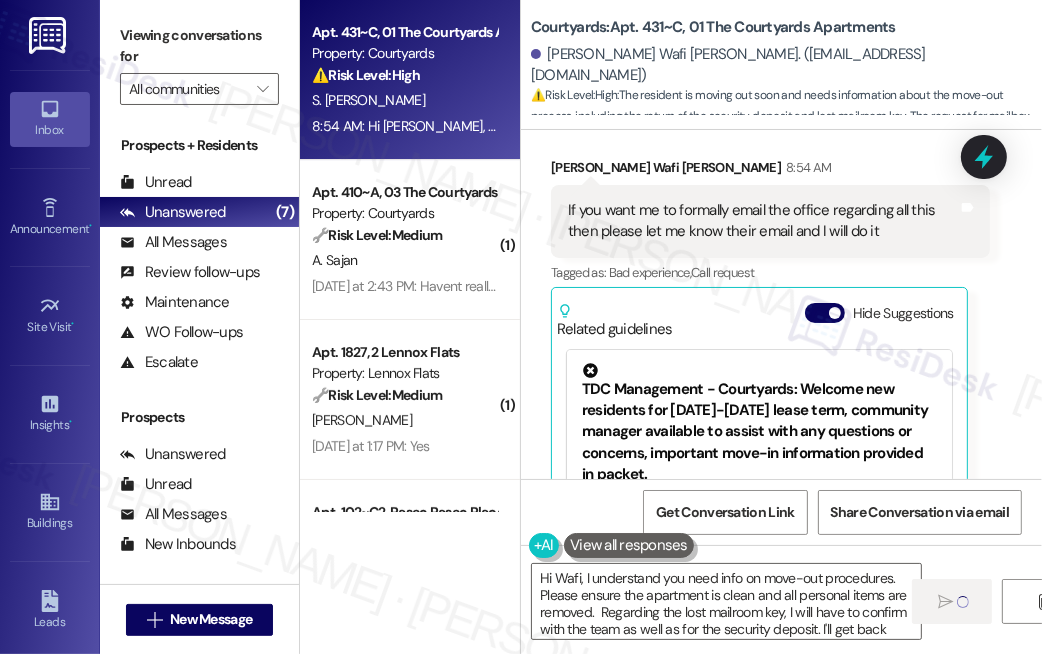 type 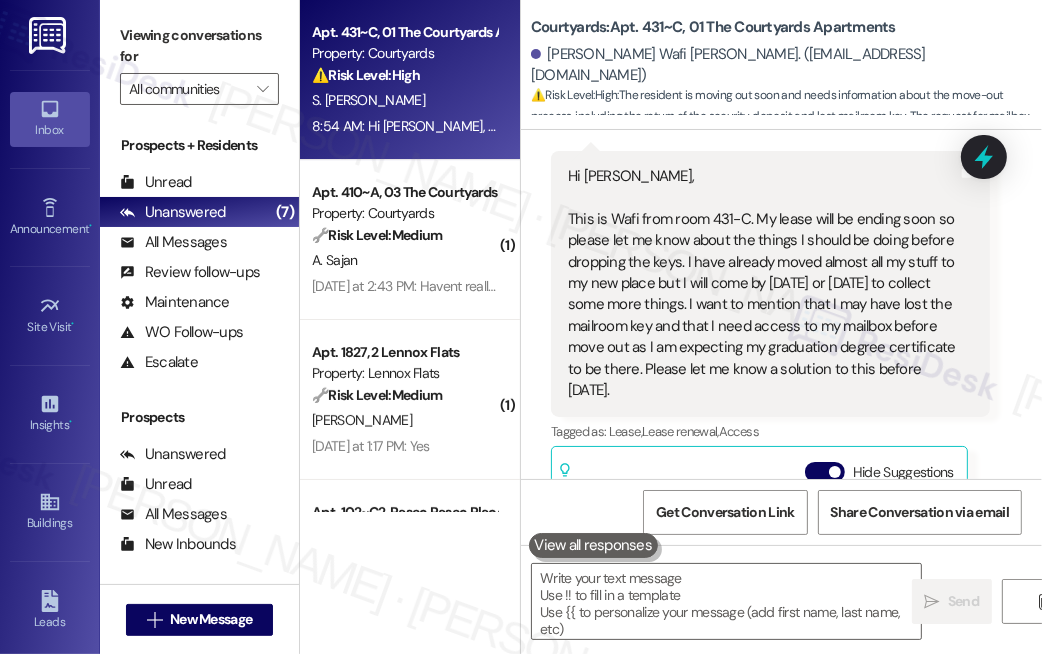 scroll, scrollTop: 34973, scrollLeft: 0, axis: vertical 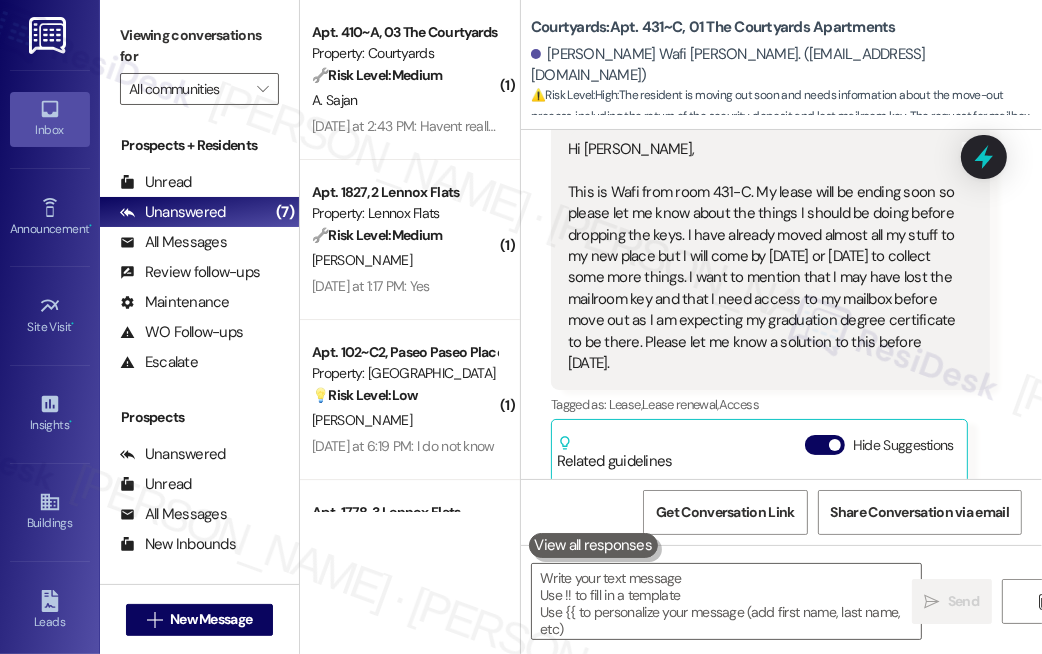 click on "Received via SMS [PERSON_NAME] Wafi [PERSON_NAME] 8:54 AM If you want me to formally email the office regarding all this then please let me know their email and I will do it Tags and notes Tagged as:   Bad experience ,  Click to highlight conversations about Bad experience Call request Click to highlight conversations about Call request  Related guidelines Hide Suggestions TDC Management - Courtyards: Welcome new residents for [DATE]-[DATE] lease term, community manager available to assist with any questions or concerns, important move-in information provided in packet. Created  [DATE] Property level guideline  ( 68 % match) FAQs generated by ResiDesk AI What is the move-in date for the [DATE]-[DATE] lease term? The exact move-in date is not specified in the document, but it refers to the current day as move-in day for the [DATE]-[DATE] lease term. Who is the Community Manager at The Courtyards? The Community Manager at The Courtyards is [PERSON_NAME]. How can I contact the management team with suggestions or concerns?" at bounding box center (781, 161) 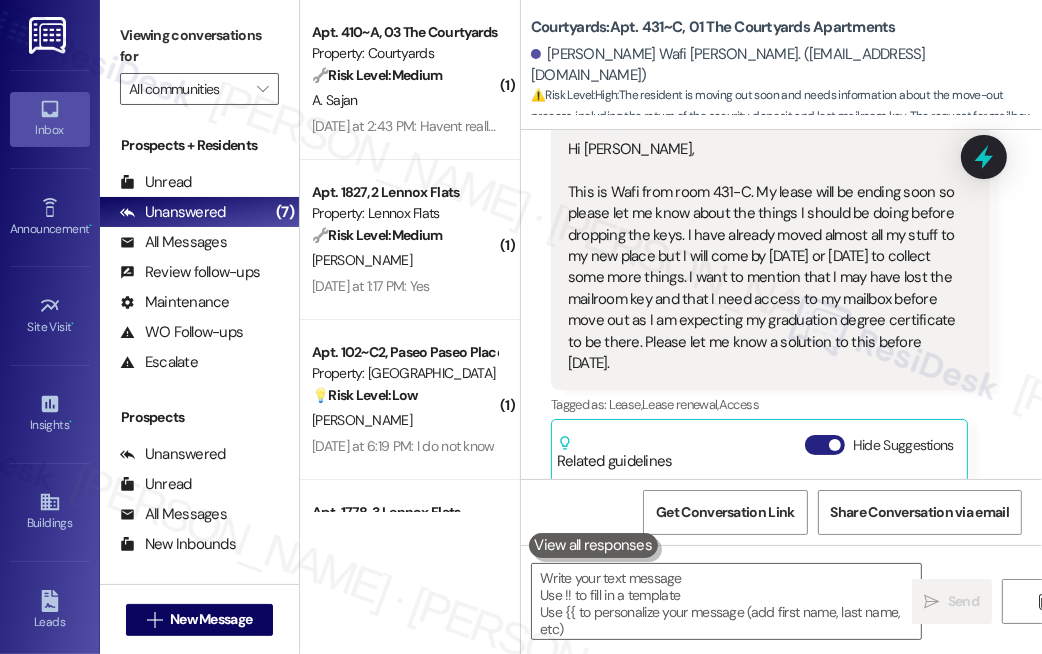 click on "Hide Suggestions" at bounding box center (825, 445) 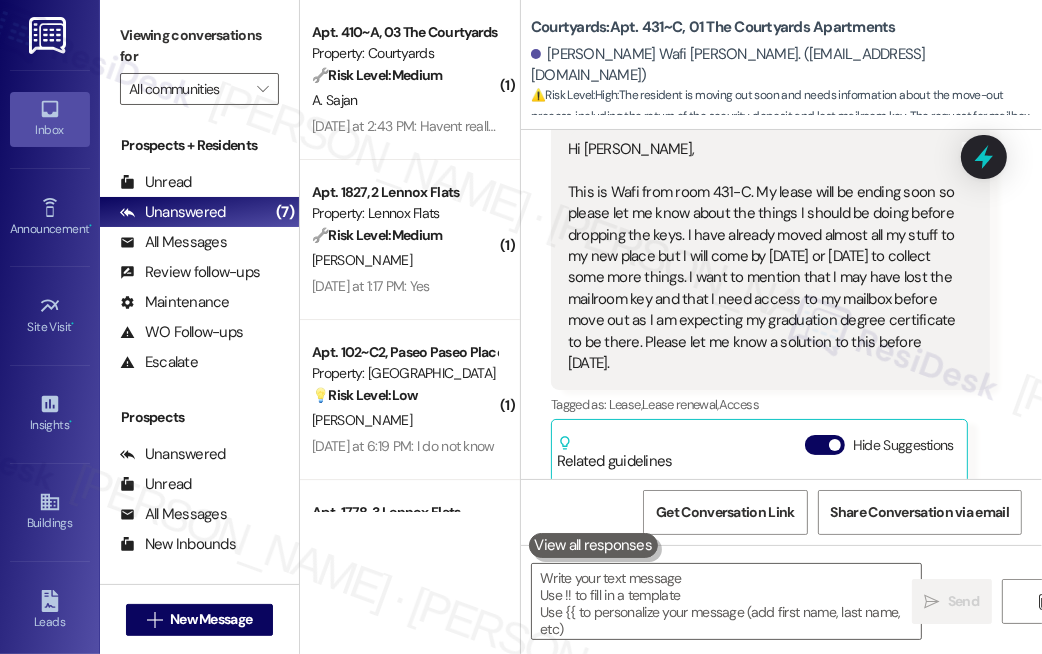 scroll, scrollTop: 34938, scrollLeft: 0, axis: vertical 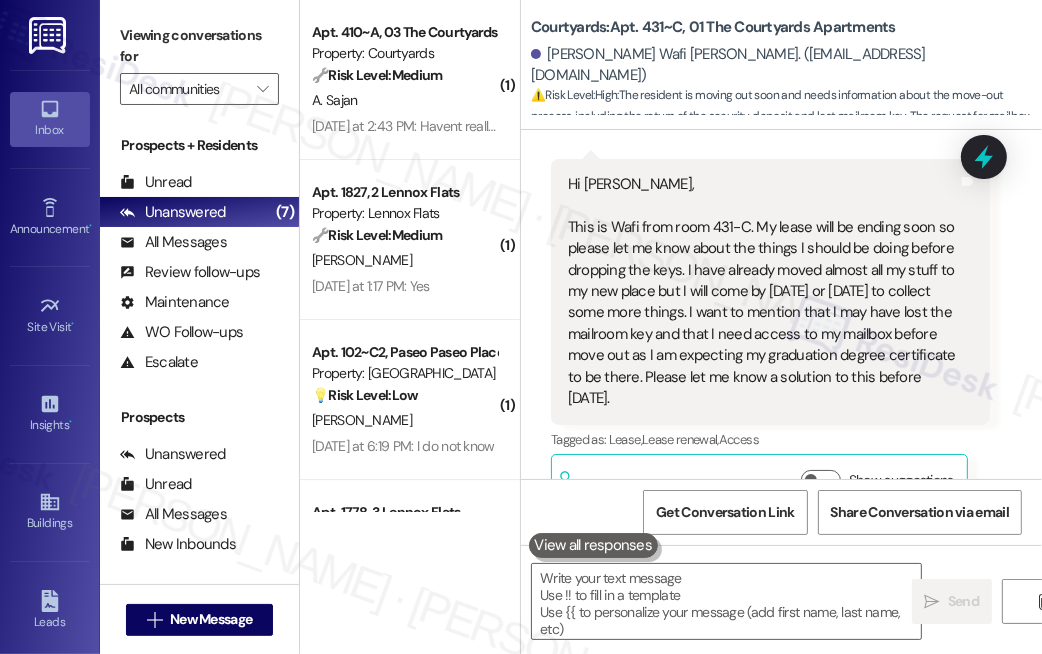 type 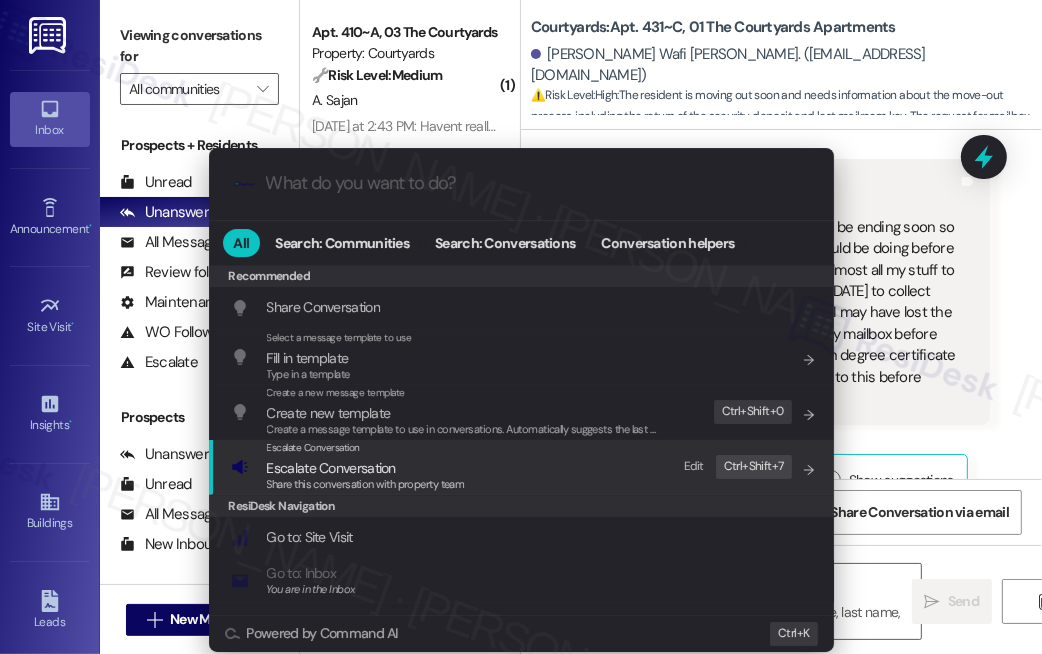 click on "Escalate Conversation" at bounding box center (331, 468) 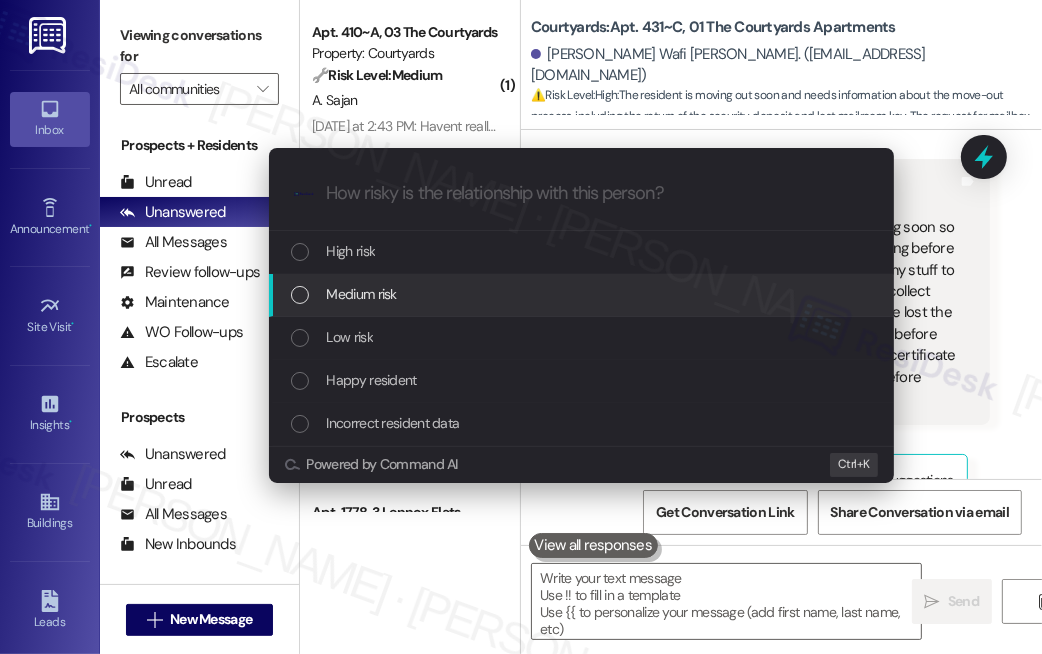 click on "Medium risk" at bounding box center [362, 294] 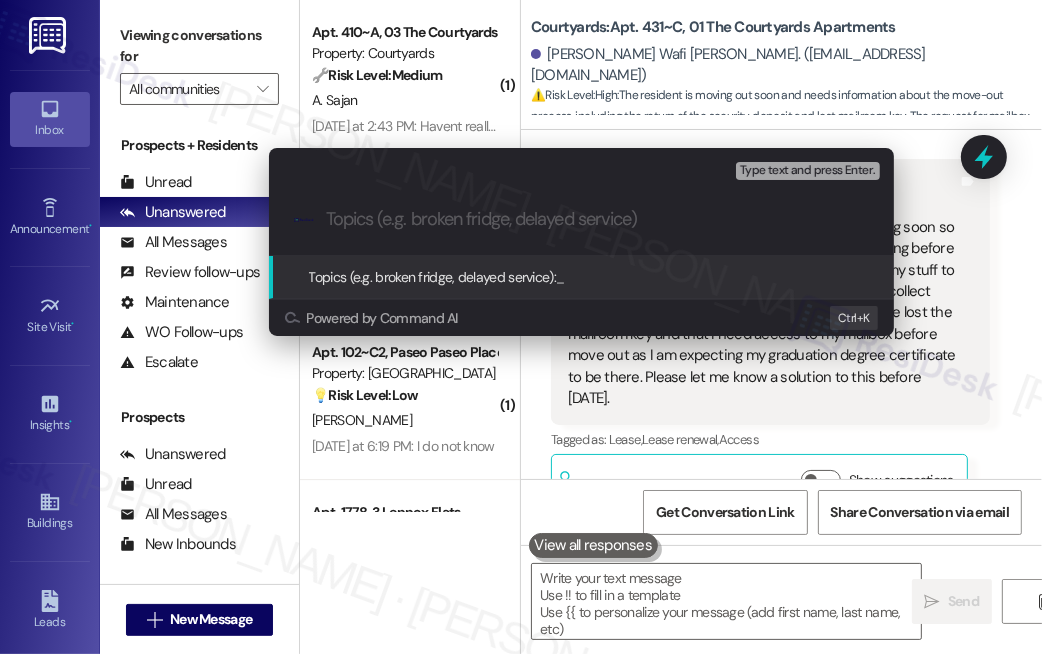 paste on "Move-Out Questions, Mailroom Access & Security Deposit" 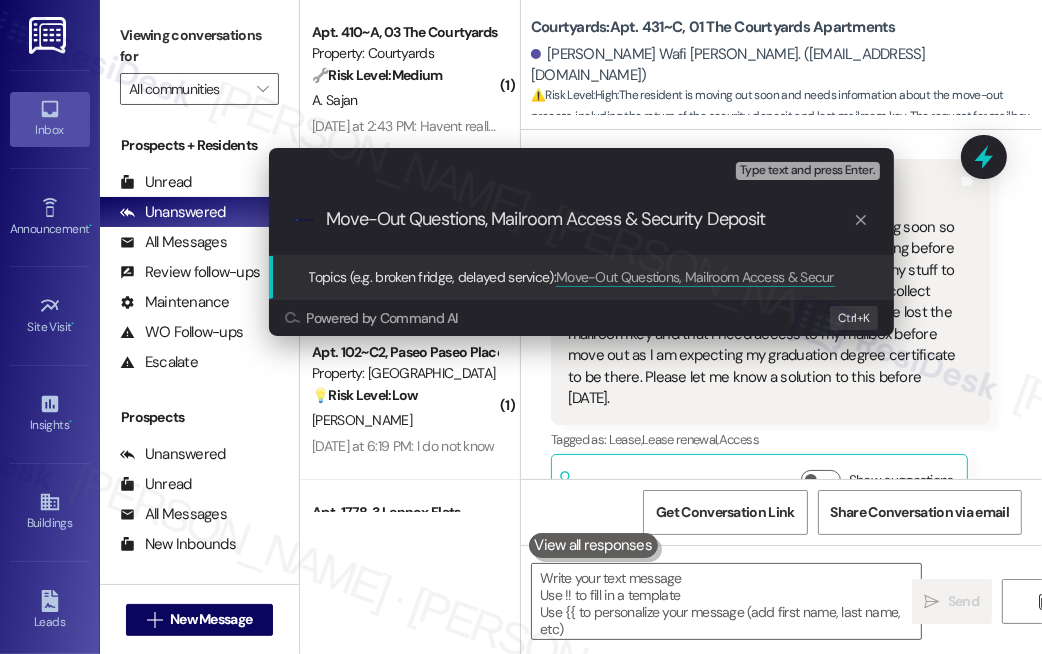 click on "Move-Out Questions, Mailroom Access & Security Deposit" at bounding box center [589, 219] 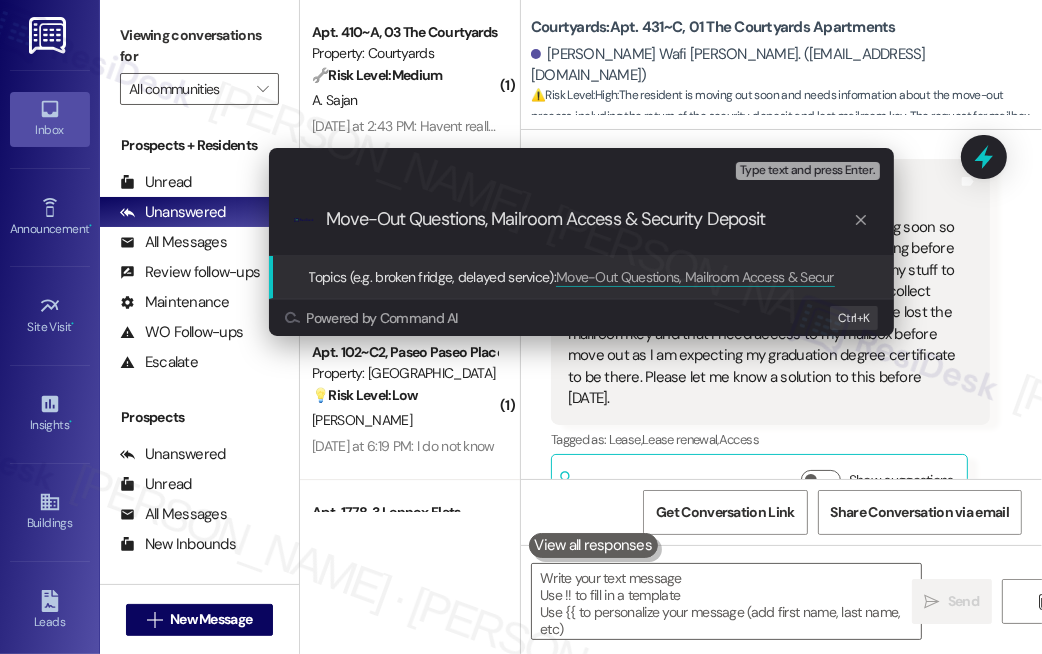 click on "Escalate Conversation Medium risk Topics (e.g. broken fridge, delayed service) Any messages to highlight in the email? Type text and press Enter. .cls-1{fill:#0a055f;}.cls-2{fill:#0cc4c4;} resideskLogoBlueOrange Move-Out Questions, Mailroom Access & Security Deposit Topics (e.g. broken fridge, delayed service):  Move-Out Questions, Mailroom Access & Security Deposit Powered by Command AI Ctrl+ K" at bounding box center [521, 327] 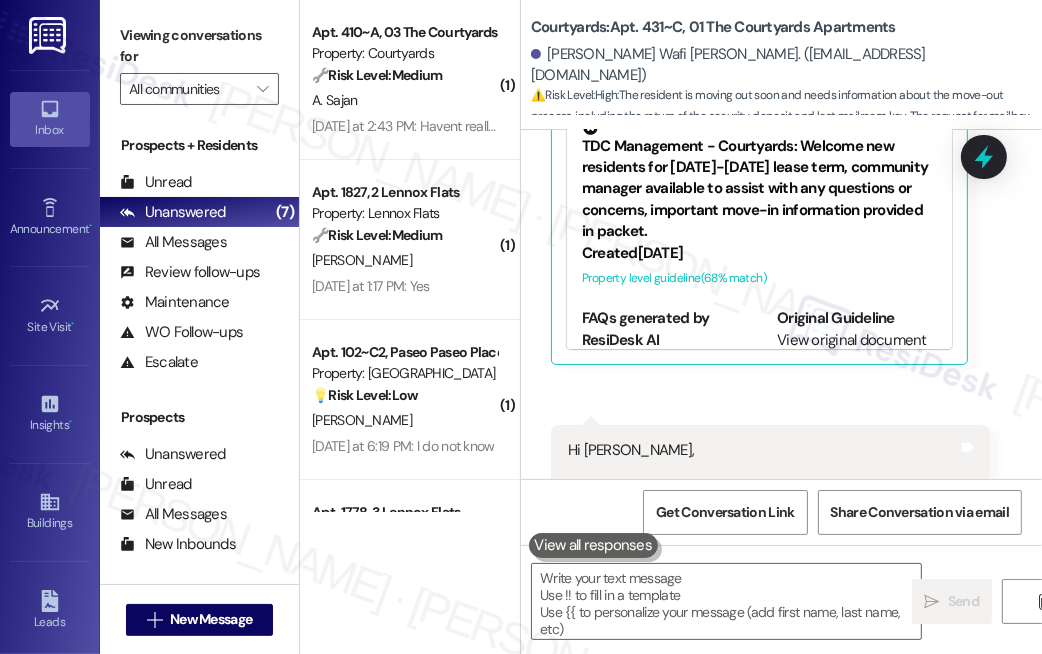 scroll, scrollTop: 34574, scrollLeft: 0, axis: vertical 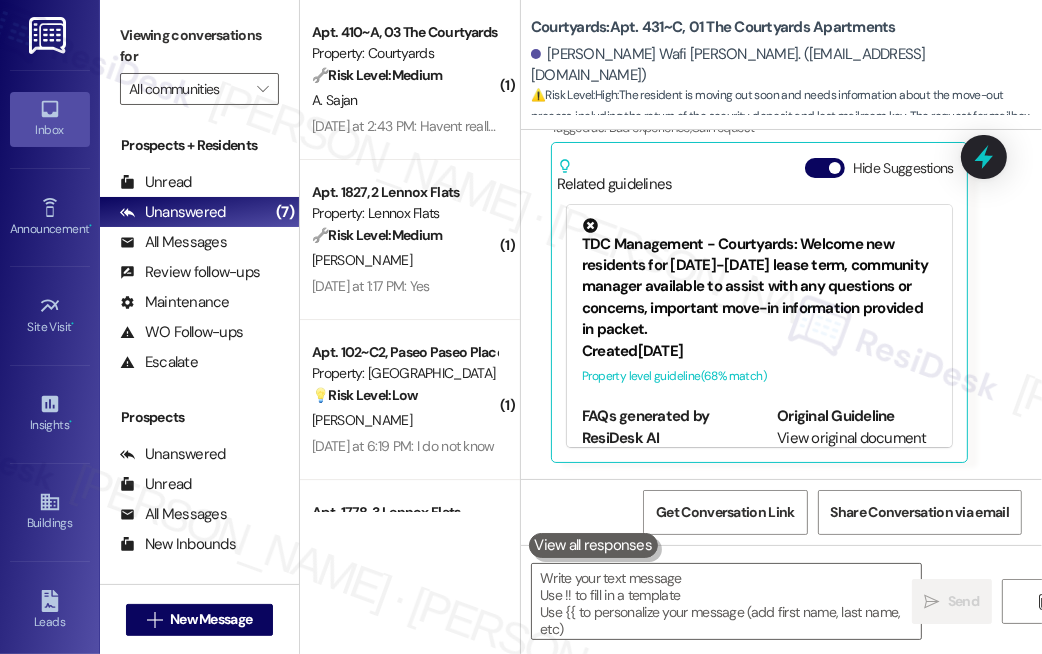 click on "Hi [PERSON_NAME],
This is Wafi from room 431-C. My lease will be ending soon so please let me know about the things I should be doing before dropping the keys. I have already moved almost all my stuff to my new place but I will come by [DATE] or [DATE] to collect some more things. I want to mention that I may have lost the mailroom key and that I need access to my mailbox before move out as I am expecting my graduation degree certificate to be there. Please let me know a solution to this before [DATE]." at bounding box center (763, 656) 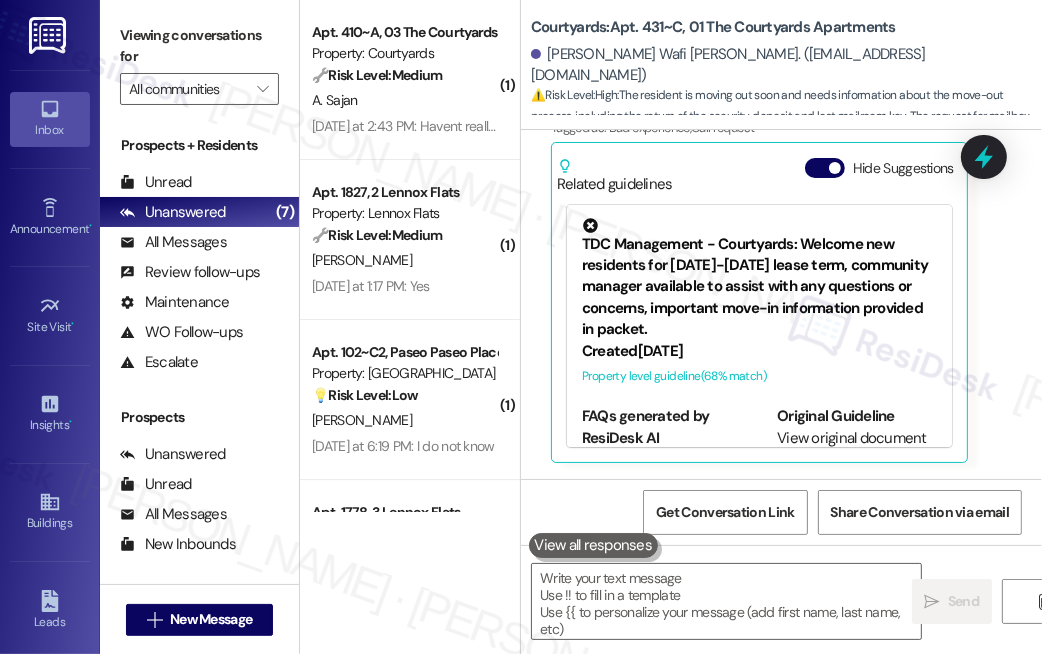 click on "Hi [PERSON_NAME],
This is Wafi from room 431-C. My lease will be ending soon so please let me know about the things I should be doing before dropping the keys. I have already moved almost all my stuff to my new place but I will come by [DATE] or [DATE] to collect some more things. I want to mention that I may have lost the mailroom key and that I need access to my mailbox before move out as I am expecting my graduation degree certificate to be there. Please let me know a solution to this before [DATE]." at bounding box center (763, 656) 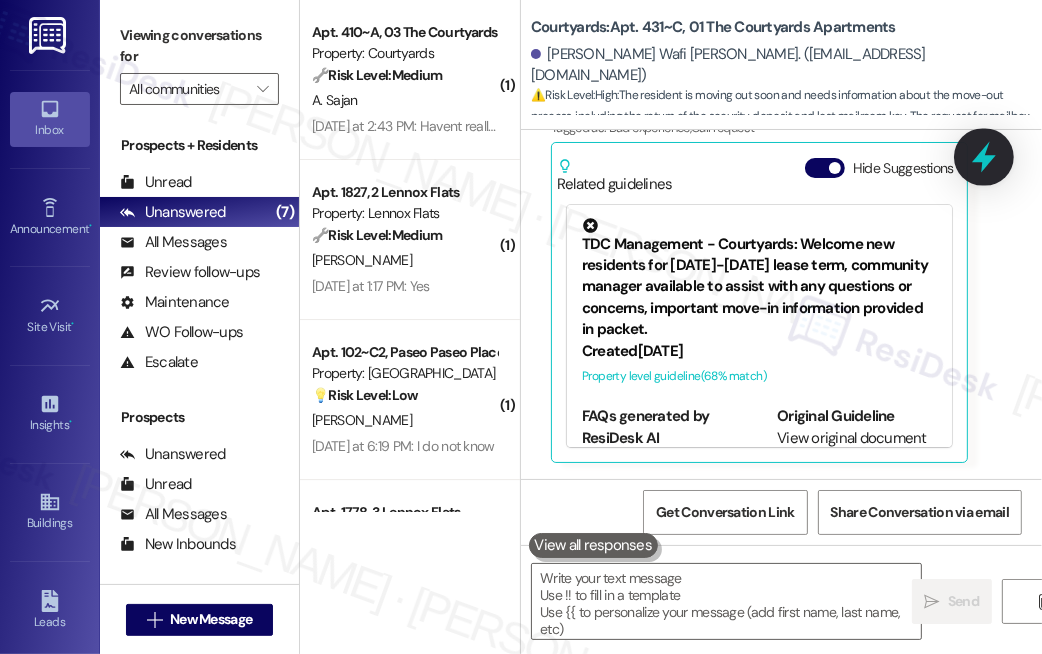 click 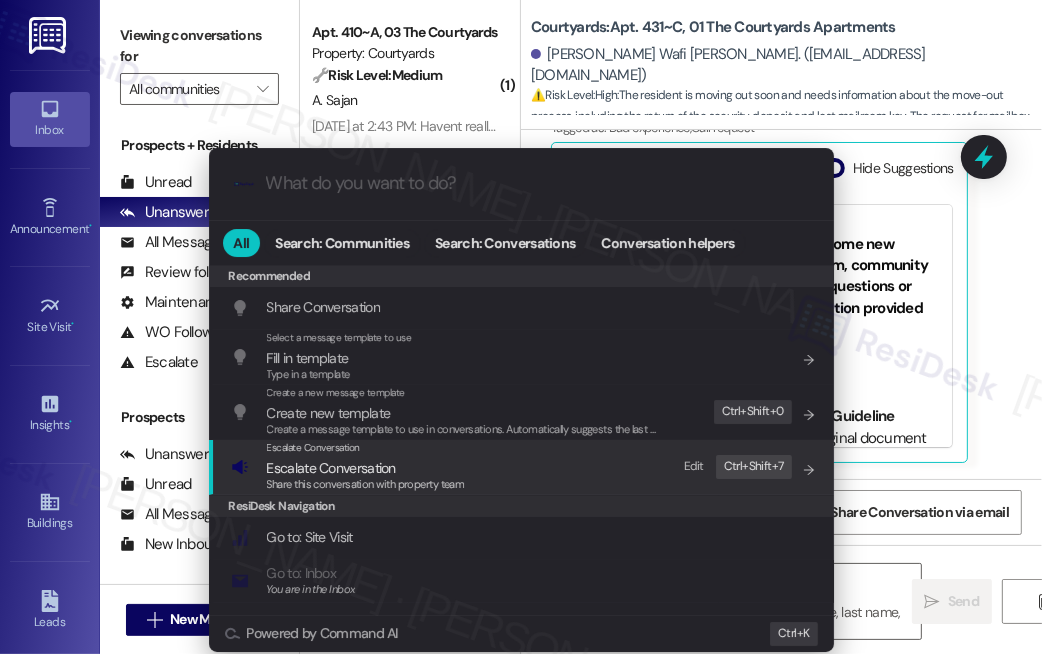 click on "Escalate Conversation" at bounding box center (331, 468) 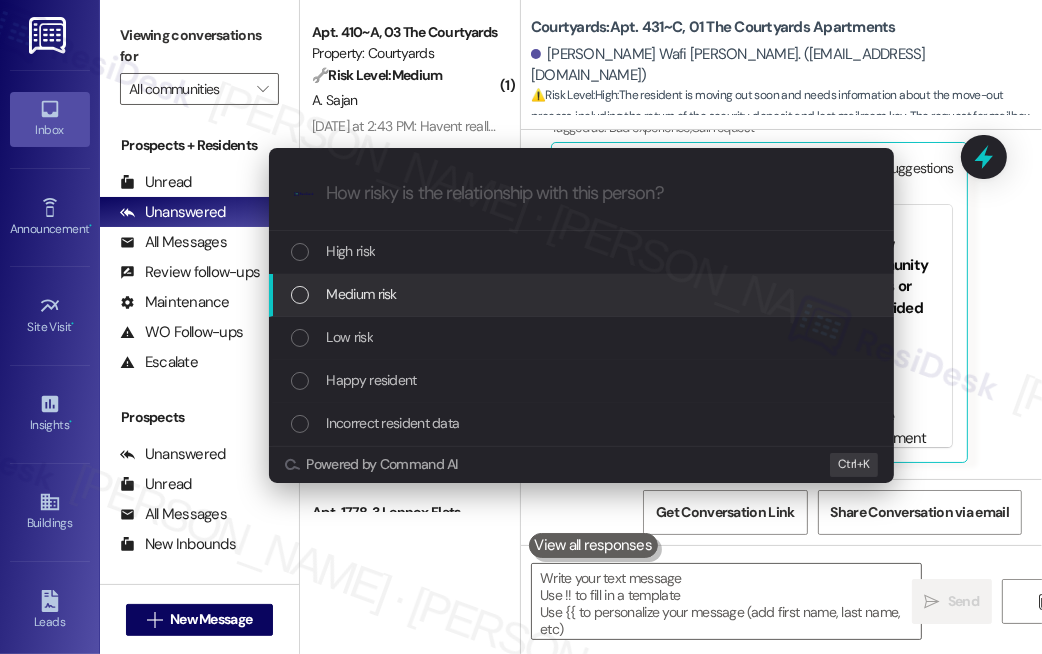 click on "Medium risk" at bounding box center (581, 295) 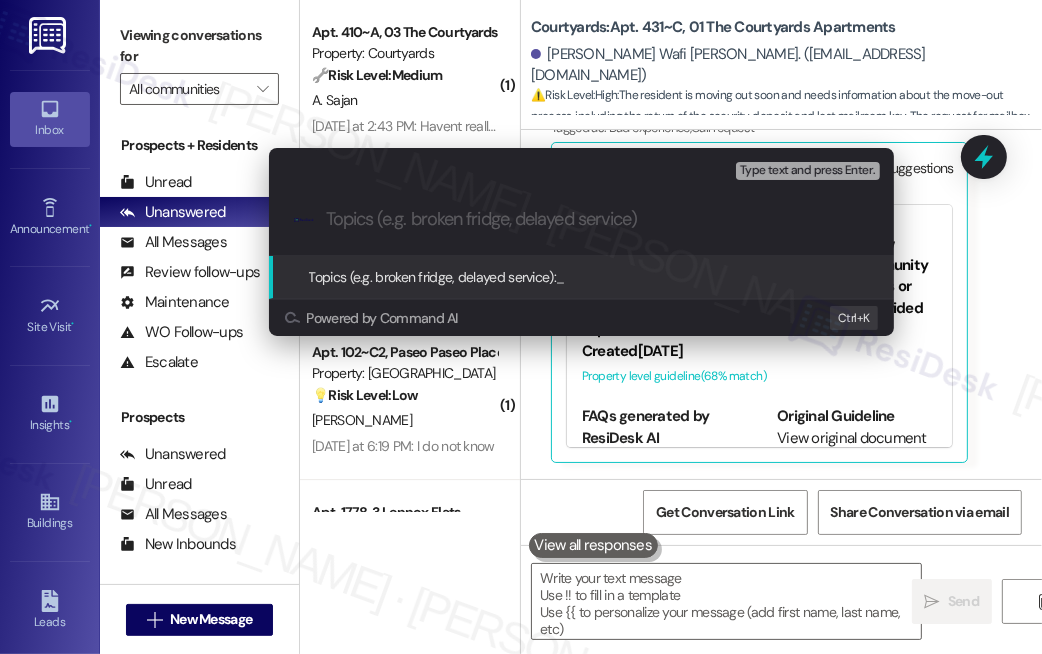 paste on "Move-Out Questions, Mailroom Access & Security Deposit" 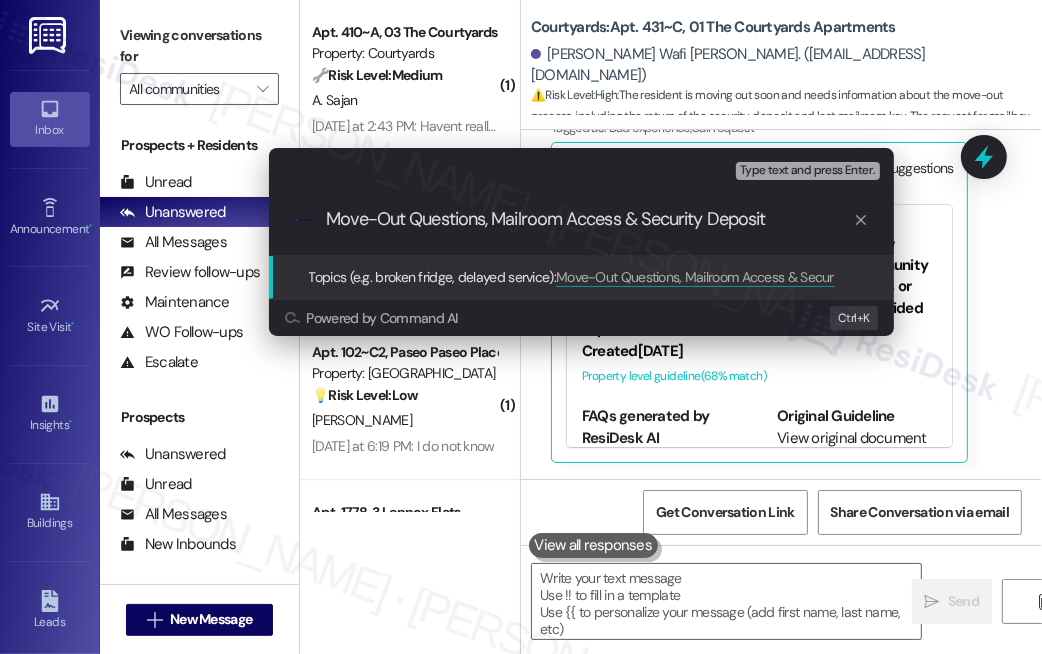 click on "Move-Out Questions, Mailroom Access & Security Deposit" at bounding box center (589, 219) 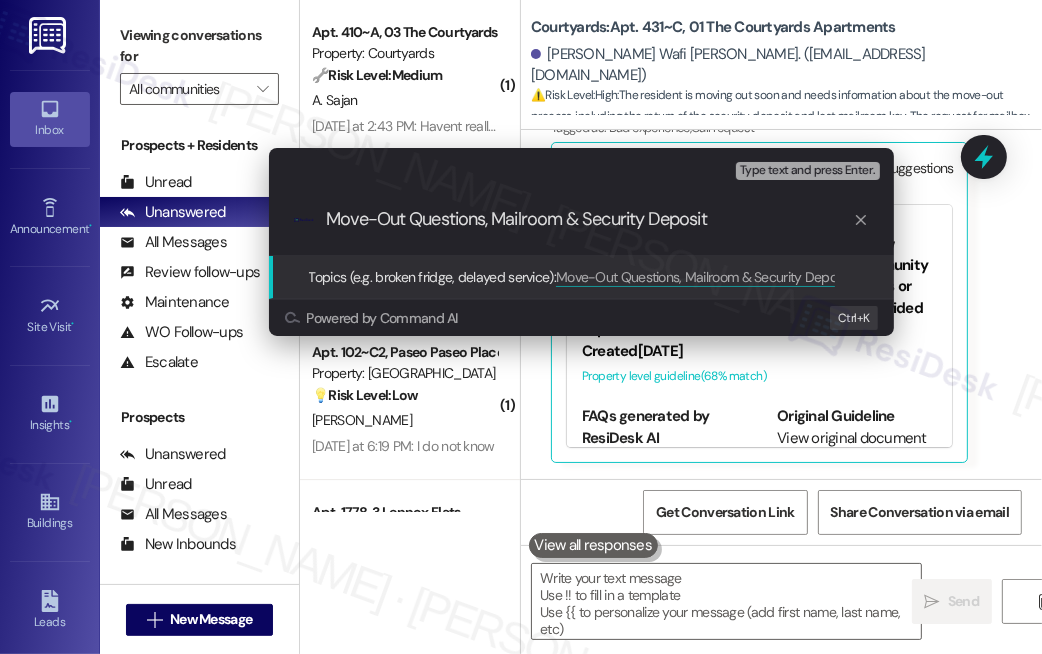 click on "Move-Out Questions, Mailroom & Security Deposit" at bounding box center [589, 219] 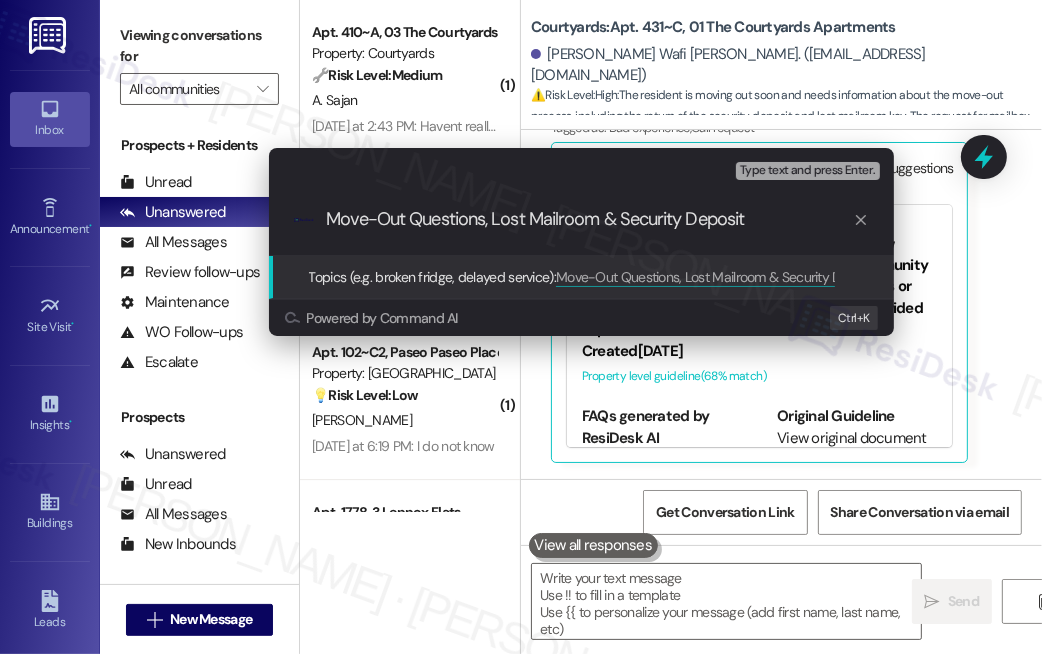 click on "Move-Out Questions, Lost Mailroom & Security Deposit" at bounding box center (589, 219) 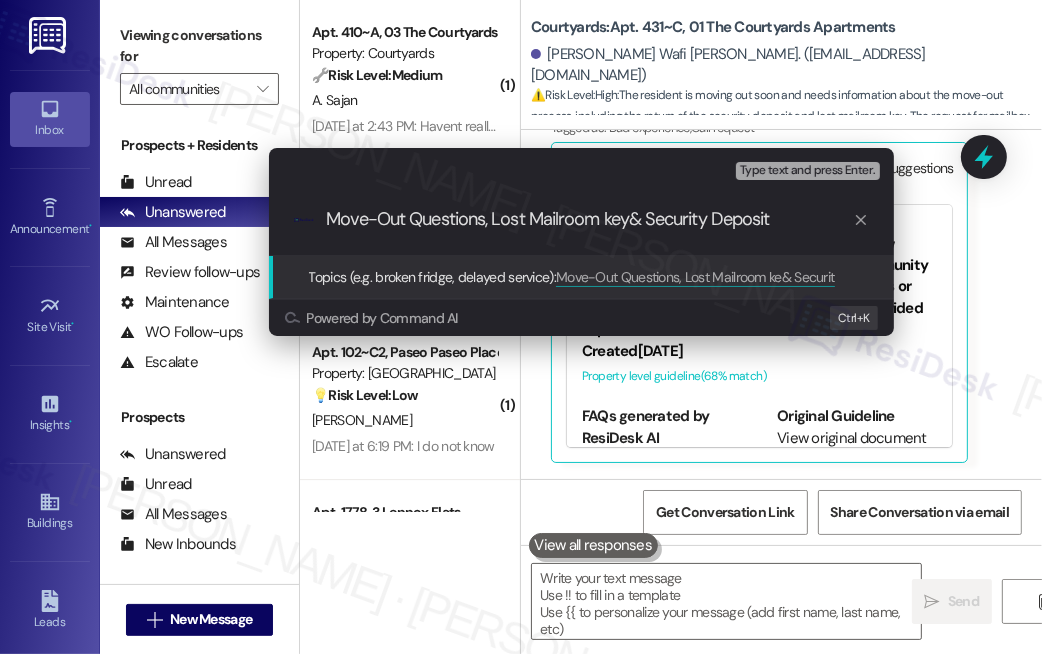 type on "Move-Out Questions, Lost Mailroom key & Security Deposit" 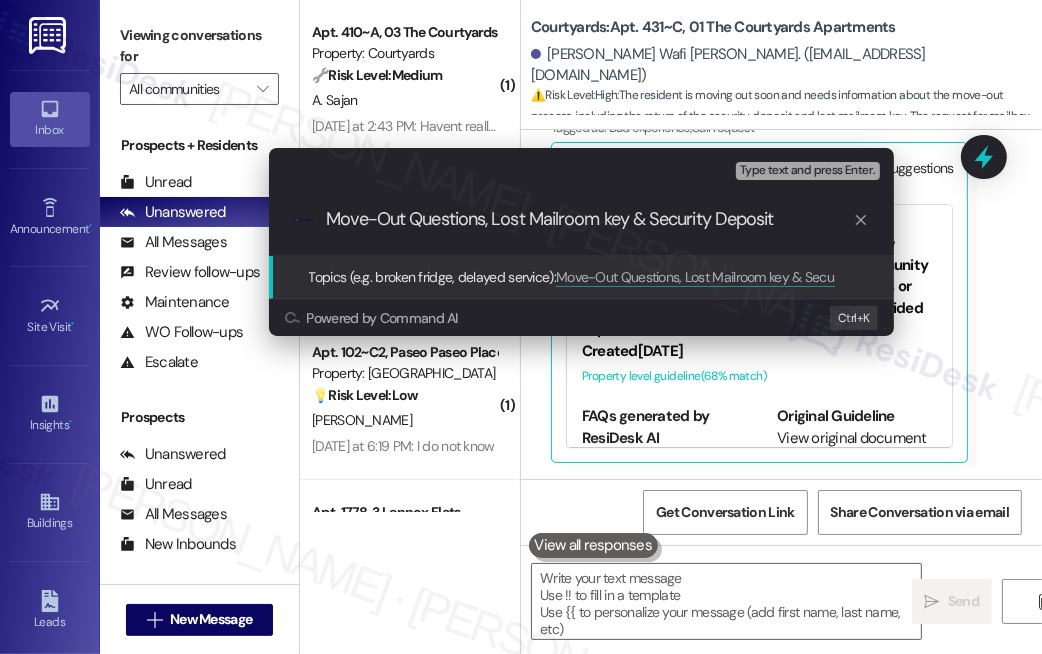type 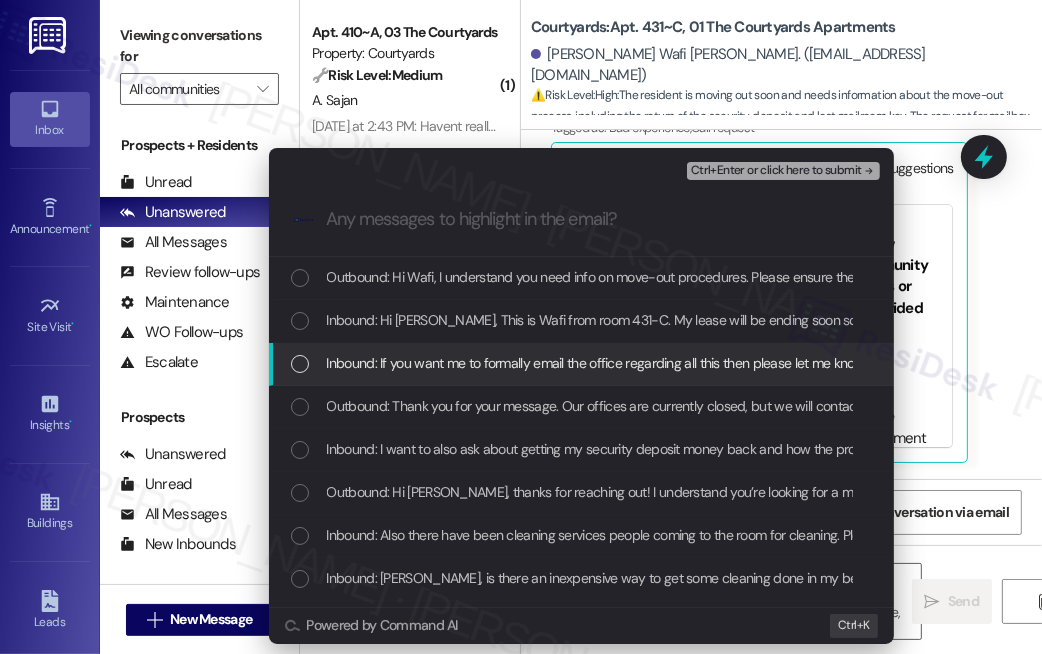click on "Outbound: Hi Wafi, I understand you need info on move-out procedures. Please ensure the apartment is clean and all personal items are removed.  Regarding the lost mailroom key, I will have to confirm with the team as well as for the security deposit. I'll get back once I get an update. Inbound: Hi [PERSON_NAME],
This is Wafi from room 431-C. My lease will be ending soon so please let me know about the things I should be doing before dropping the keys. I have already moved almost all my stuff to my new place but I will come by [DATE] or [DATE] to collect some more things. I want to mention that I may have lost the mailroom key and that I need access to my mailbox before move out as I am expecting my graduation degree certificate to be there. Please let me know a solution to this before [DATE]. Inbound: If you want me to formally email the office regarding all this then please let me know their email and I will do it Inbound: If possible add me to the waiting list as well" at bounding box center [581, 2729] 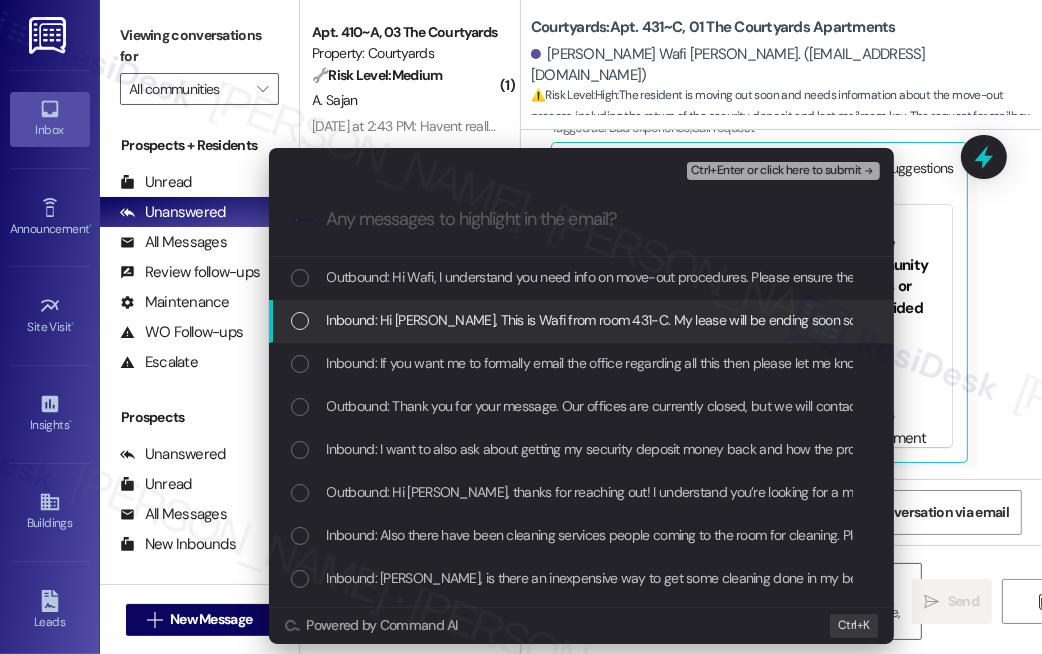 click on "Inbound: Hi [PERSON_NAME],
This is Wafi from room 431-C. My lease will be ending soon so please let me know about the things I should be doing before dropping the keys. I have already moved almost all my stuff to my new place but I will come by [DATE] or [DATE] to collect some more things. I want to mention that I may have lost the mailroom key and that I need access to my mailbox before move out as I am expecting my graduation degree certificate to be there. Please let me know a solution to this before [DATE]." at bounding box center [1833, 320] 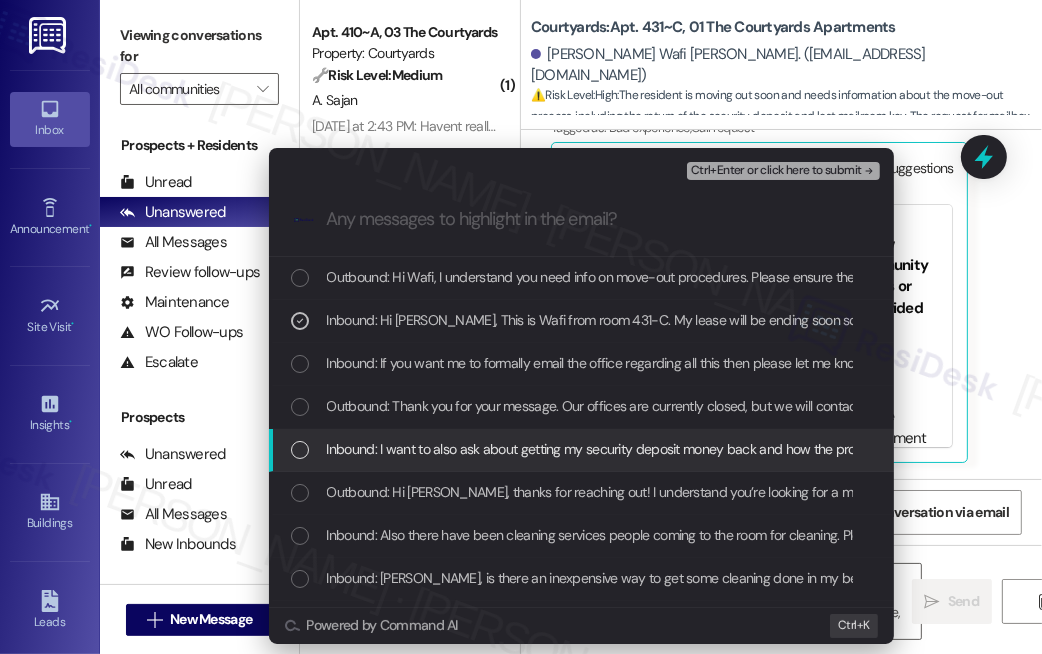 click on "Inbound: I want to also ask about getting my security deposit money back and how the process works" at bounding box center [581, 450] 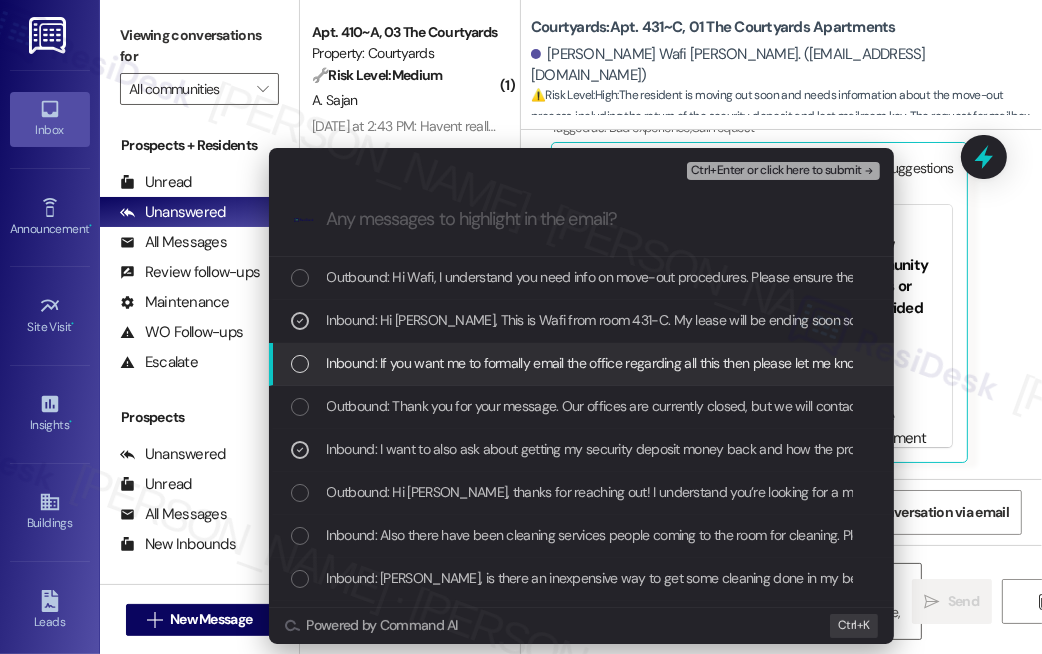 click on "Inbound: If you want me to formally email the office regarding all this then please let me know their email and I will do it" at bounding box center (668, 363) 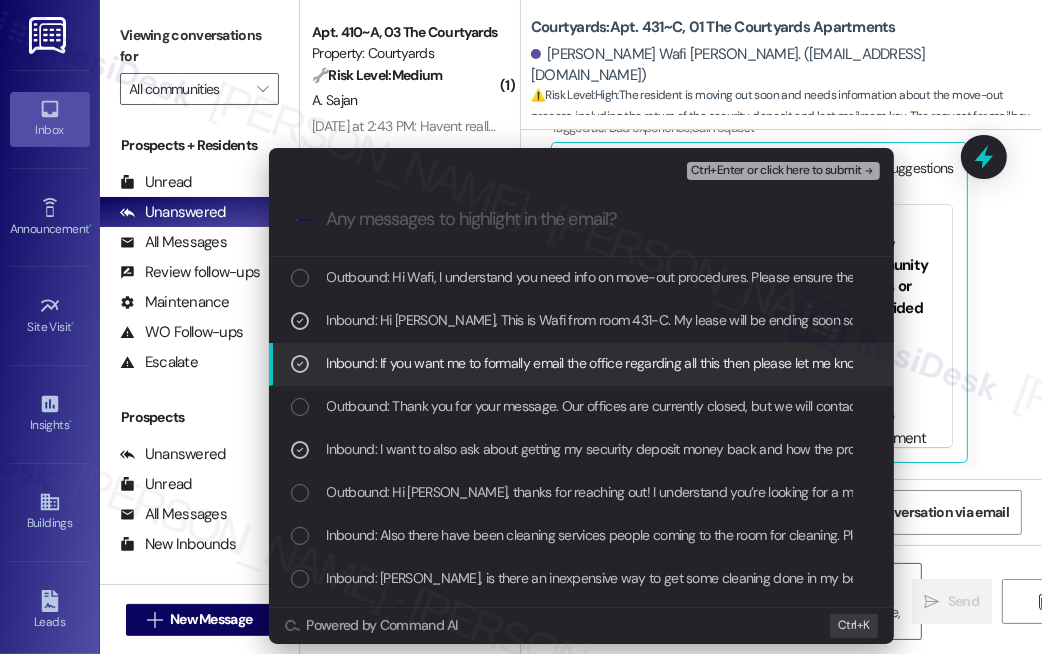 click on "Inbound: If you want me to formally email the office regarding all this then please let me know their email and I will do it" at bounding box center (668, 363) 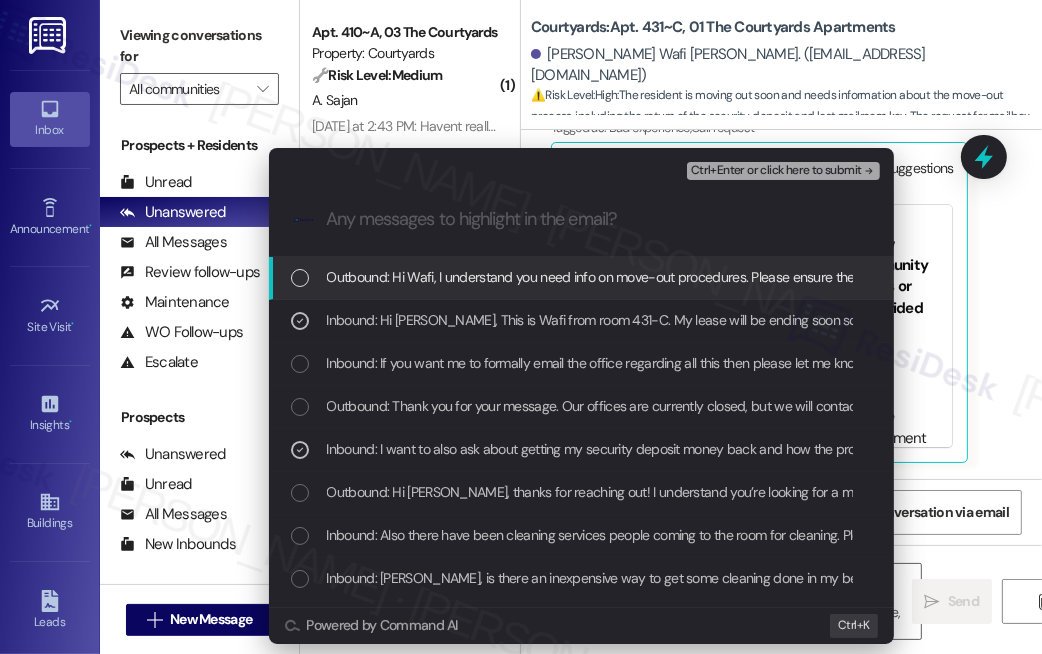 click on "Ctrl+Enter or click here to submit" at bounding box center [776, 171] 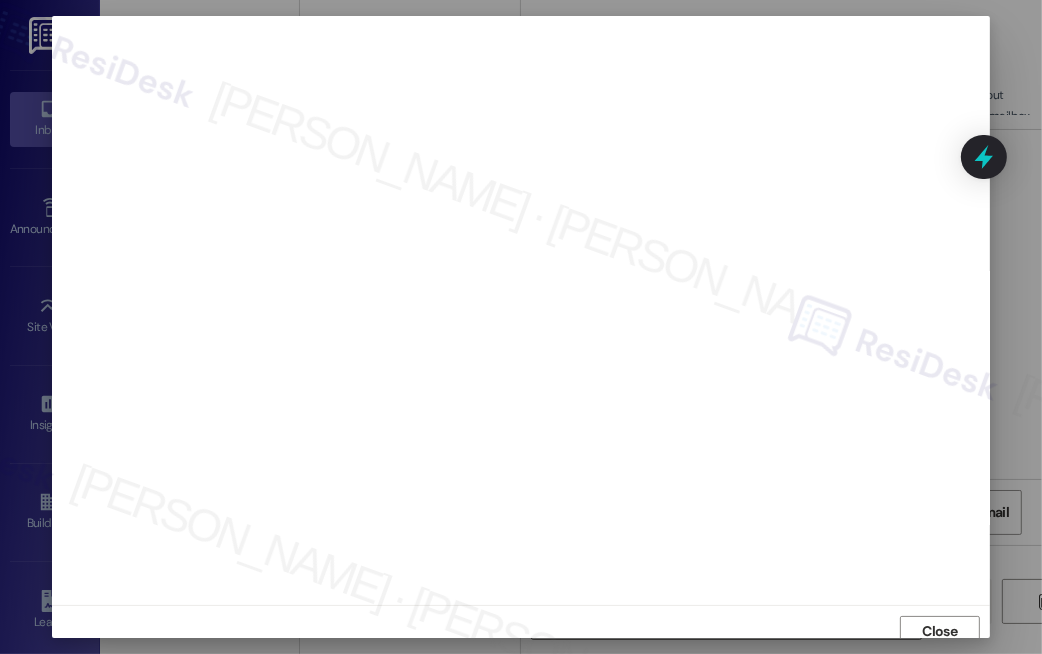 scroll, scrollTop: 9, scrollLeft: 0, axis: vertical 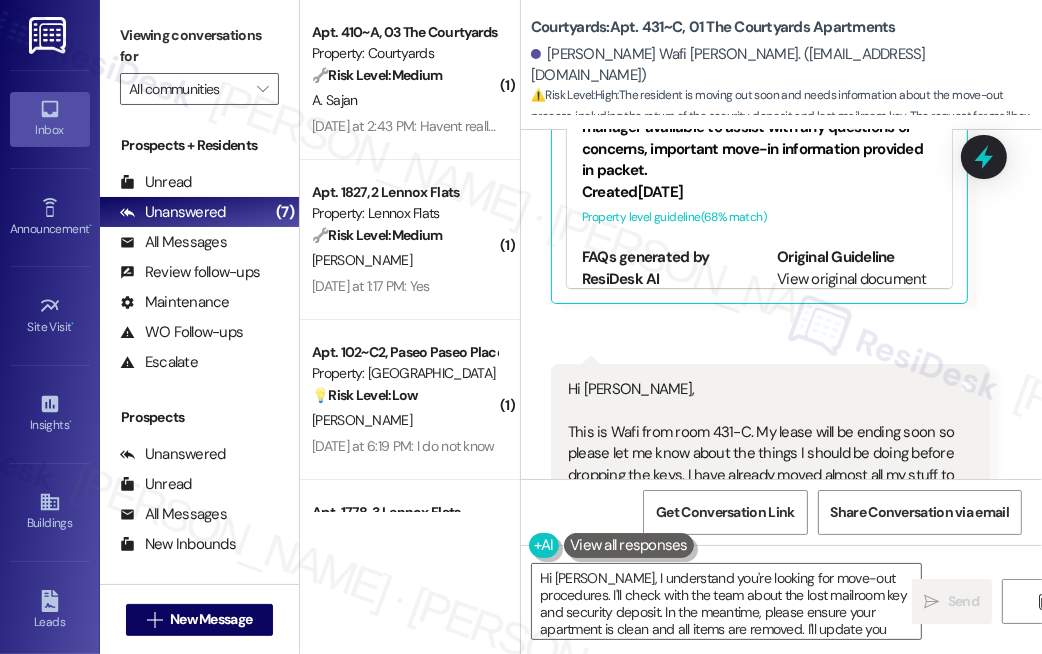 type on "Hi [PERSON_NAME], I understand you're looking for move-out procedures. I'll check with the team about the lost mailroom key and security deposit. In the meantime, please ensure your apartment is clean and all items are removed. I'll update you soon!" 